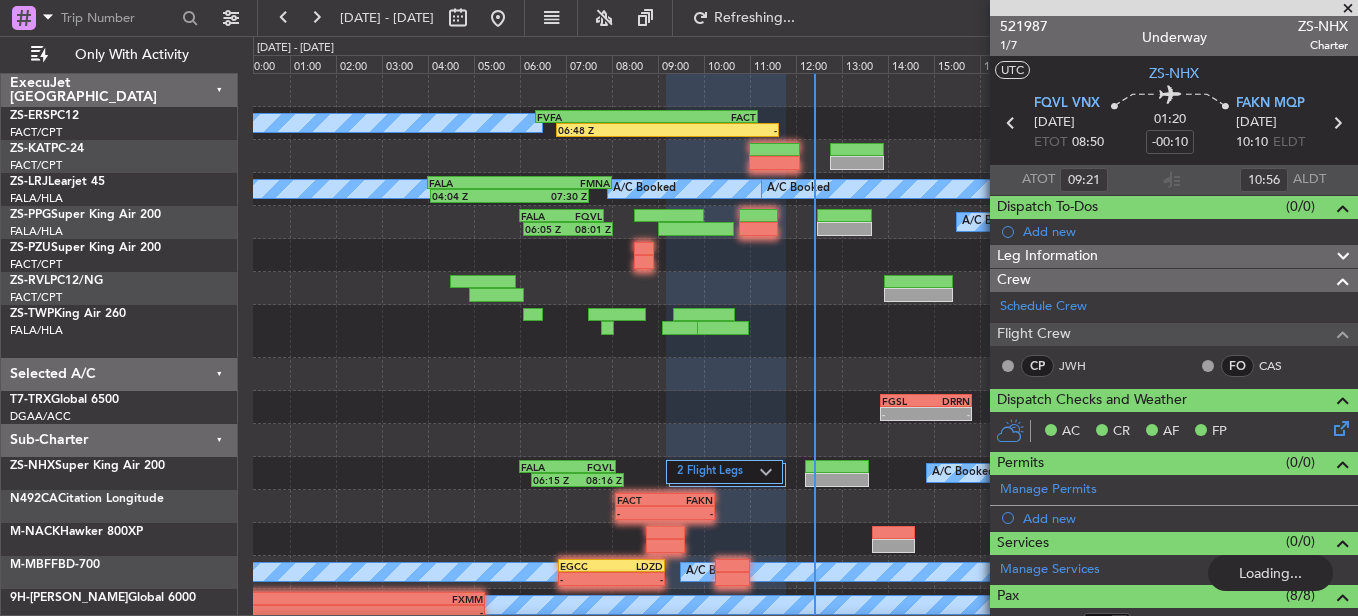 scroll, scrollTop: 0, scrollLeft: 0, axis: both 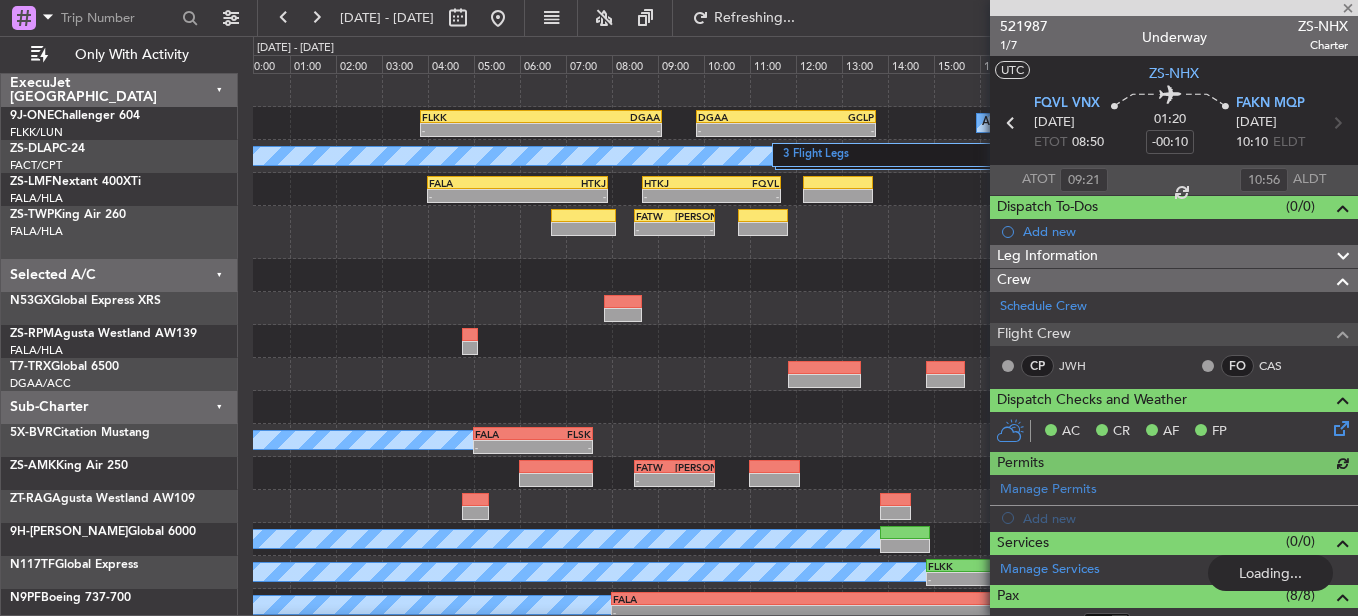click at bounding box center (1174, 8) 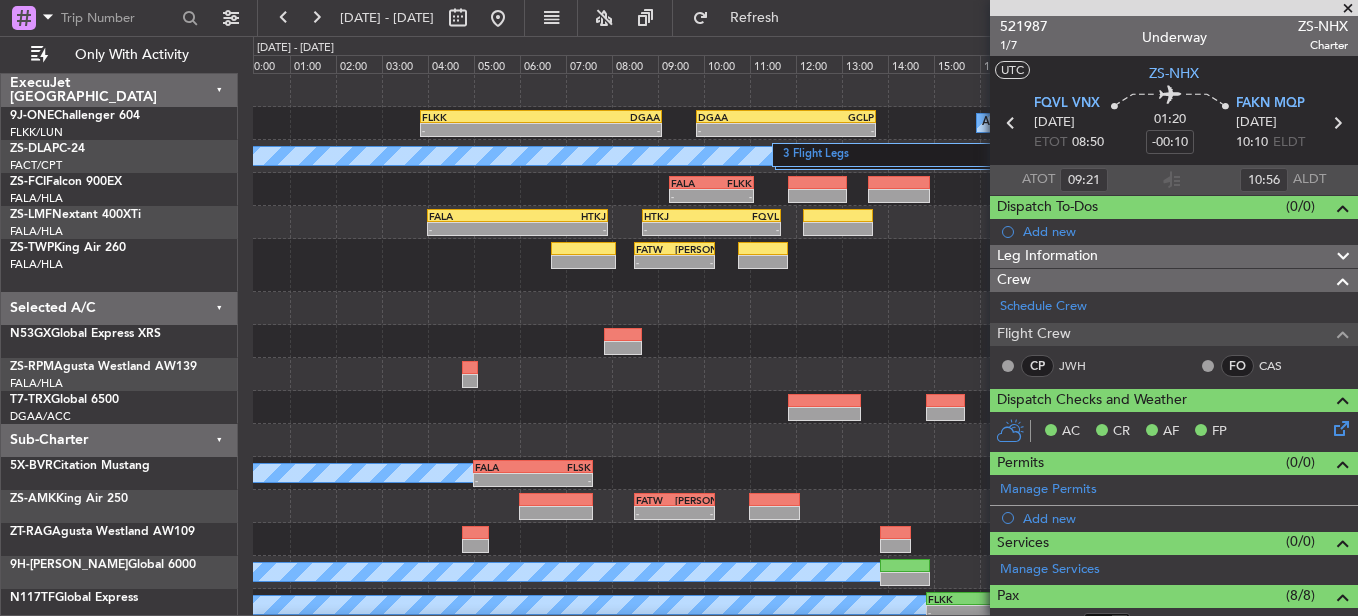 click at bounding box center [1348, 9] 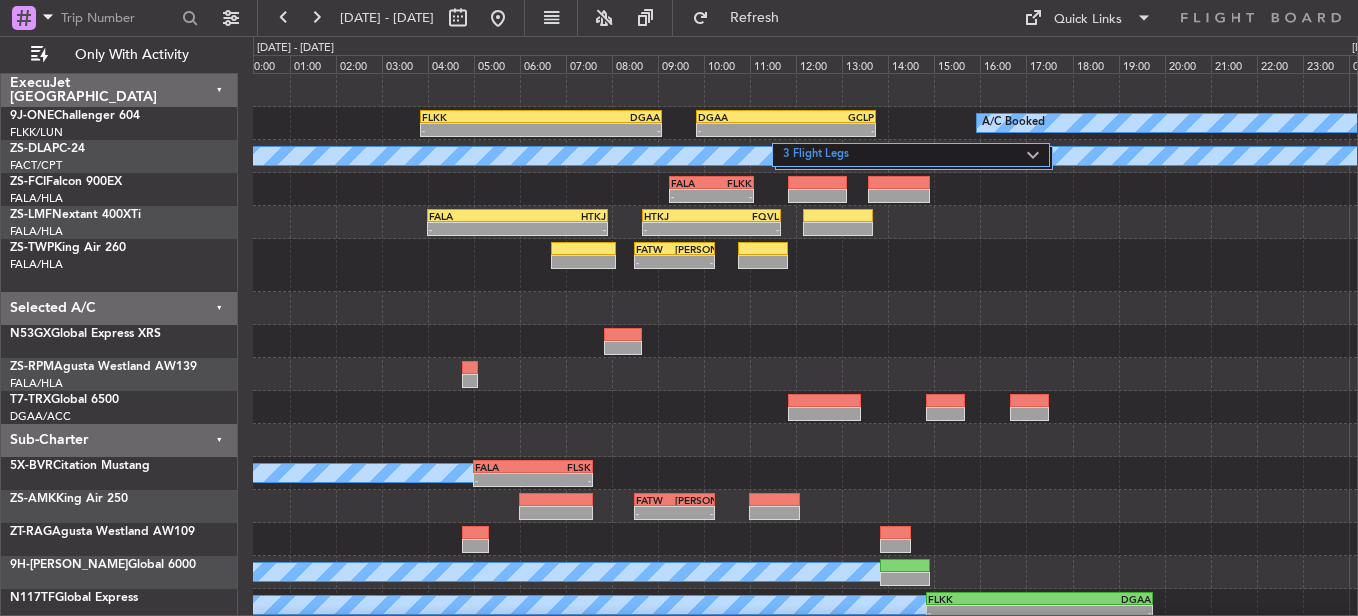 type on "0" 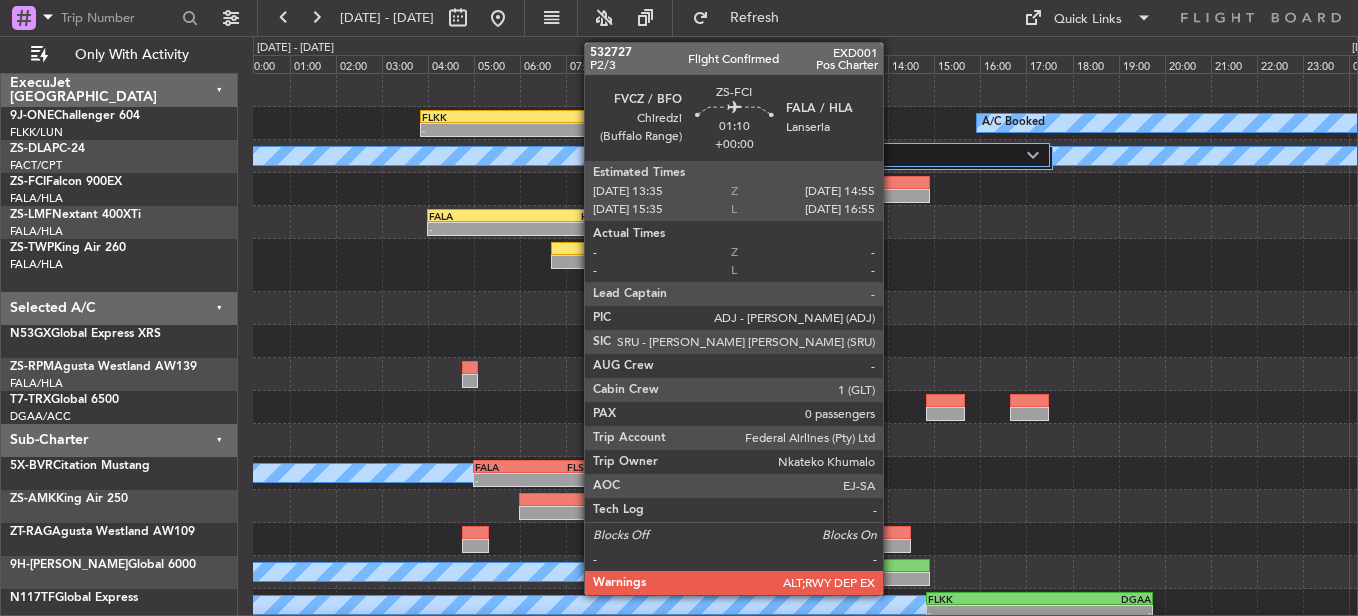 click 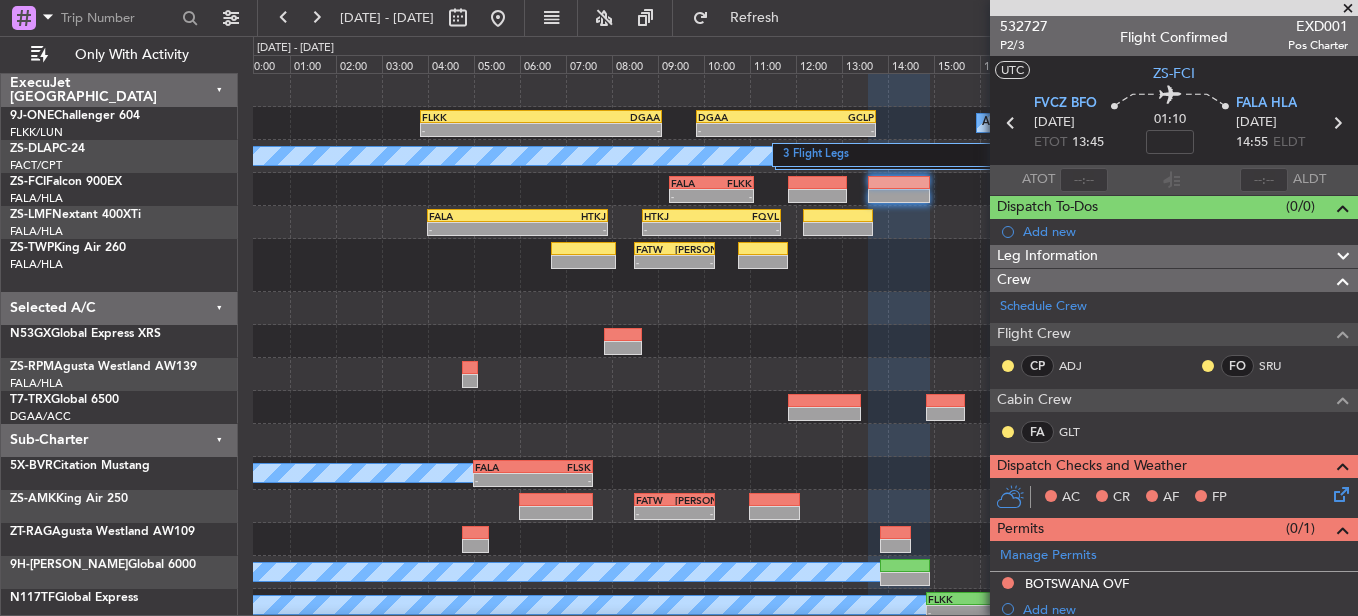 click on "[DATE] - [DATE]  Refresh Quick Links Only With Activity
A/C Booked
-
-
FLKK
03:50 Z
DGAA
09:05 Z
-
-
DGAA
09:50 Z
GCLP
13:45 Z
3 Flight Legs
A/C Unavailable
-
-
FALA
09:15 Z
FLKK
11:05 Z
-
-
FALA
03:10 Z
FACT
05:05 Z
-
-
FACT
06:00 Z
FALA
07:50 Z
-
-" at bounding box center (679, 308) 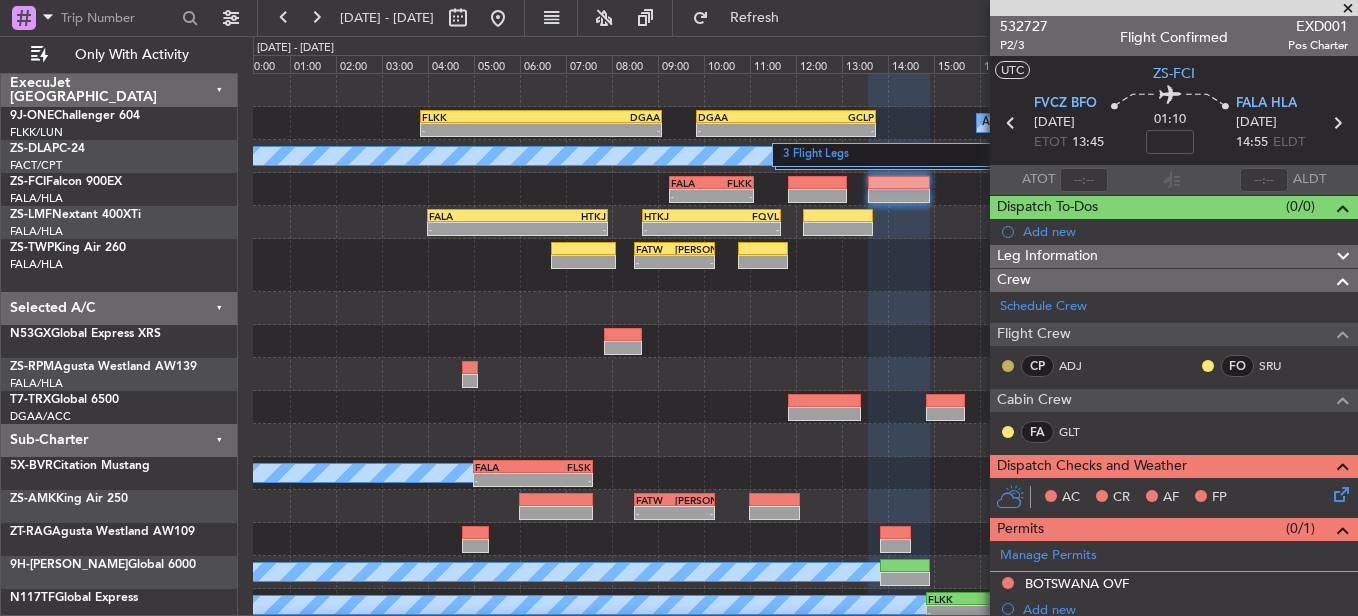 click 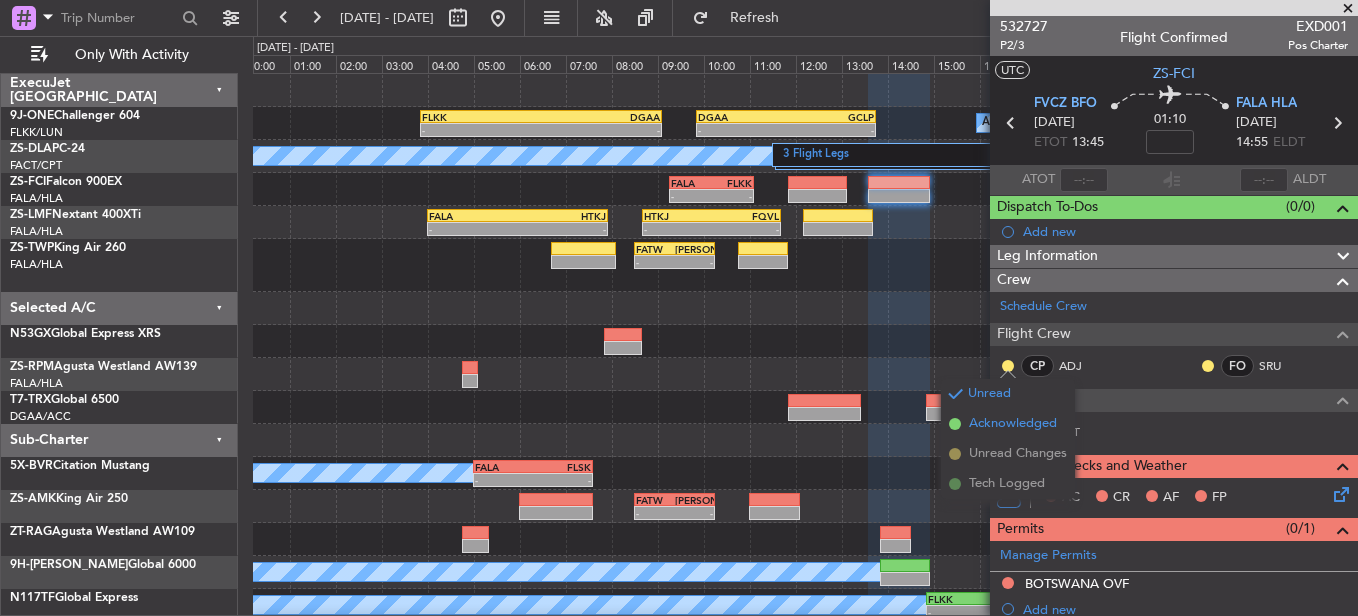 click on "Acknowledged" at bounding box center (1013, 424) 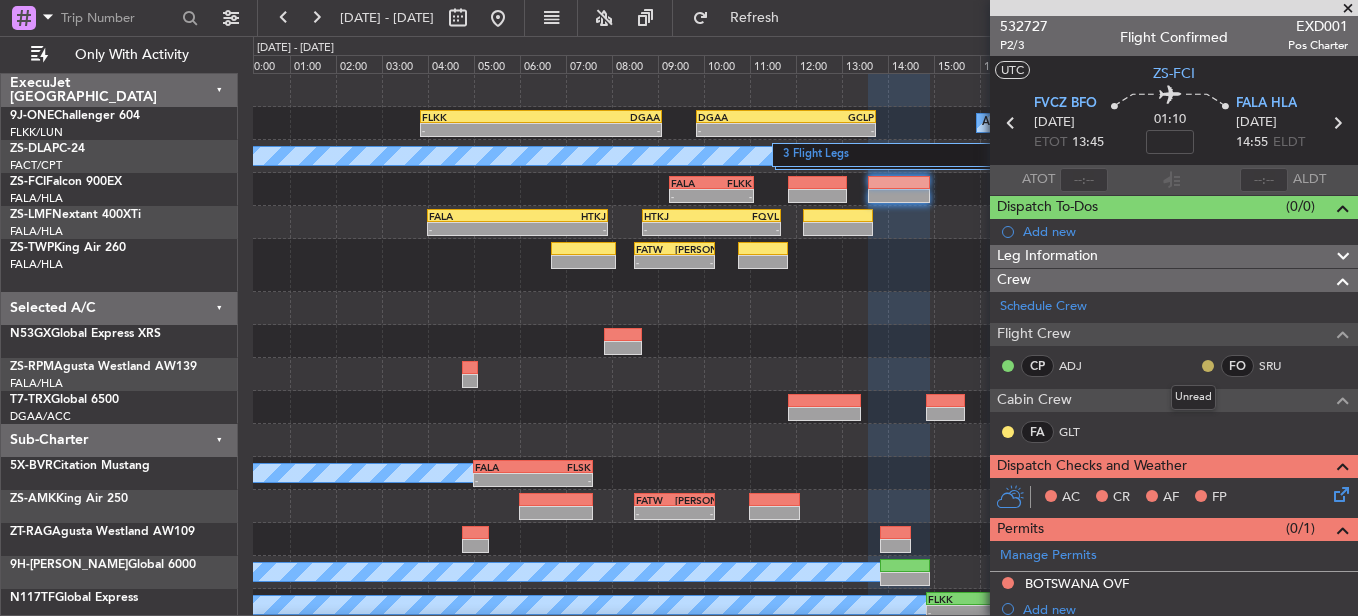 click 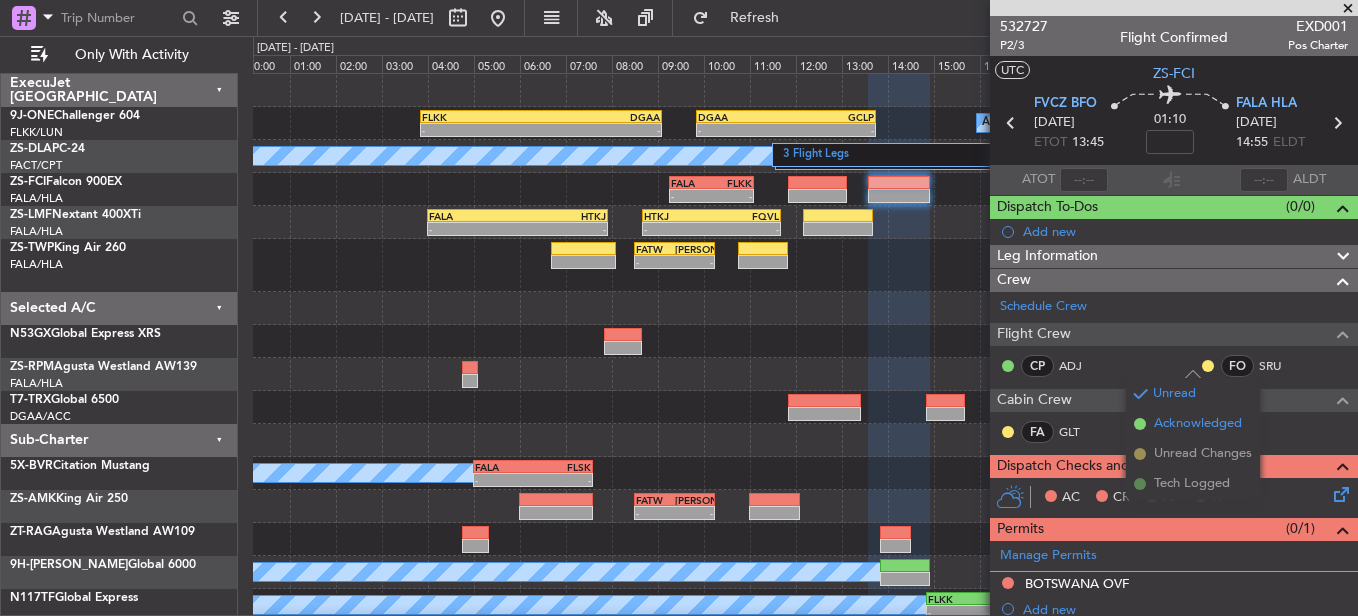 click on "Acknowledged" at bounding box center [1198, 424] 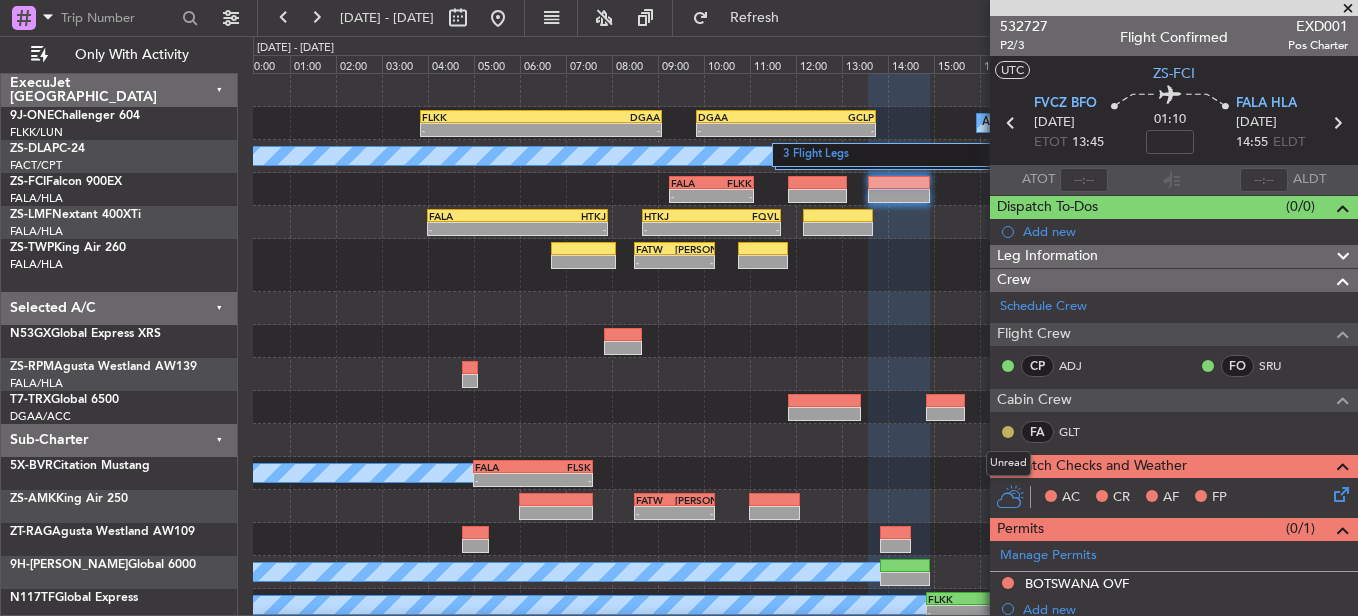 click 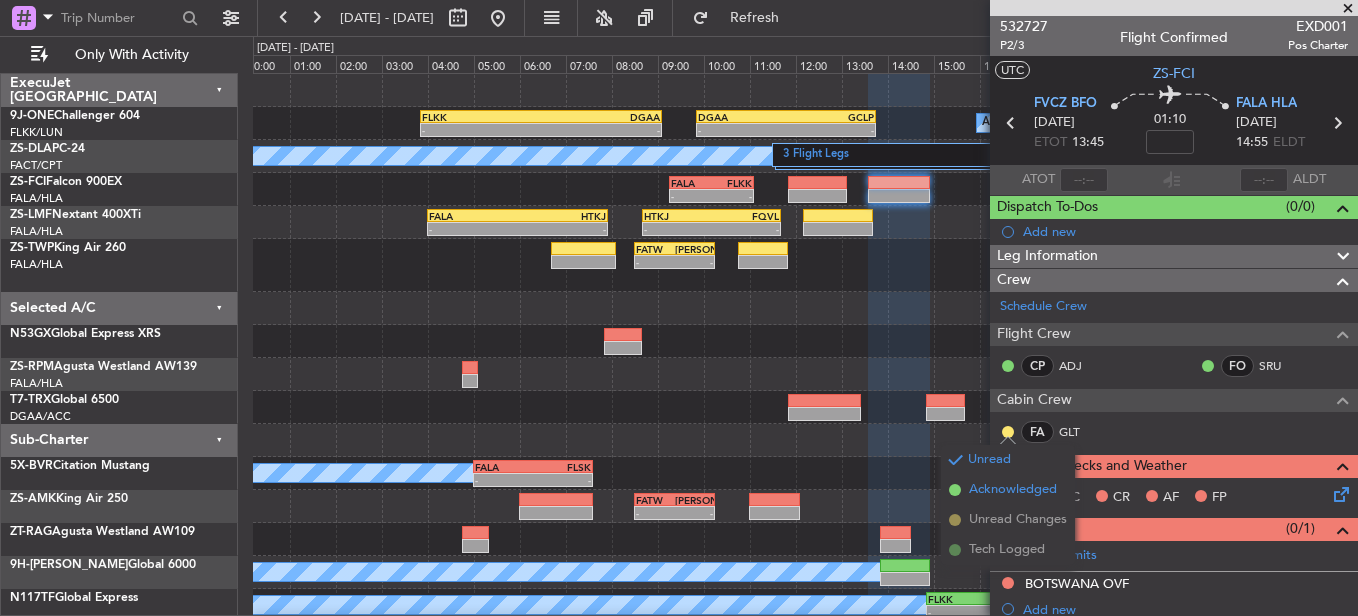 click on "Acknowledged" at bounding box center [1013, 490] 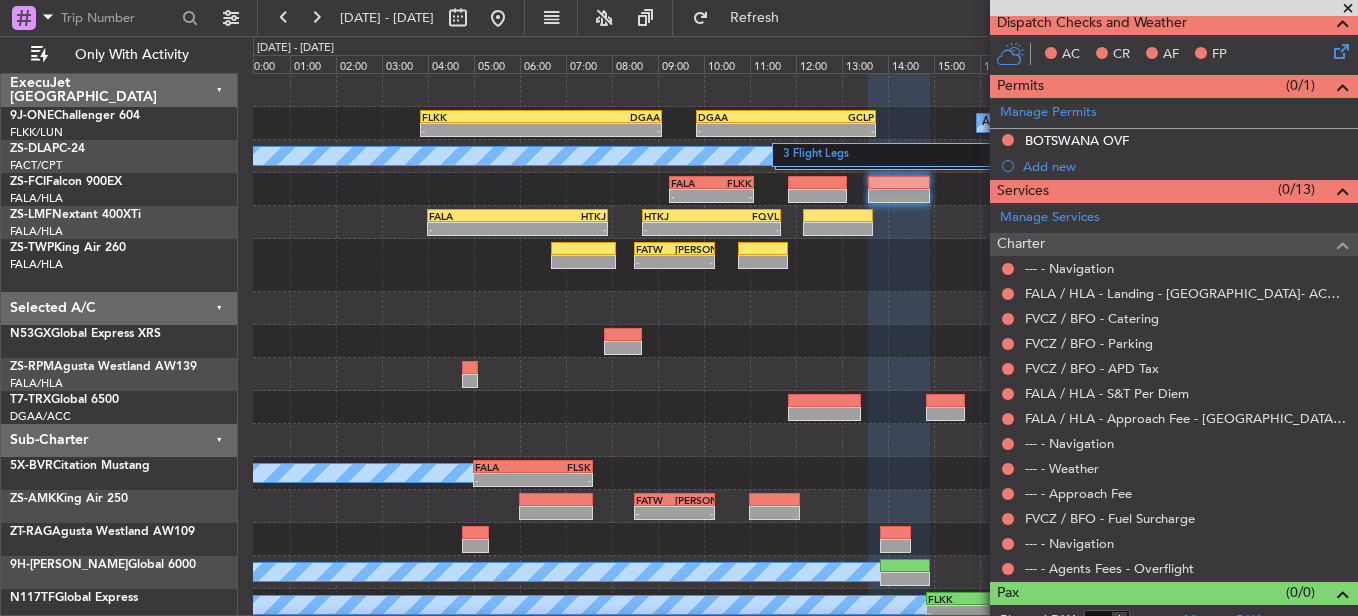 scroll, scrollTop: 464, scrollLeft: 0, axis: vertical 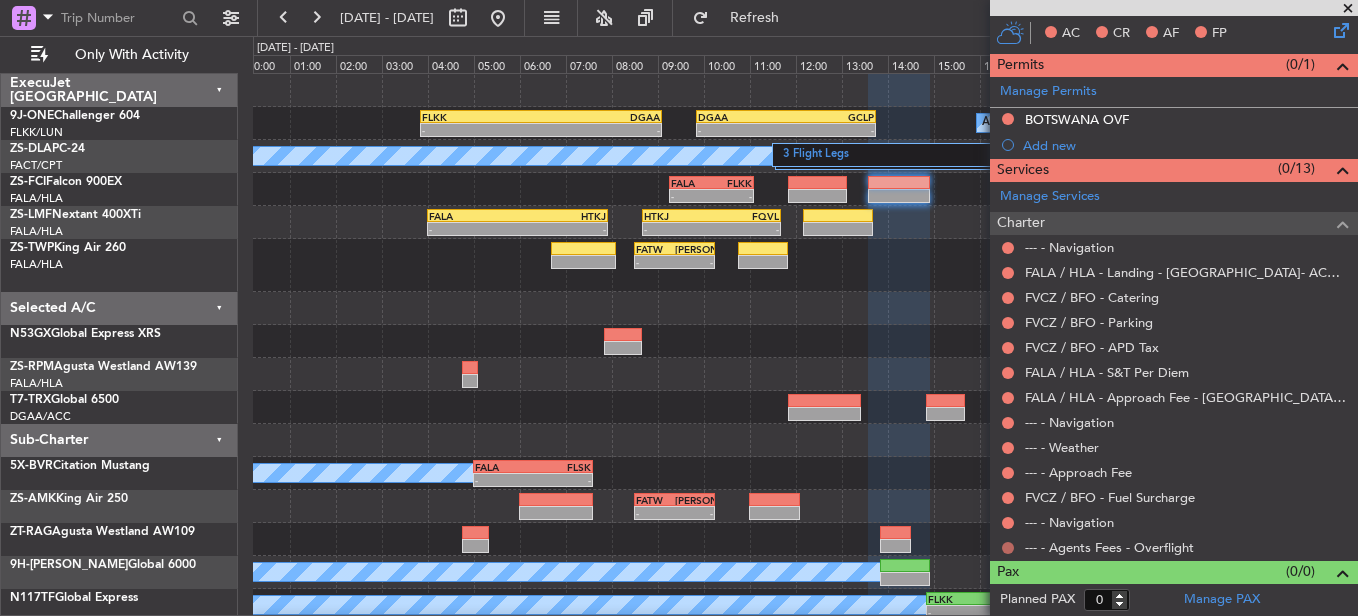 click at bounding box center [1008, 548] 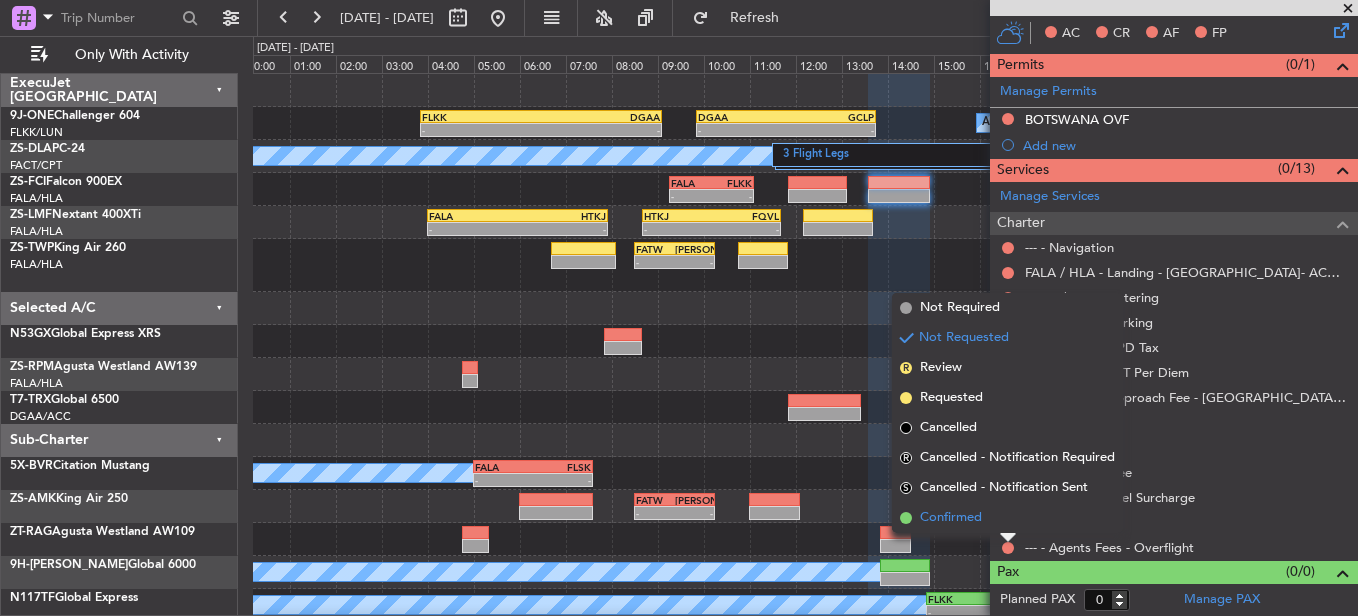 click on "Confirmed" at bounding box center [1007, 518] 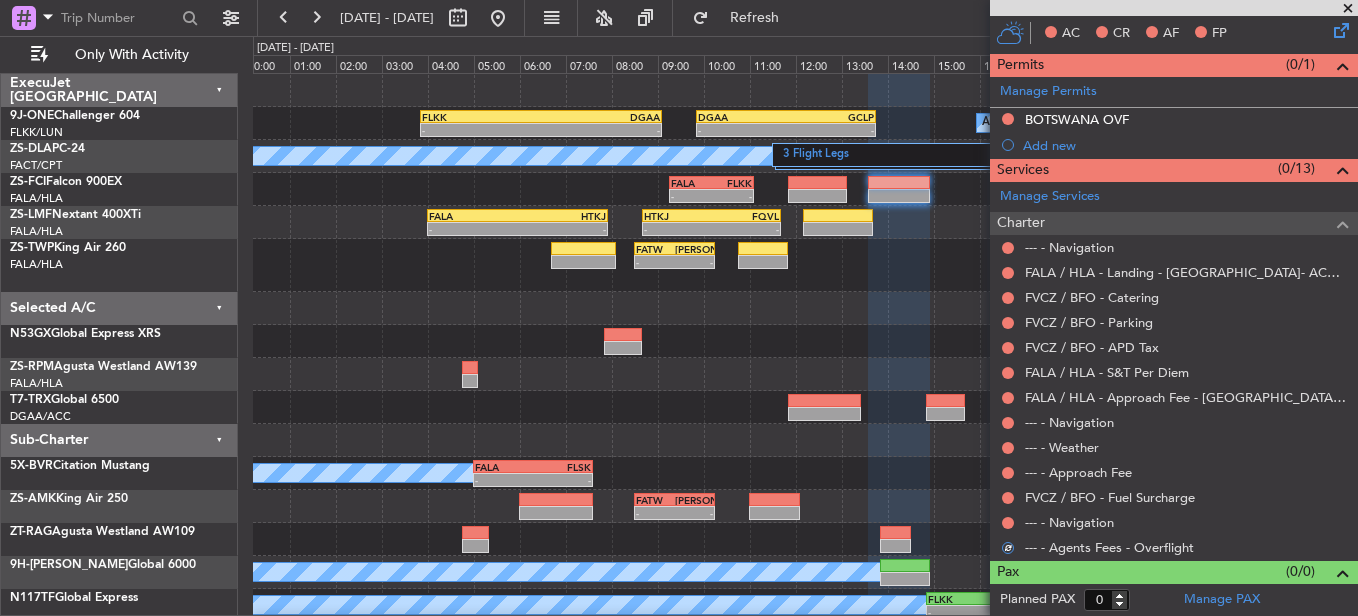 click on "Not Requested" at bounding box center (1008, 554) 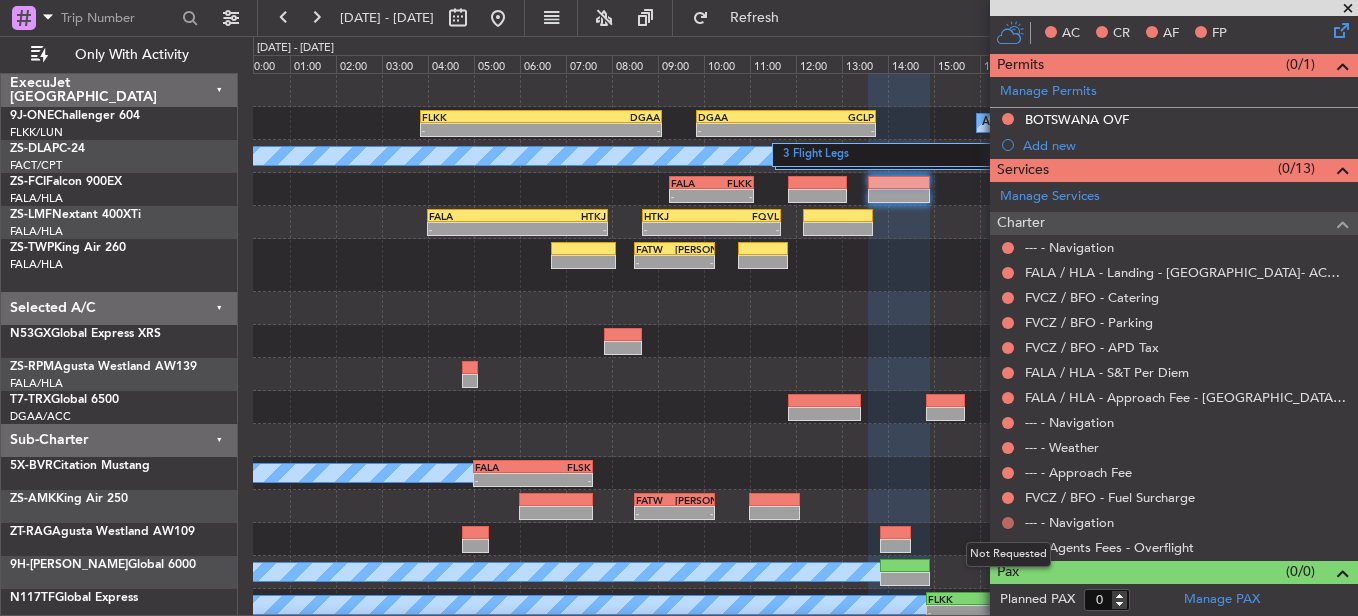 click at bounding box center [1008, 523] 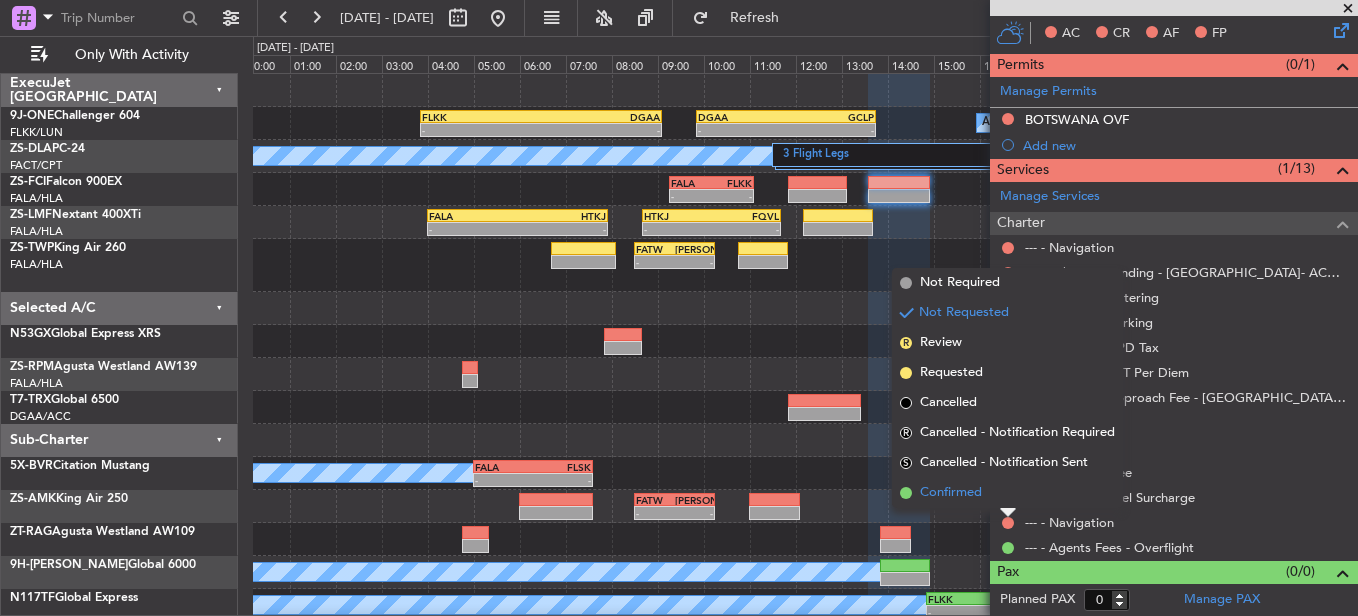 click on "Confirmed" at bounding box center [1007, 493] 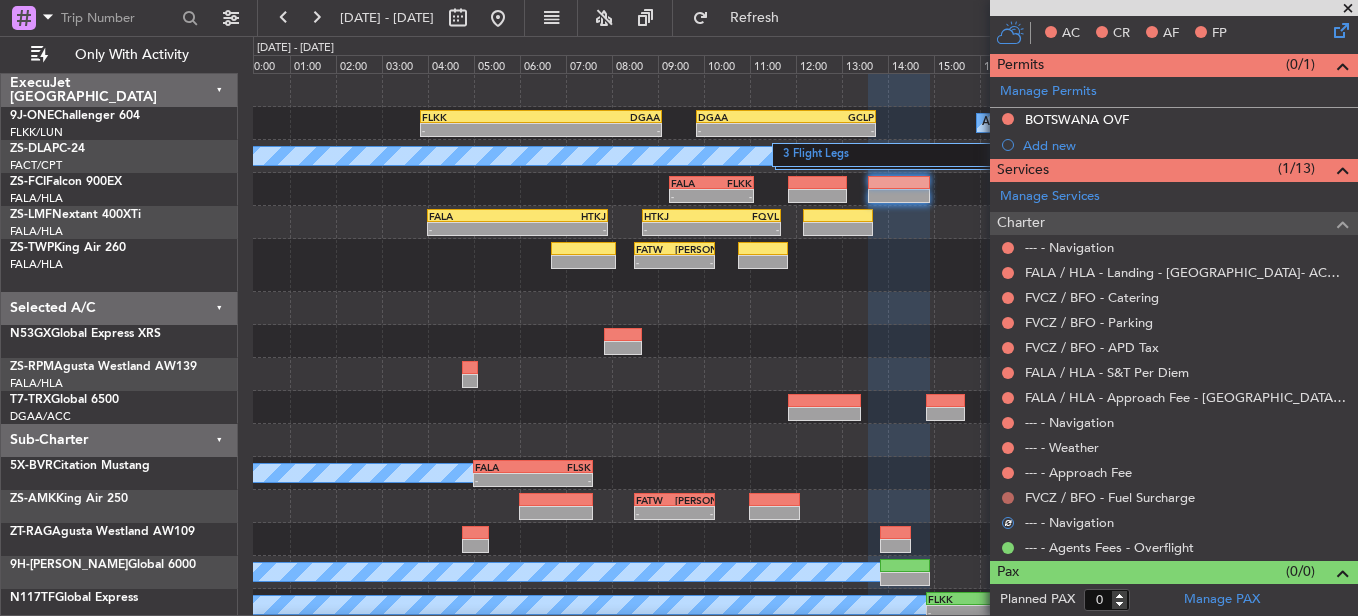 click at bounding box center [1008, 498] 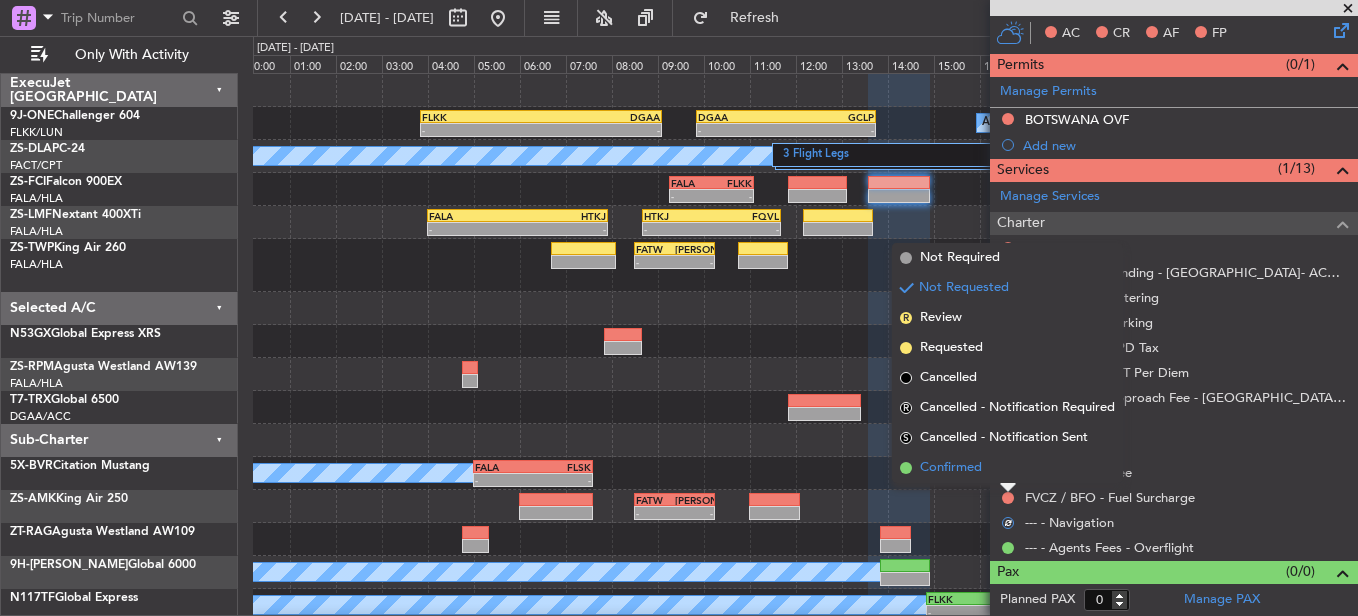 click on "Confirmed" at bounding box center (1007, 468) 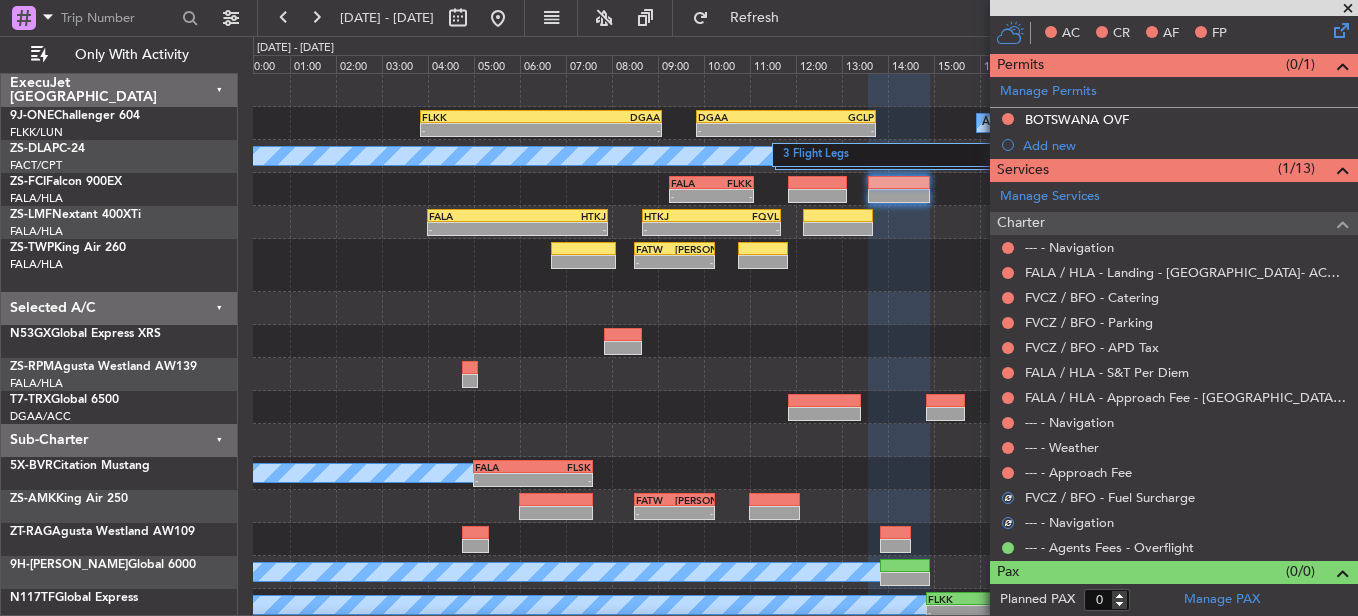 click at bounding box center [1008, 473] 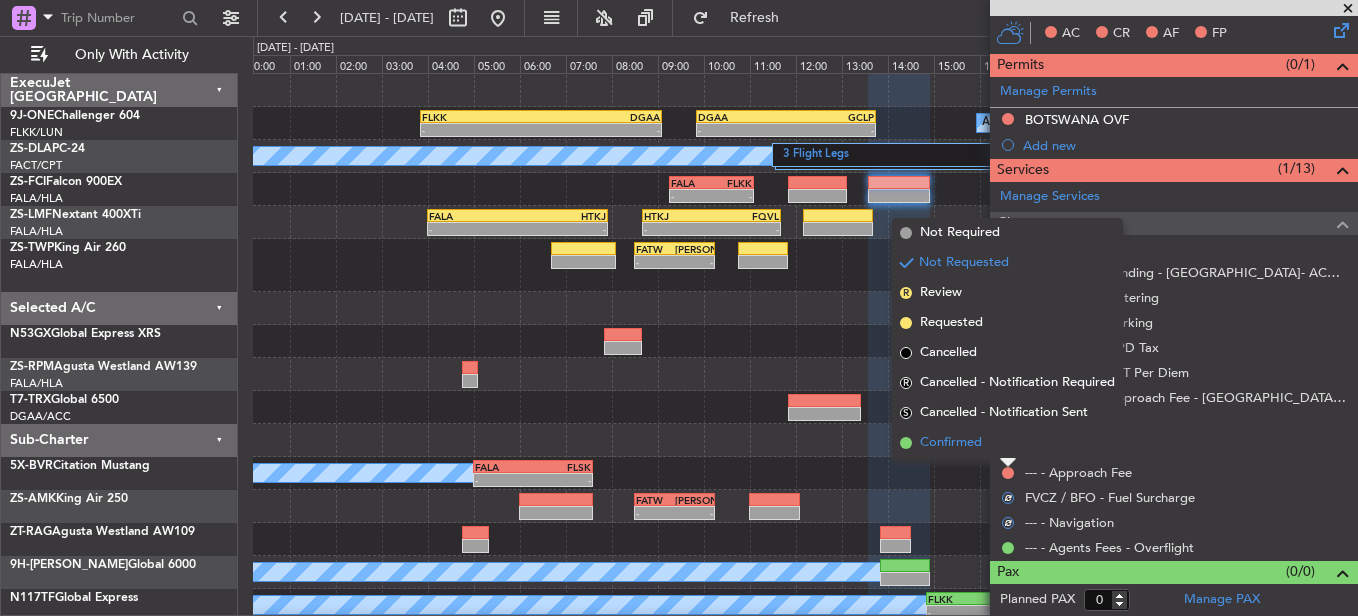 click on "Confirmed" at bounding box center (1007, 443) 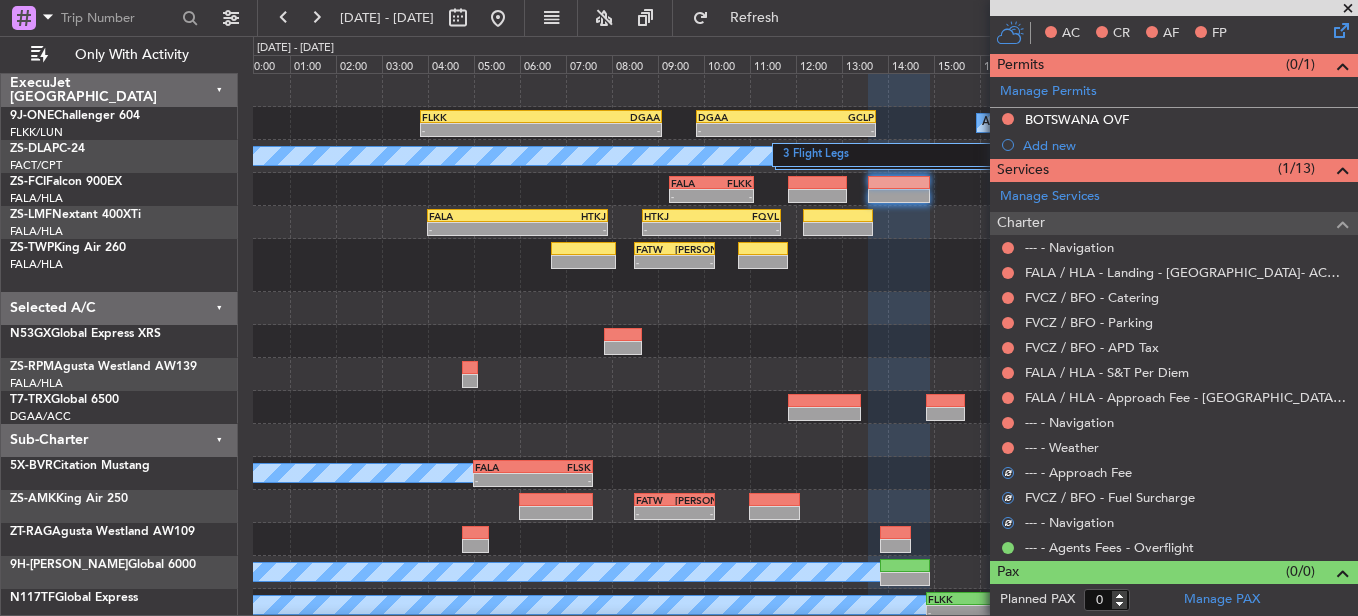 click at bounding box center [1008, 448] 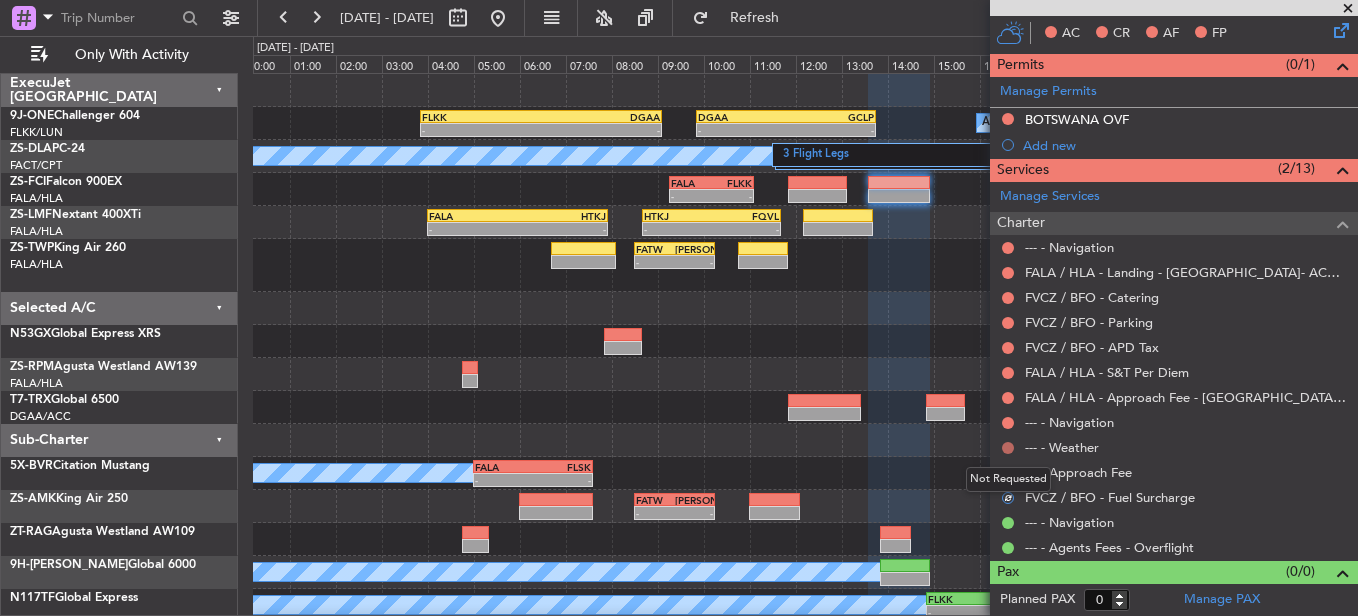 click at bounding box center [1008, 448] 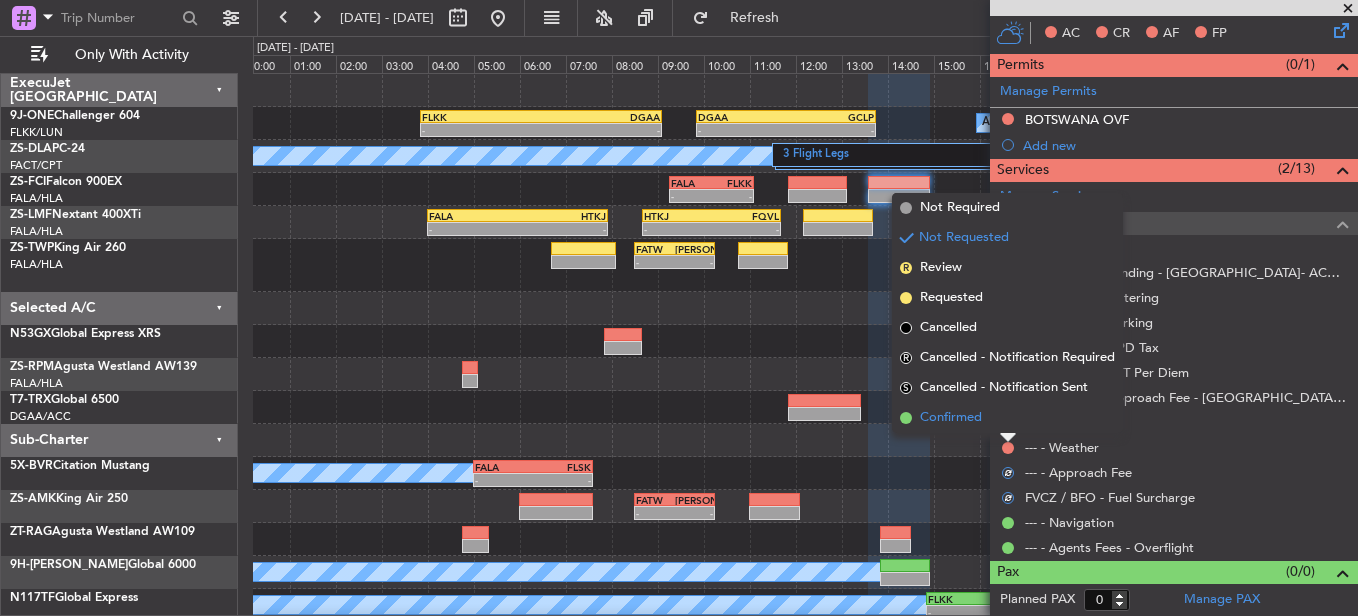 click on "Confirmed" at bounding box center [1007, 418] 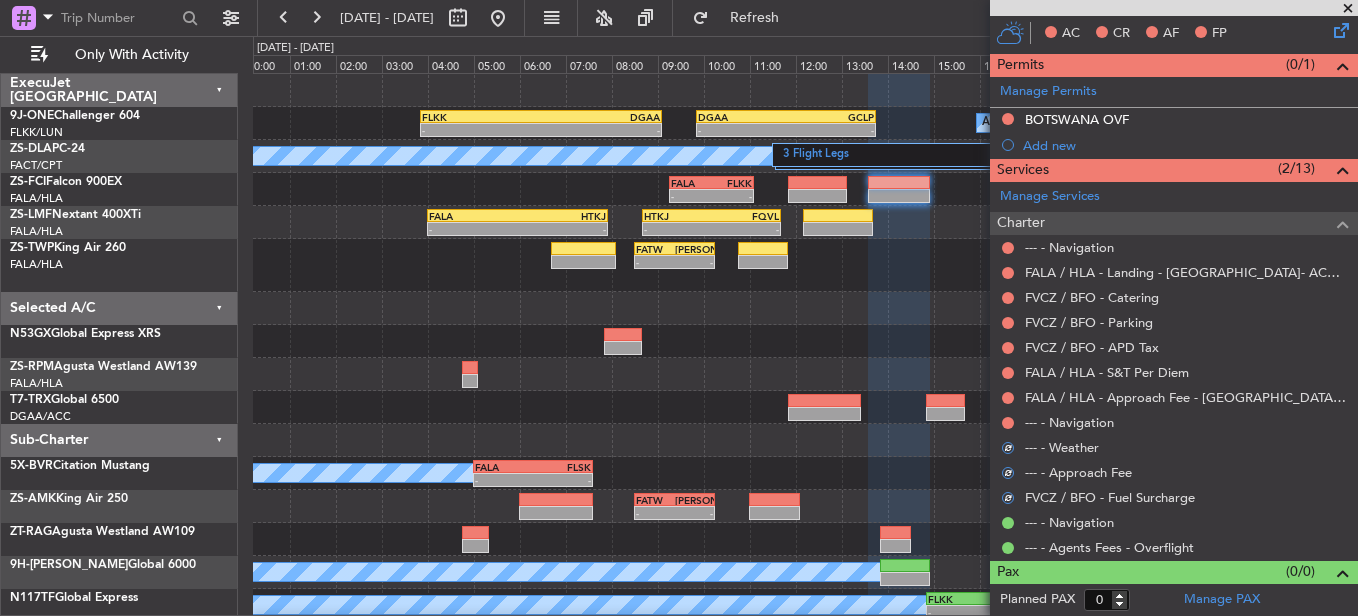 click at bounding box center (1008, 423) 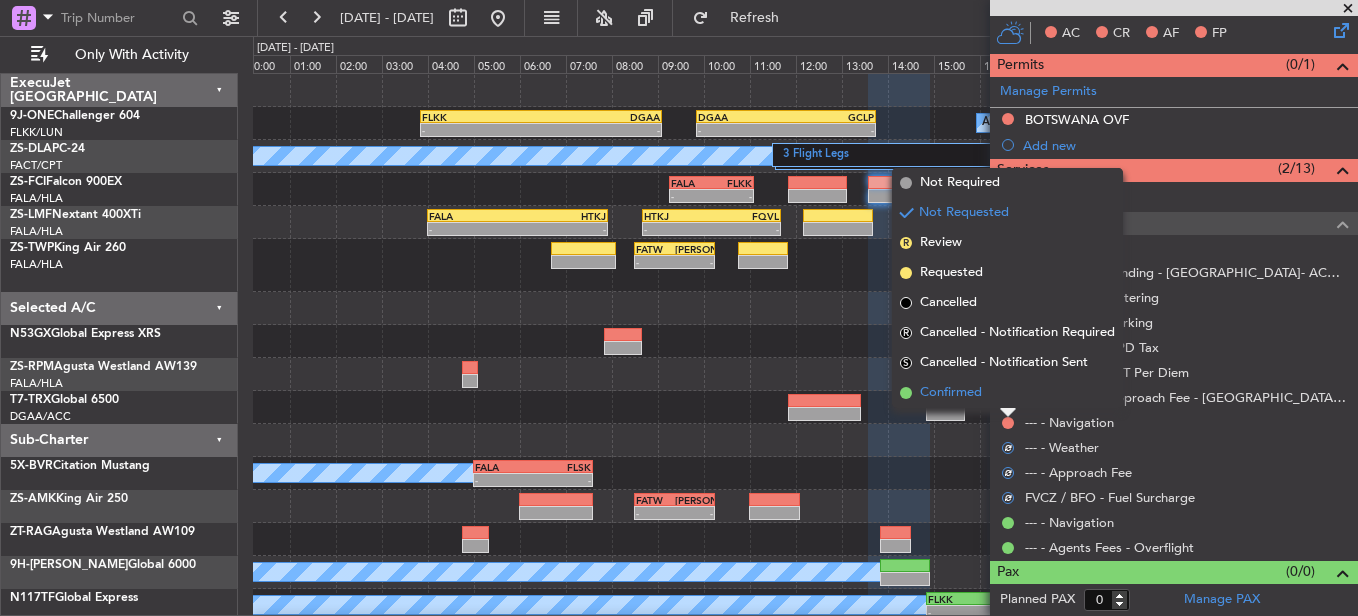 click on "Confirmed" at bounding box center [1007, 393] 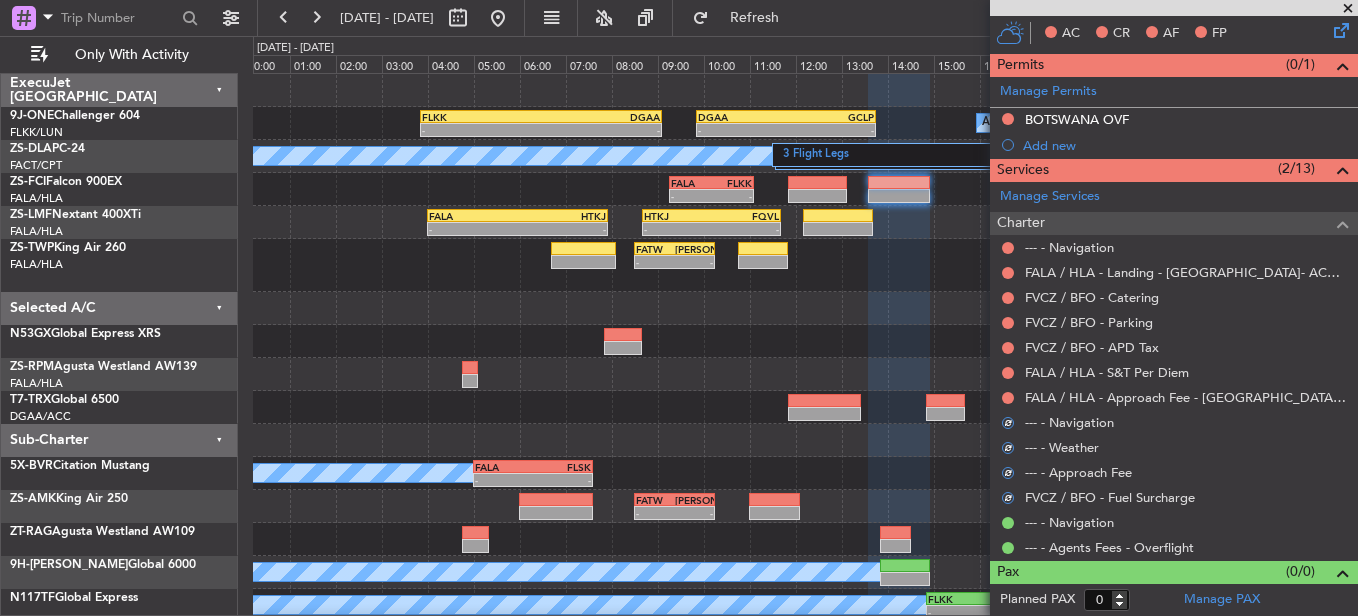 click at bounding box center [1008, 398] 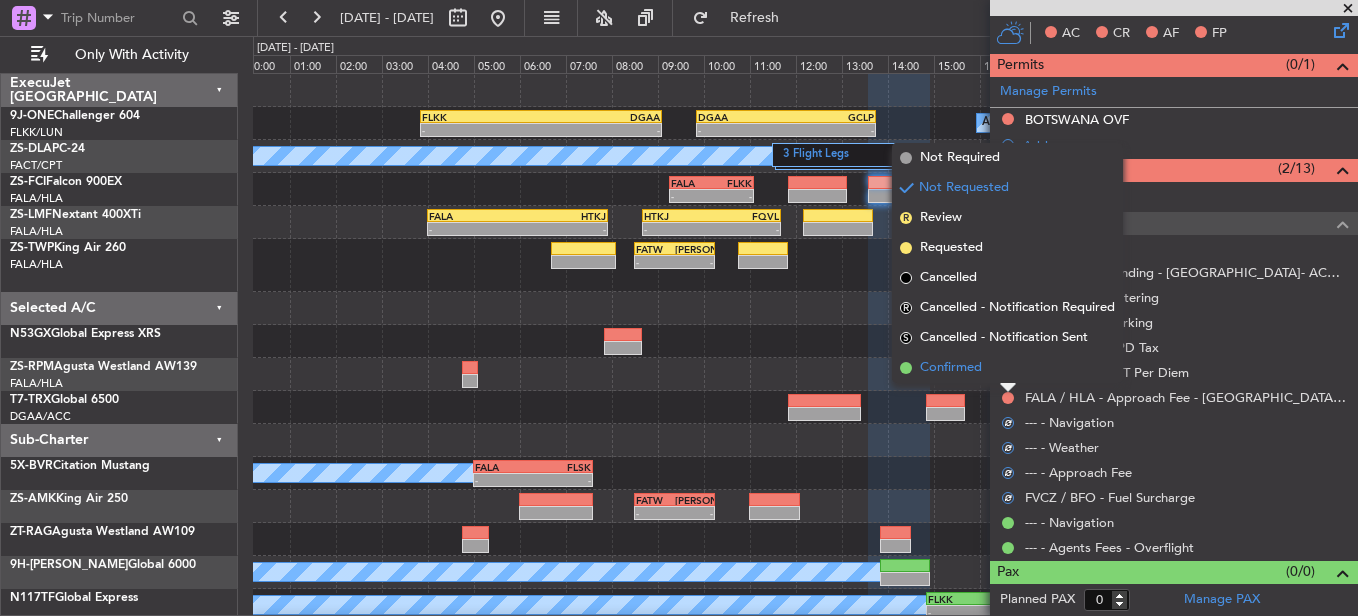click on "Confirmed" at bounding box center (1007, 368) 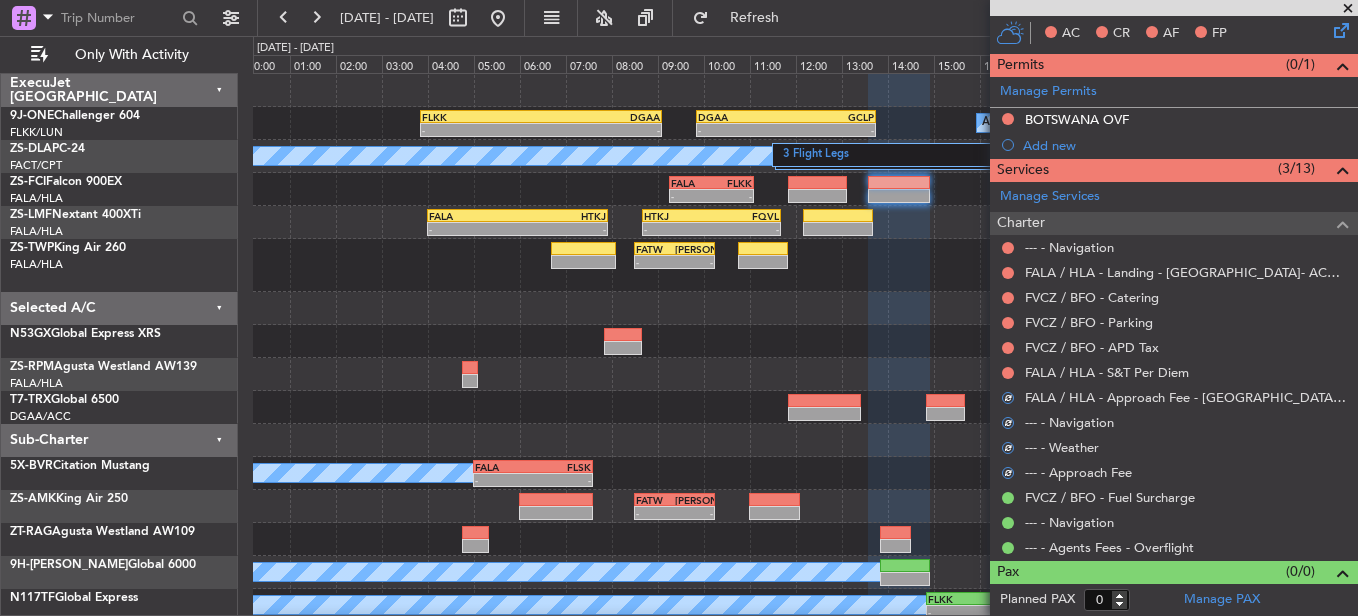 click at bounding box center (1008, 373) 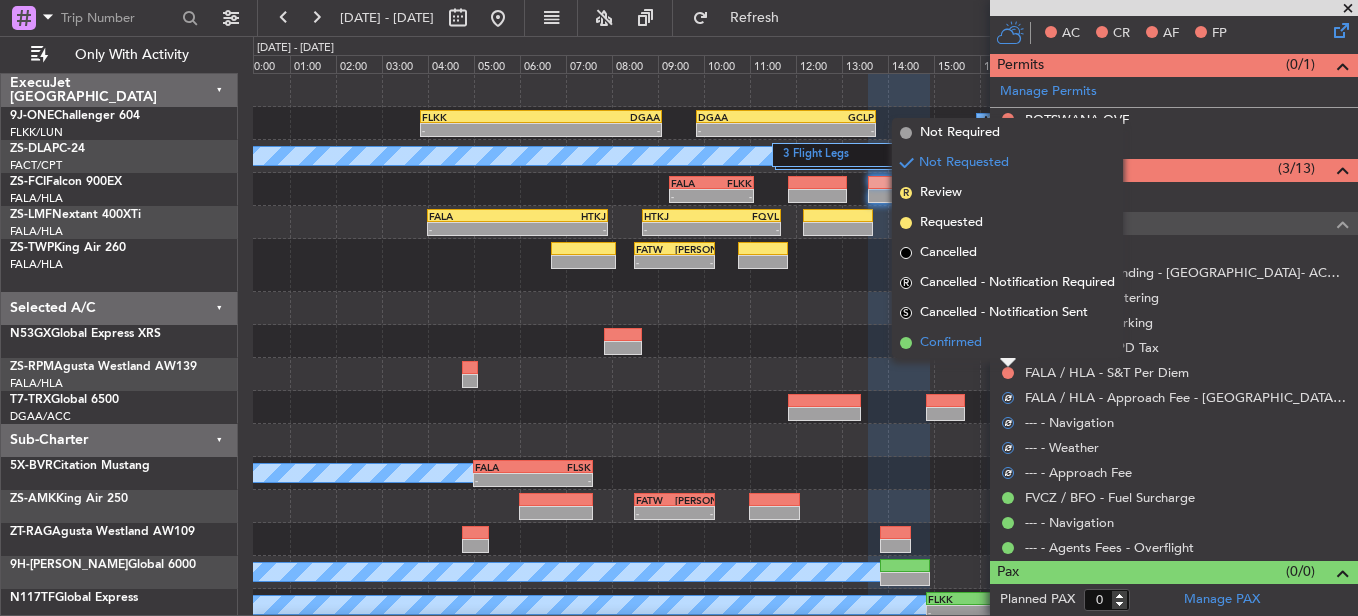 click on "Confirmed" at bounding box center (1007, 343) 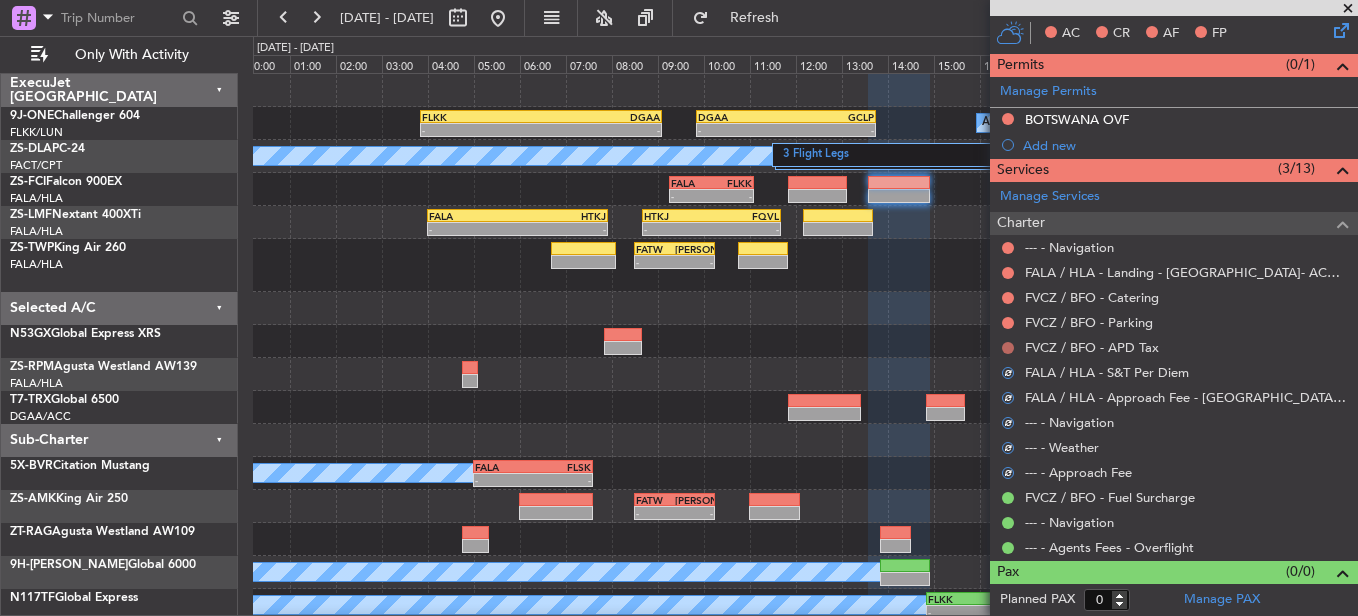 click at bounding box center [1008, 348] 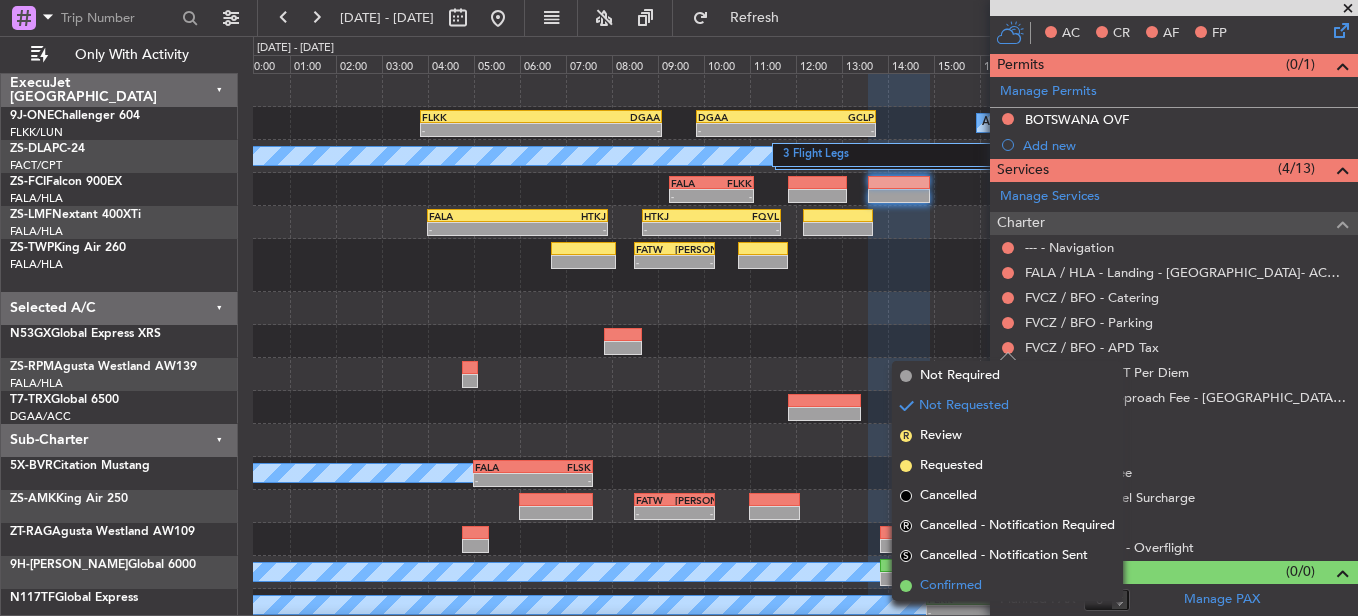 click on "Confirmed" at bounding box center (1007, 586) 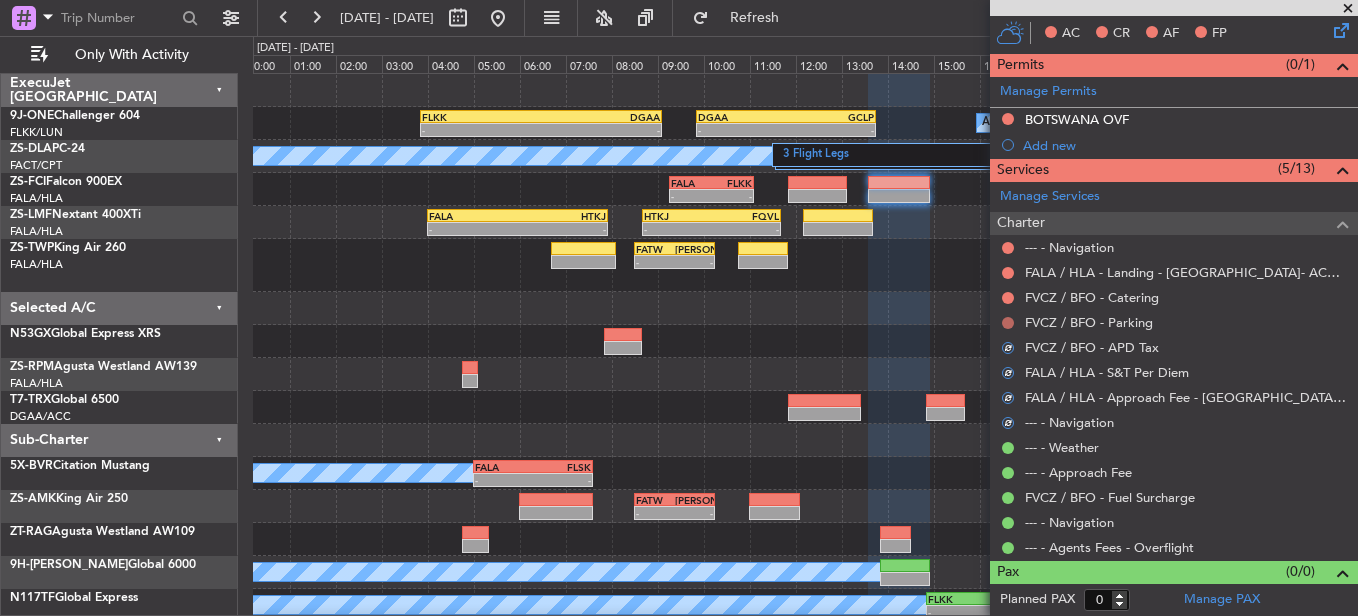 click at bounding box center (1008, 323) 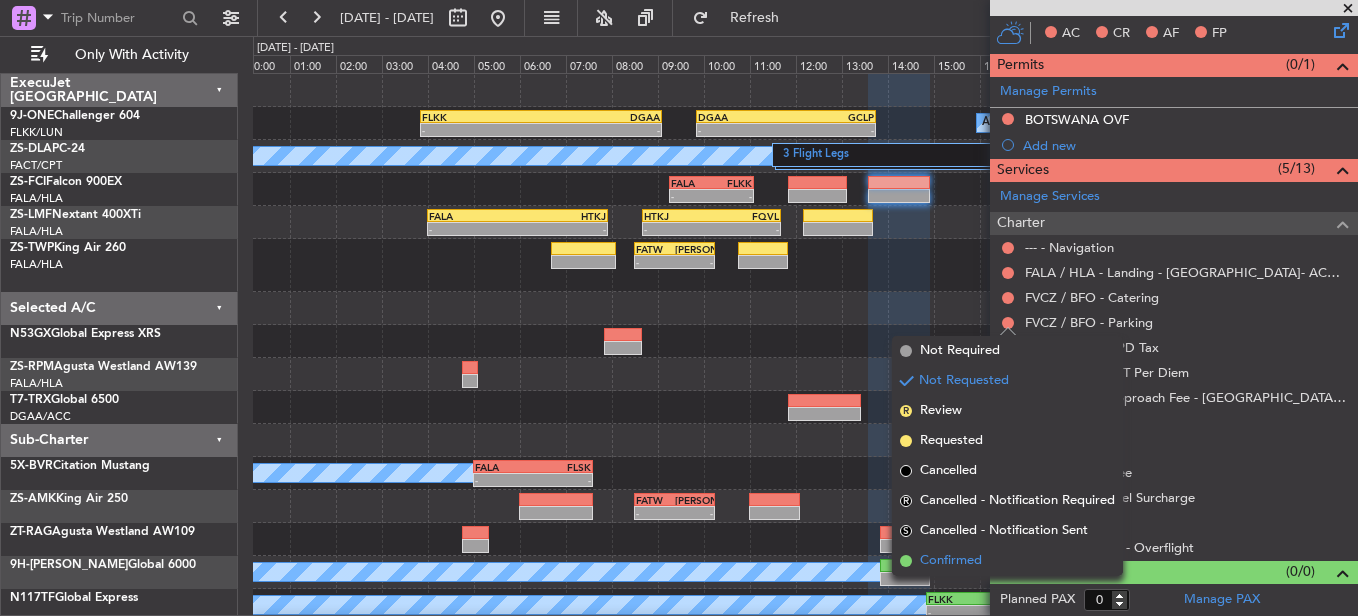 click on "Confirmed" at bounding box center (1007, 561) 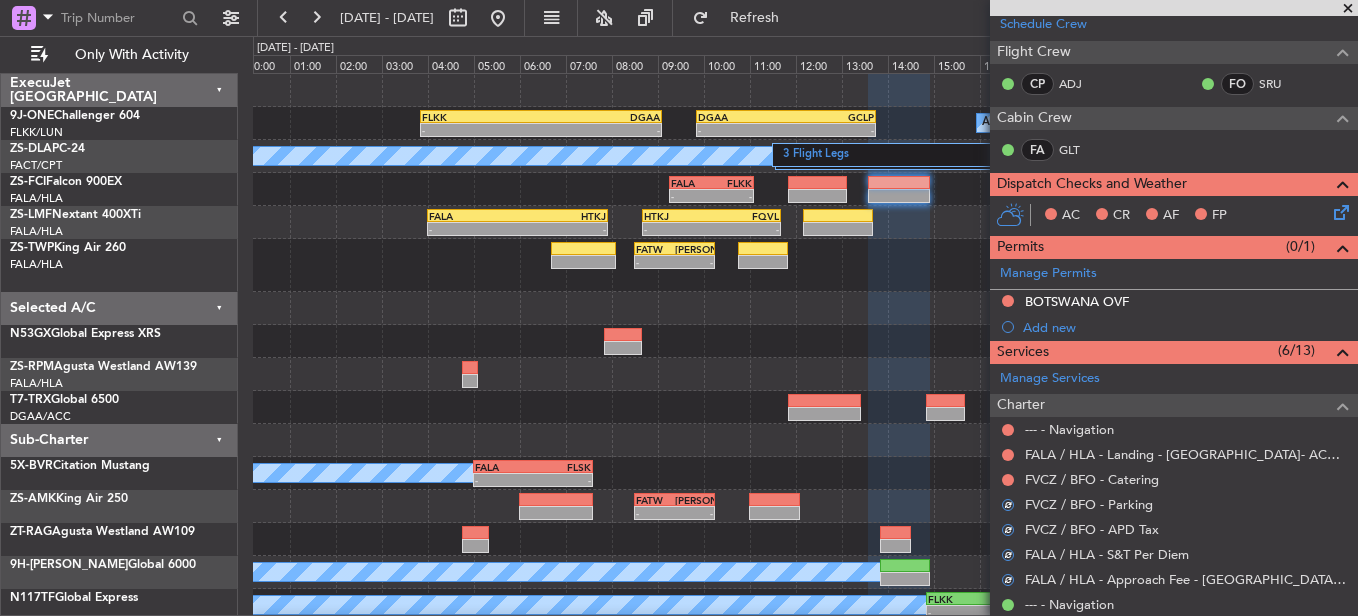 scroll, scrollTop: 264, scrollLeft: 0, axis: vertical 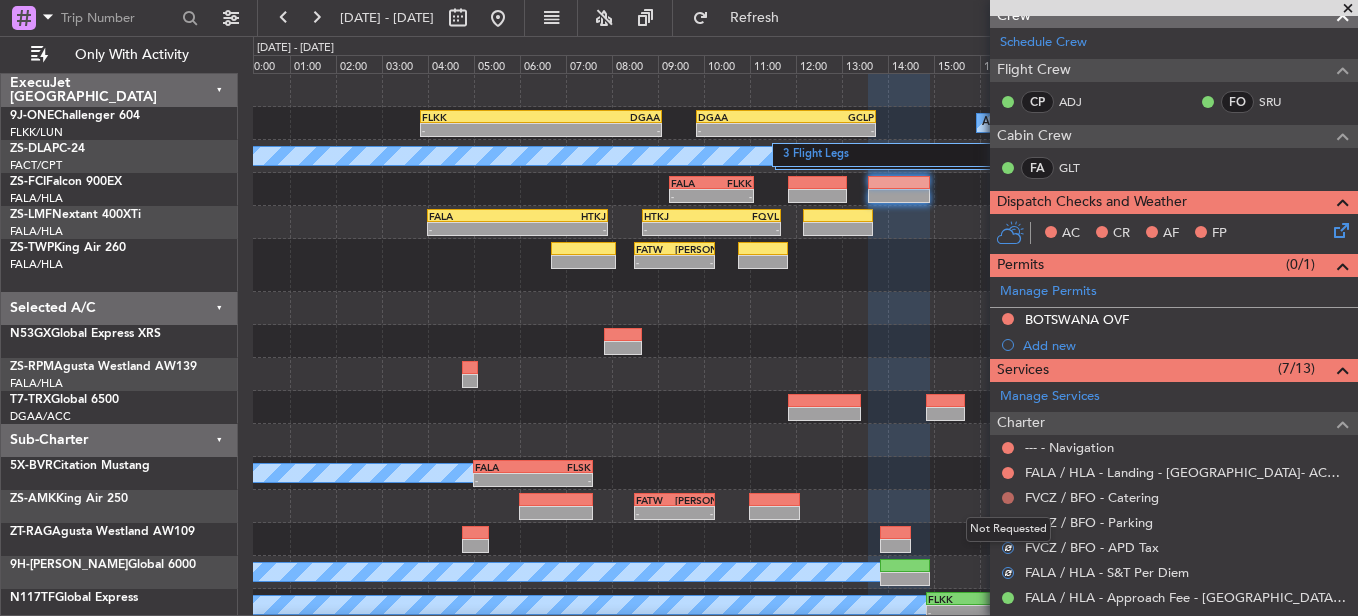 click at bounding box center (1008, 498) 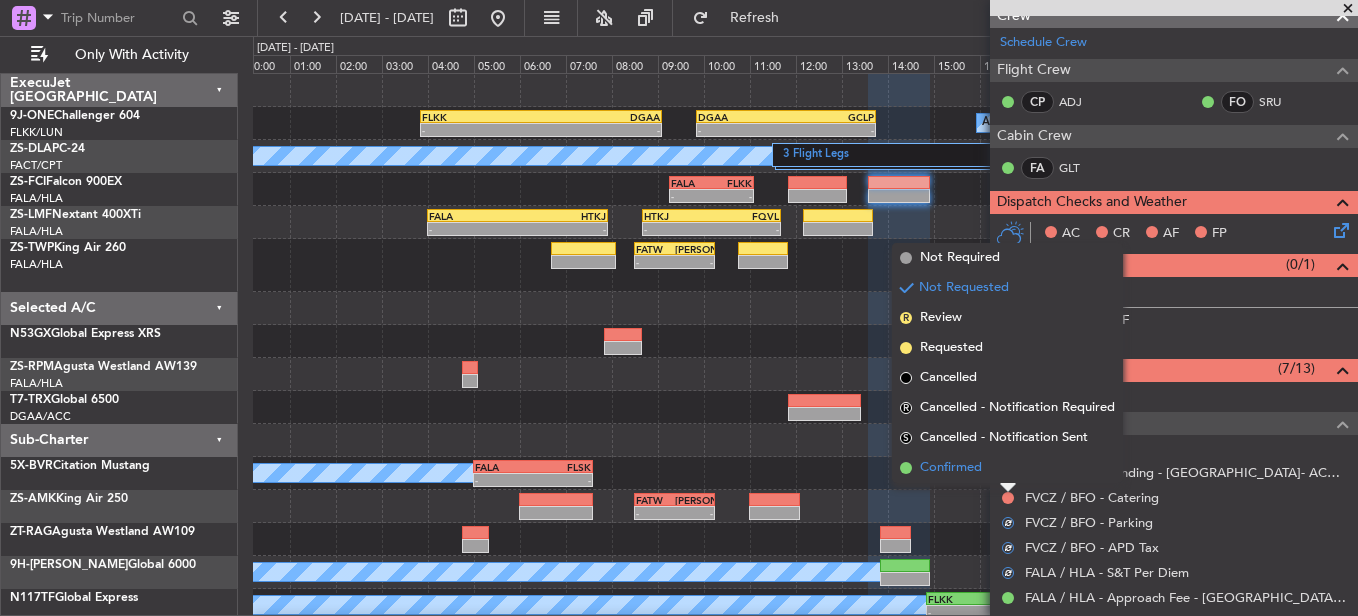 click on "Confirmed" at bounding box center [1007, 468] 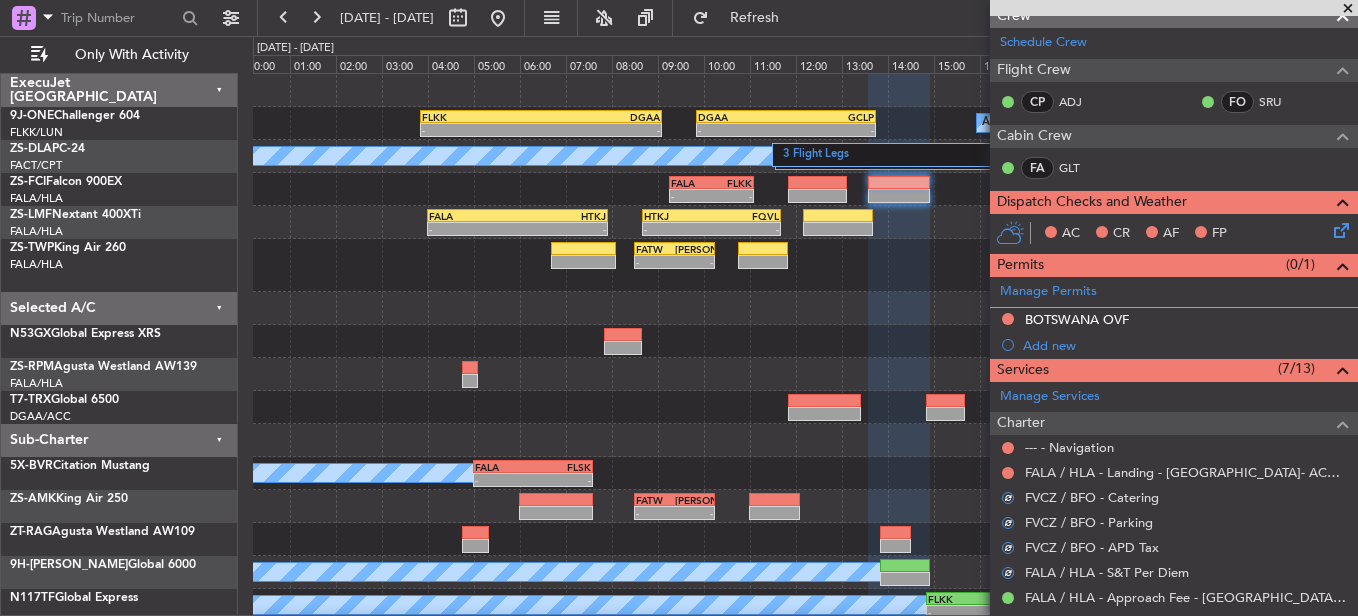 click at bounding box center (1008, 473) 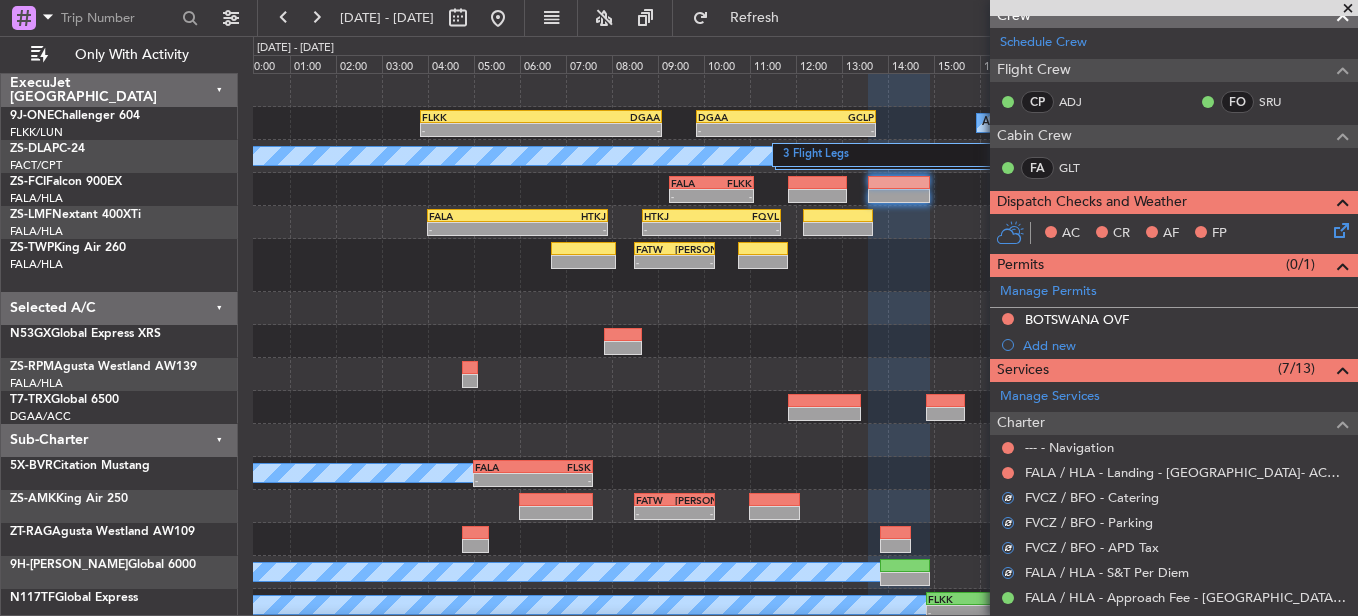 click at bounding box center (1008, 473) 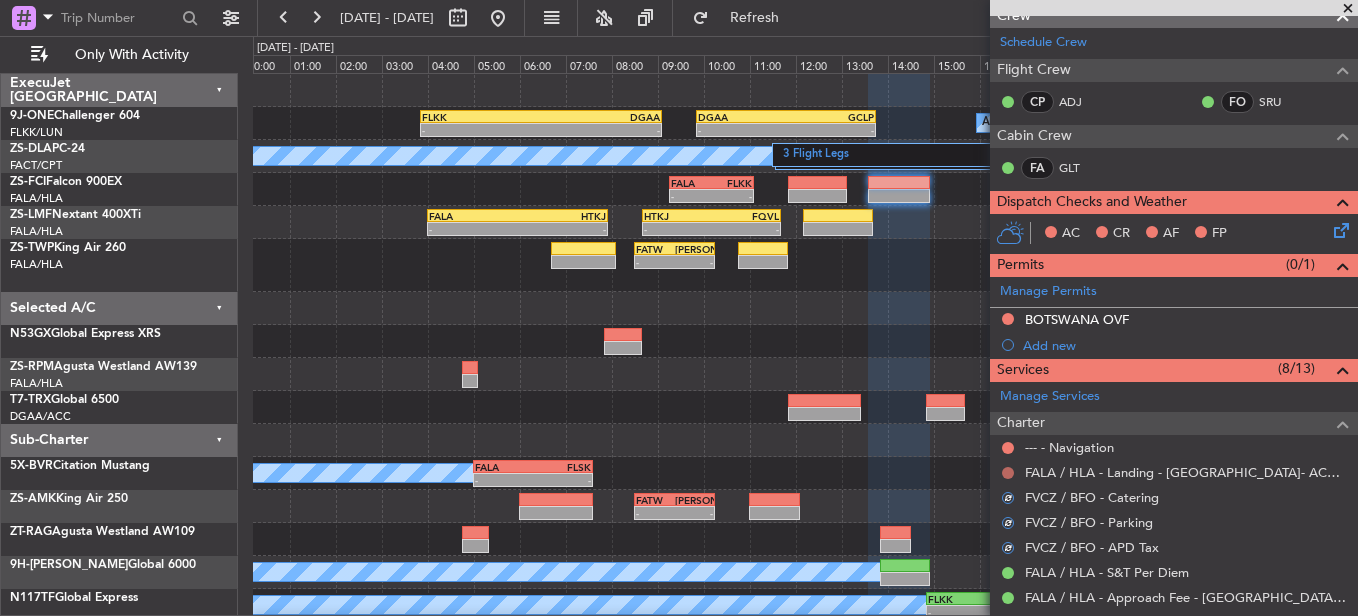 click at bounding box center [1008, 473] 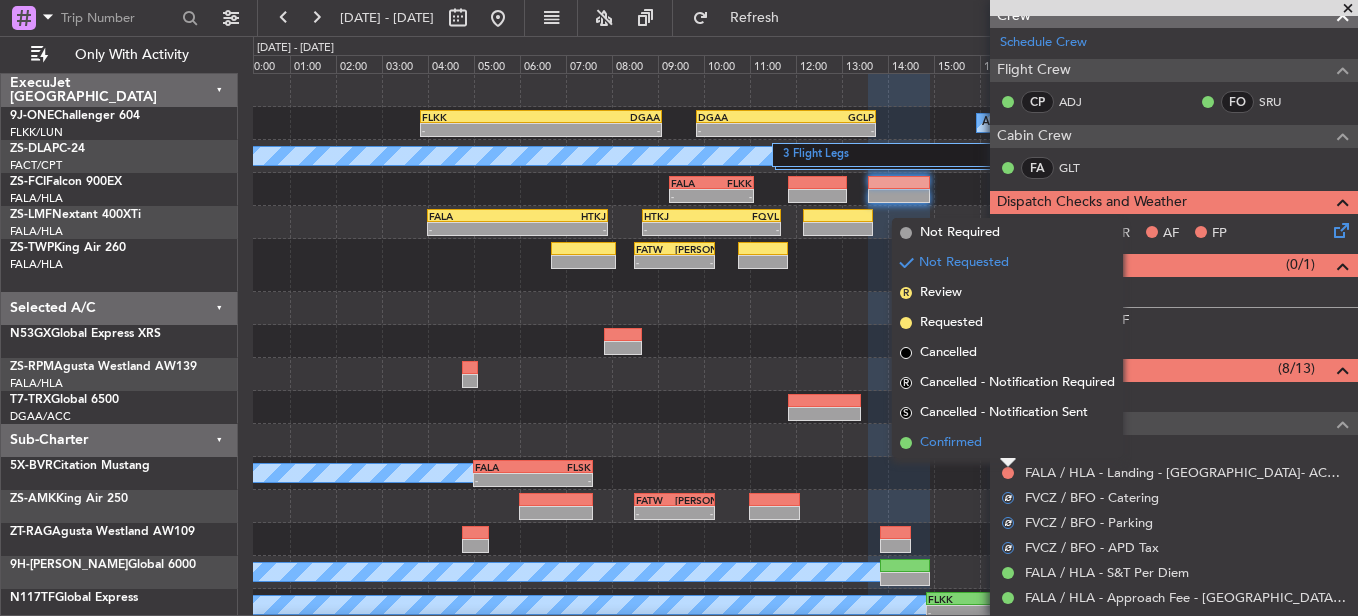 click on "Confirmed" at bounding box center (1007, 443) 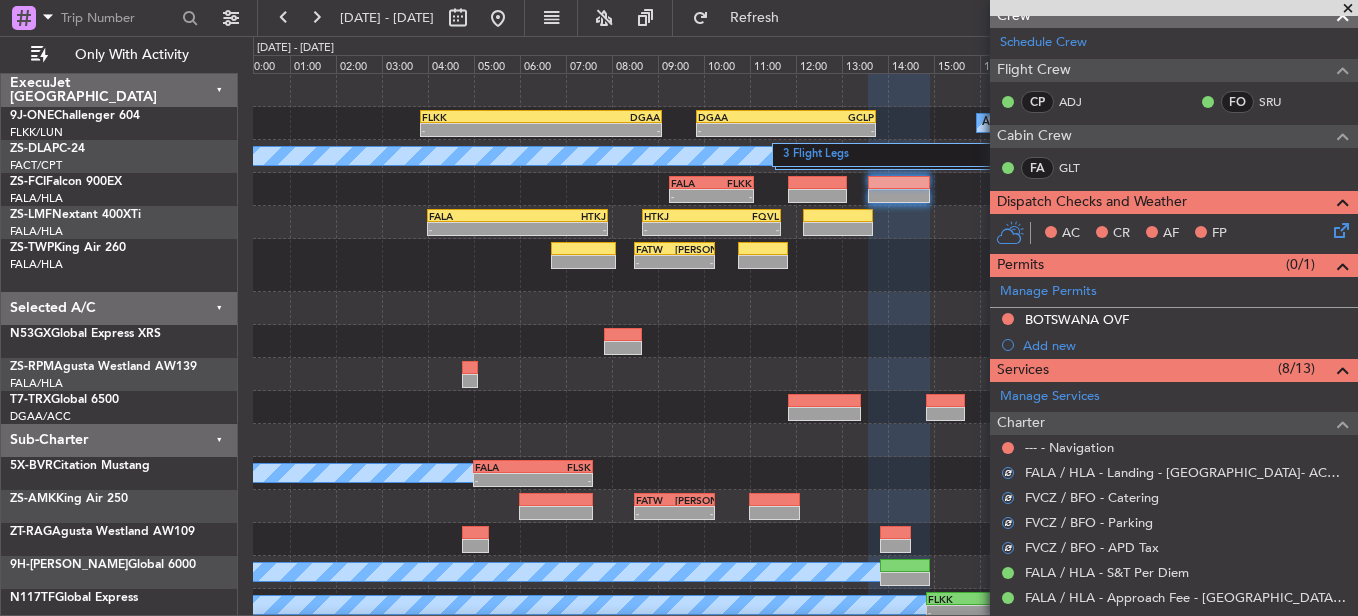 click at bounding box center (1008, 448) 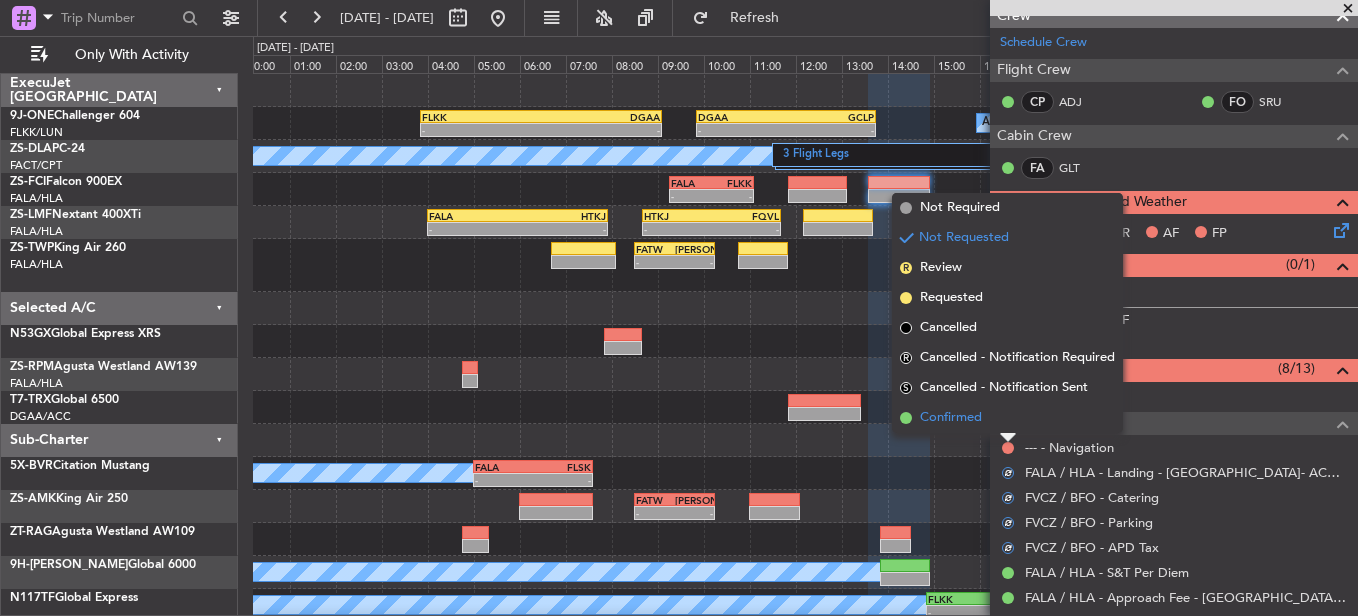 click on "Confirmed" at bounding box center [1007, 418] 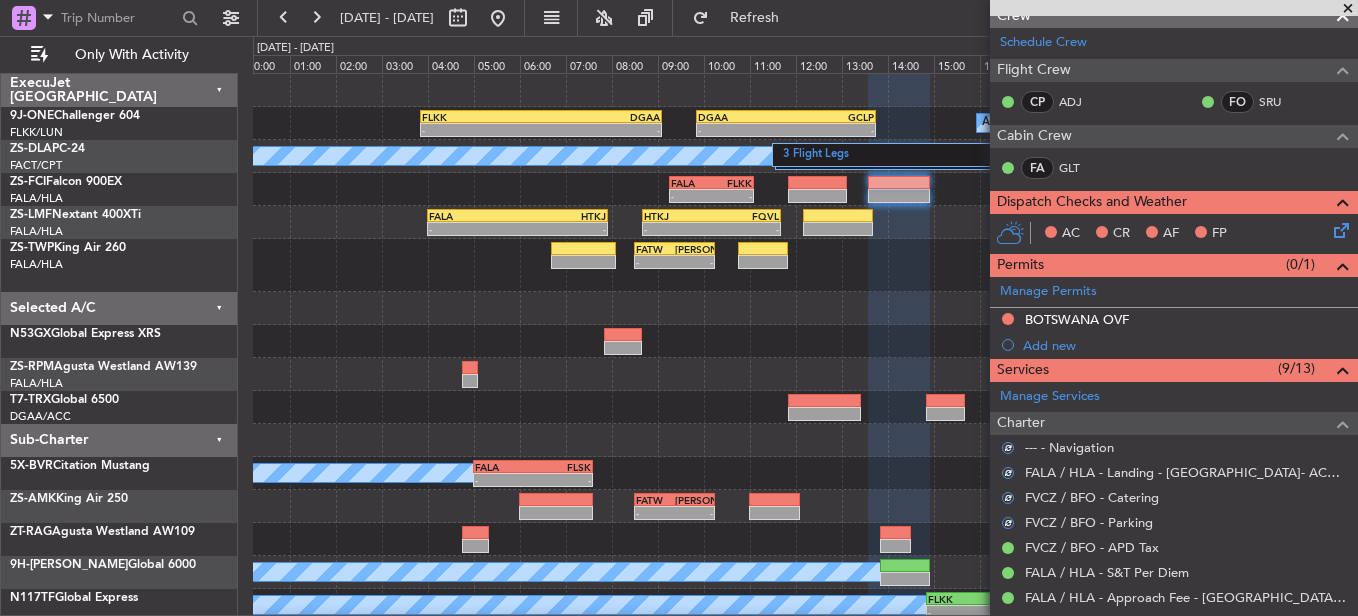 click 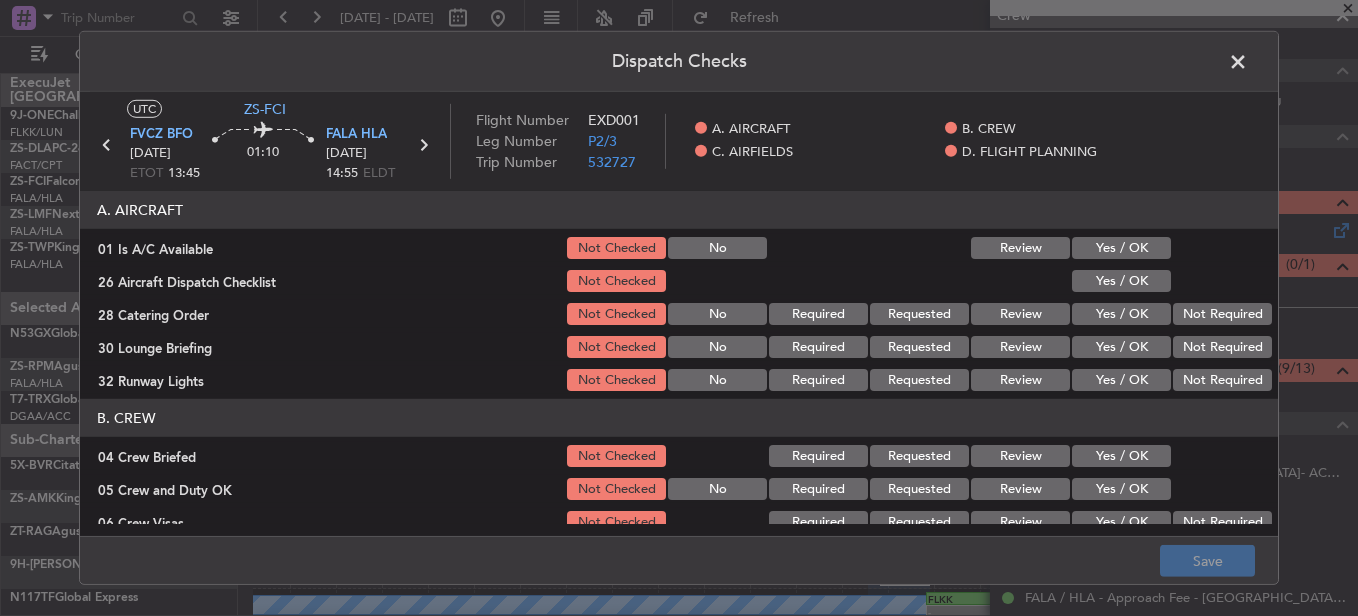 click on "Yes / OK" 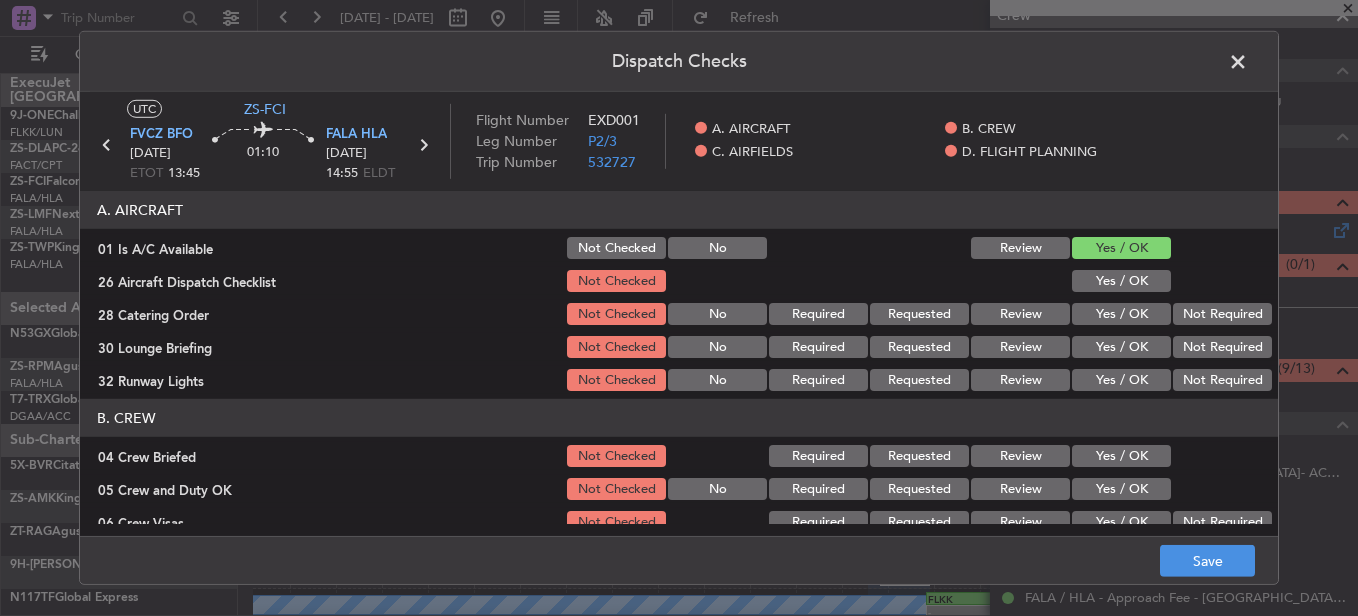 click on "Yes / OK" 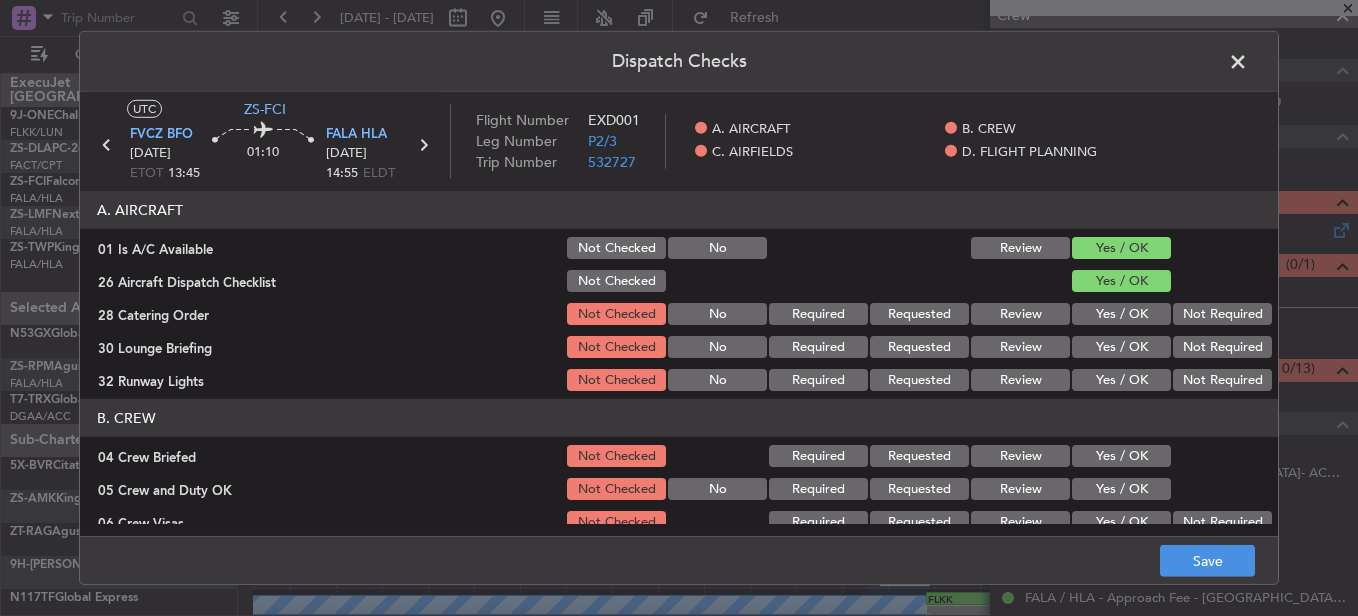 click on "Not Required" 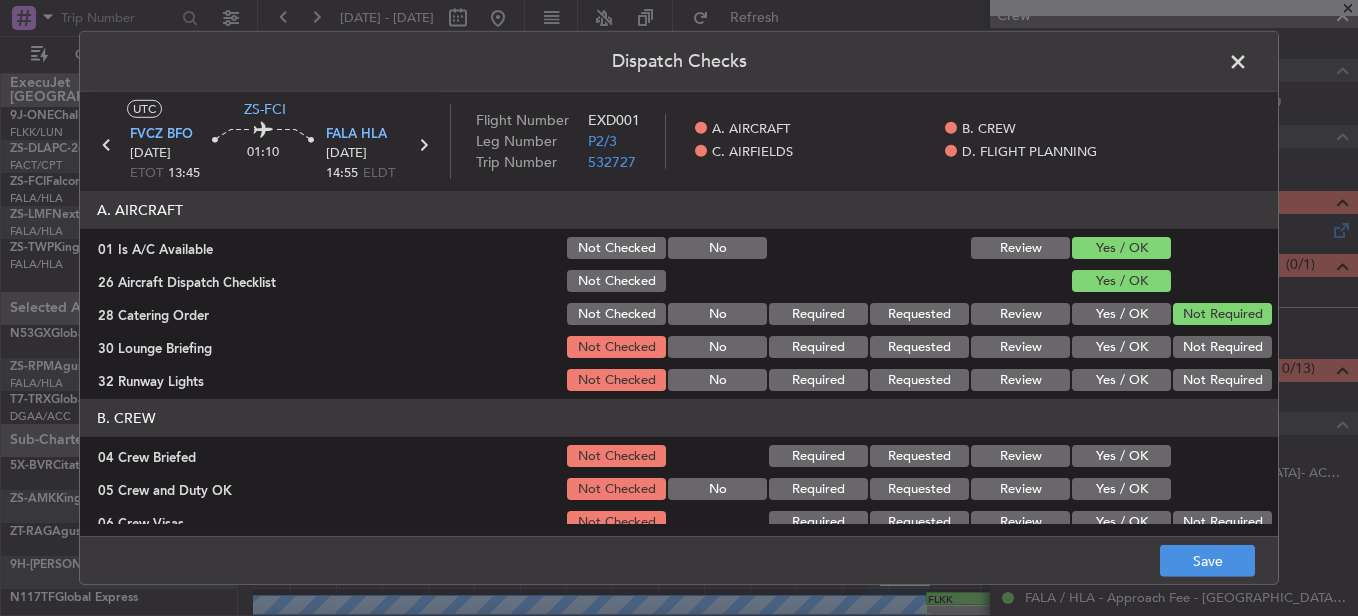 drag, startPoint x: 1184, startPoint y: 352, endPoint x: 1188, endPoint y: 367, distance: 15.524175 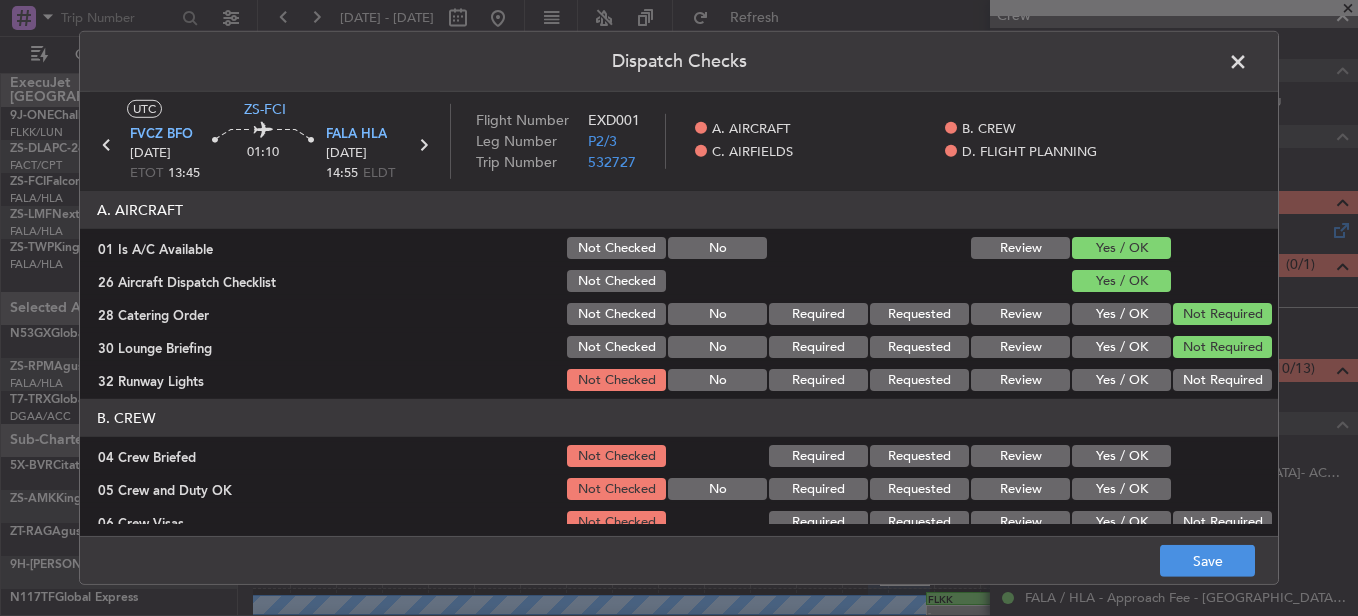 drag, startPoint x: 1193, startPoint y: 373, endPoint x: 1200, endPoint y: 394, distance: 22.135944 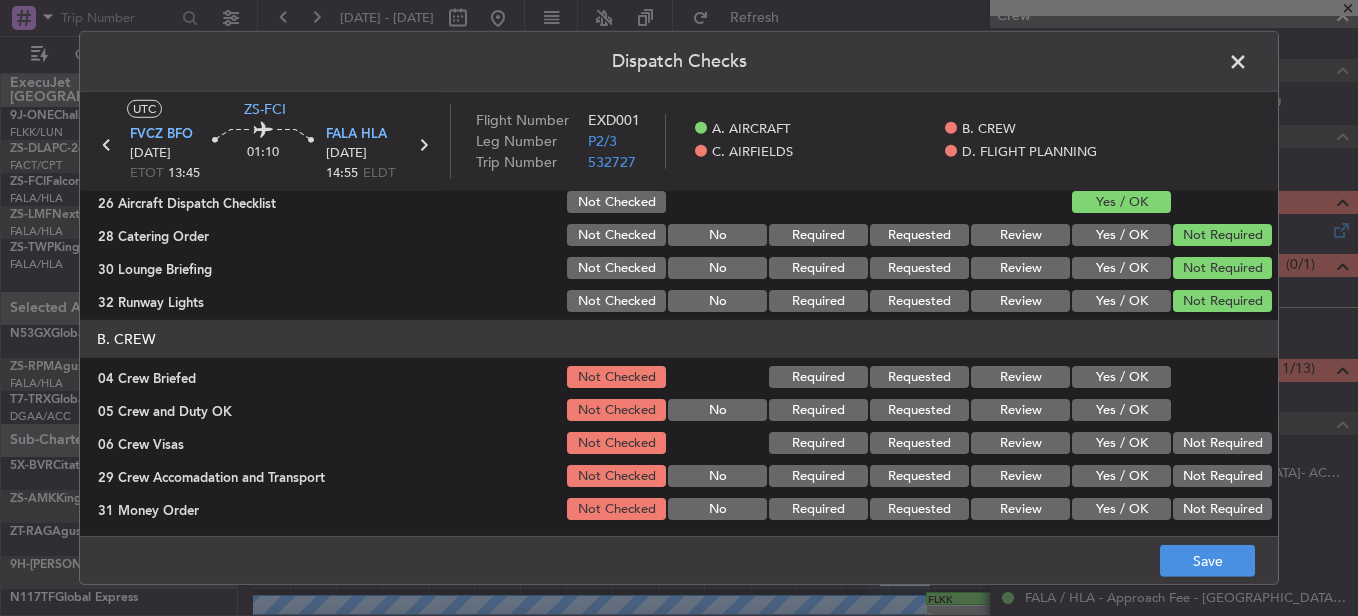 scroll, scrollTop: 100, scrollLeft: 0, axis: vertical 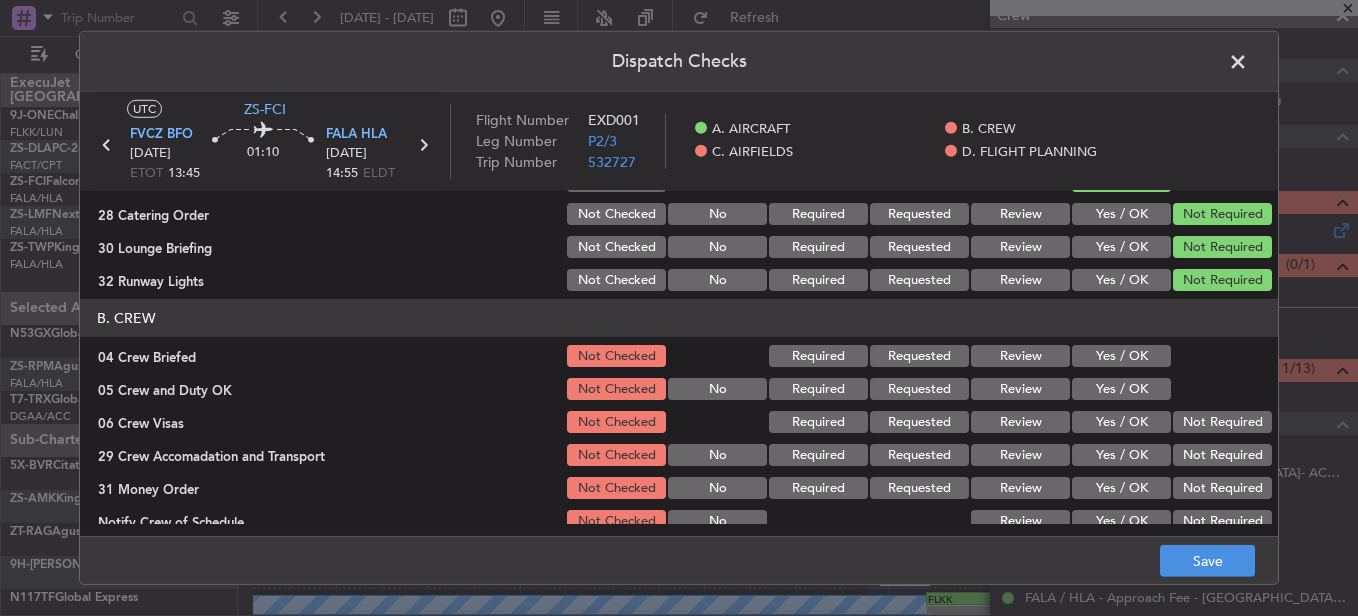 click on "Yes / OK" 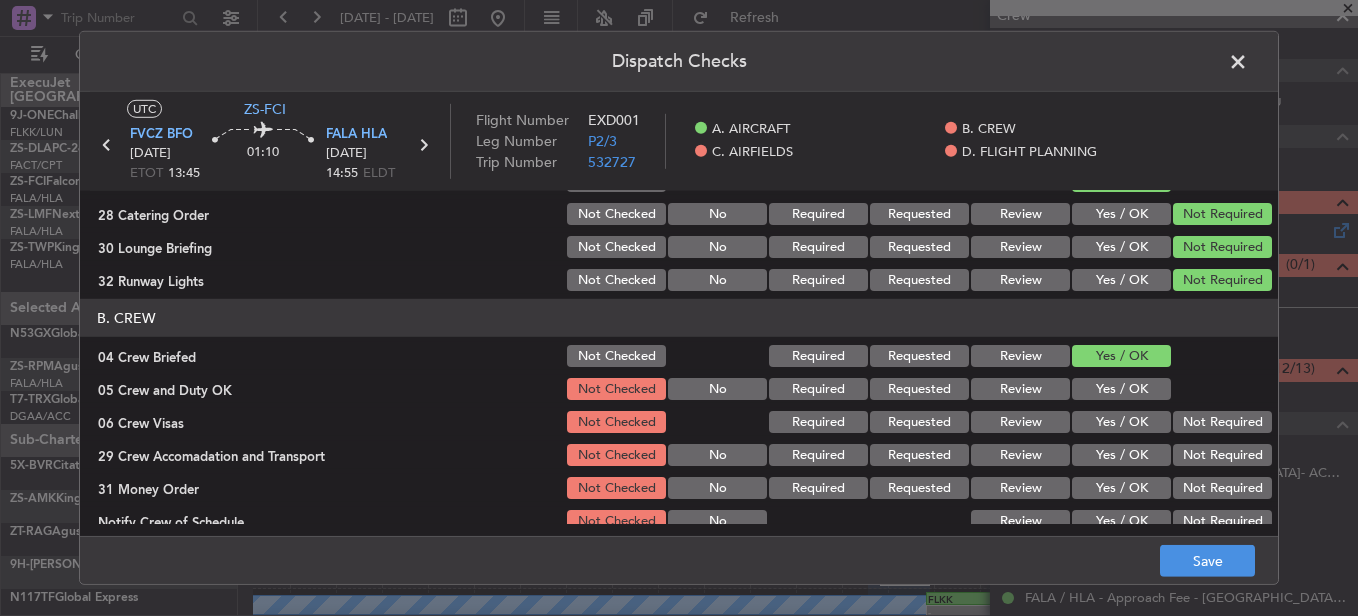 click on "Yes / OK" 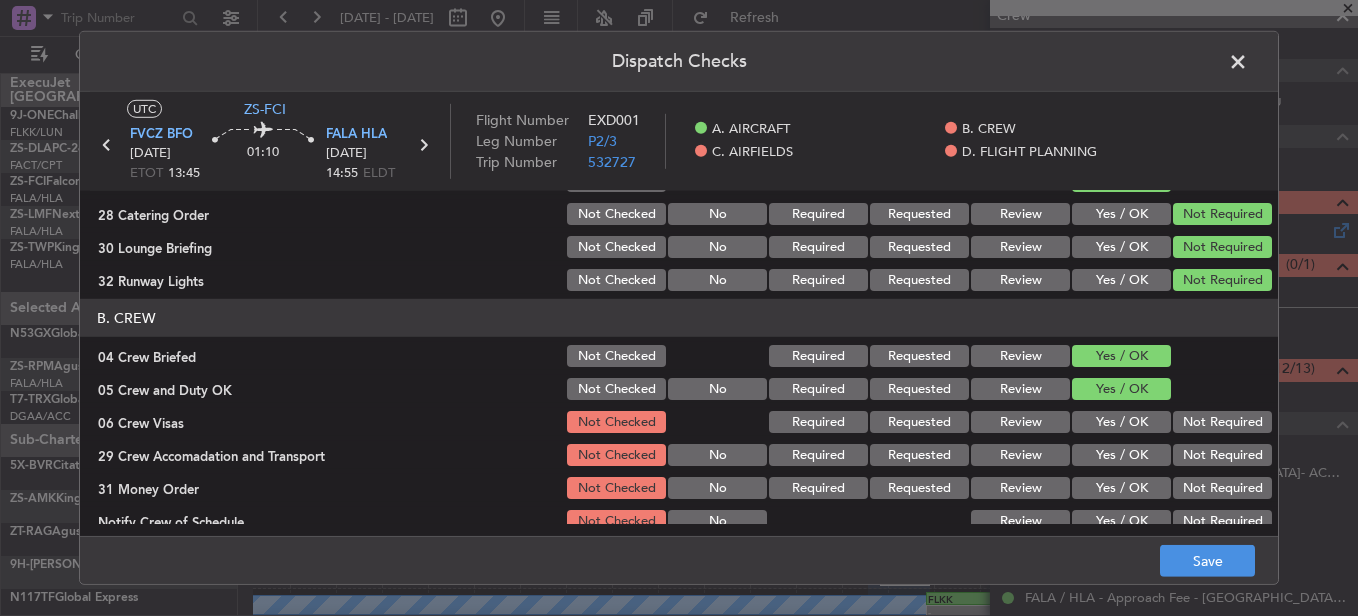 click on "B. CREW   04 Crew Briefed  Not Checked Required Requested Review Yes / OK  05 Crew and Duty OK  Not Checked No Required Requested Review Yes / OK  06 Crew Visas  Not Checked Required Requested Review Yes / OK Not Required  29 Crew Accomadation and Transport  Not Checked No Required Requested Review Yes / OK Not Required  31 Money Order  Not Checked No Required Requested Review Yes / OK Not Required  Notify Crew of Schedule  Not Checked No Review Yes / OK Not Required" 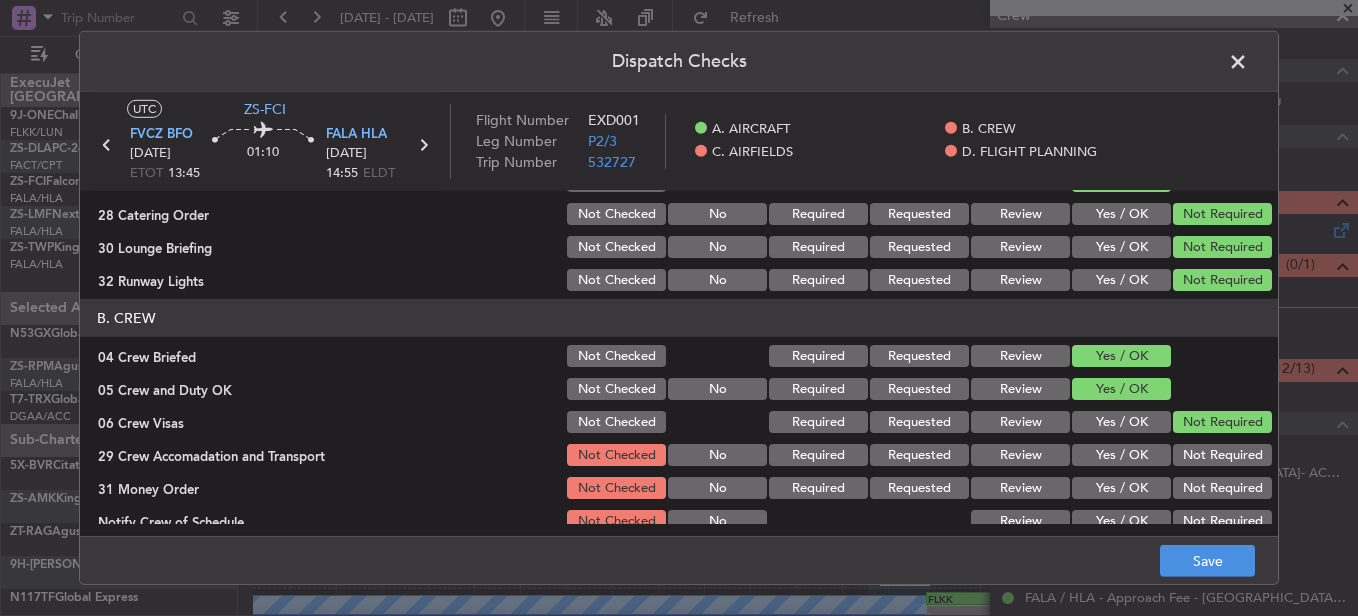 click on "Not Required" 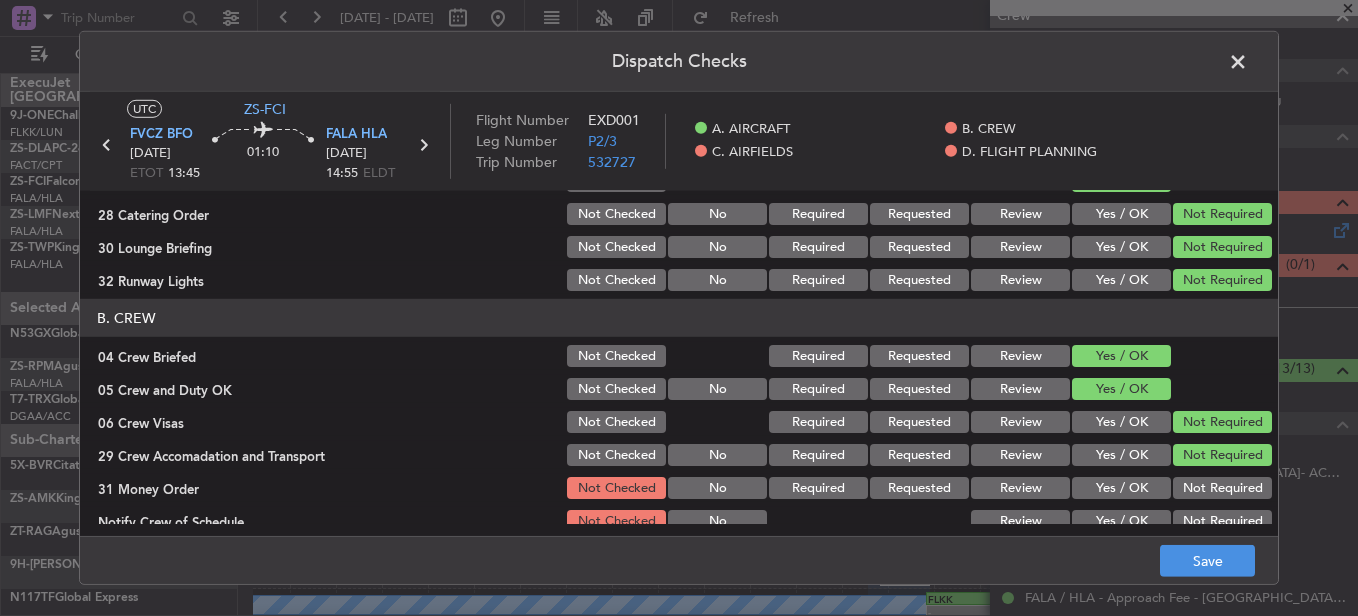 click on "Not Required" 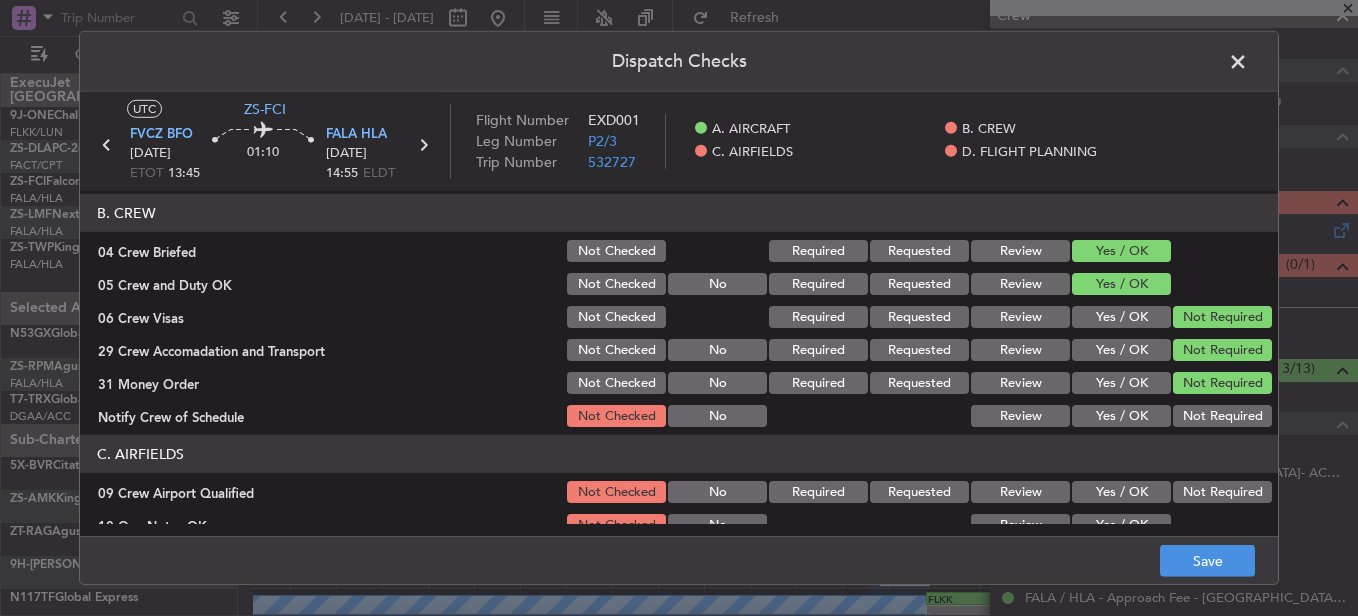 scroll, scrollTop: 400, scrollLeft: 0, axis: vertical 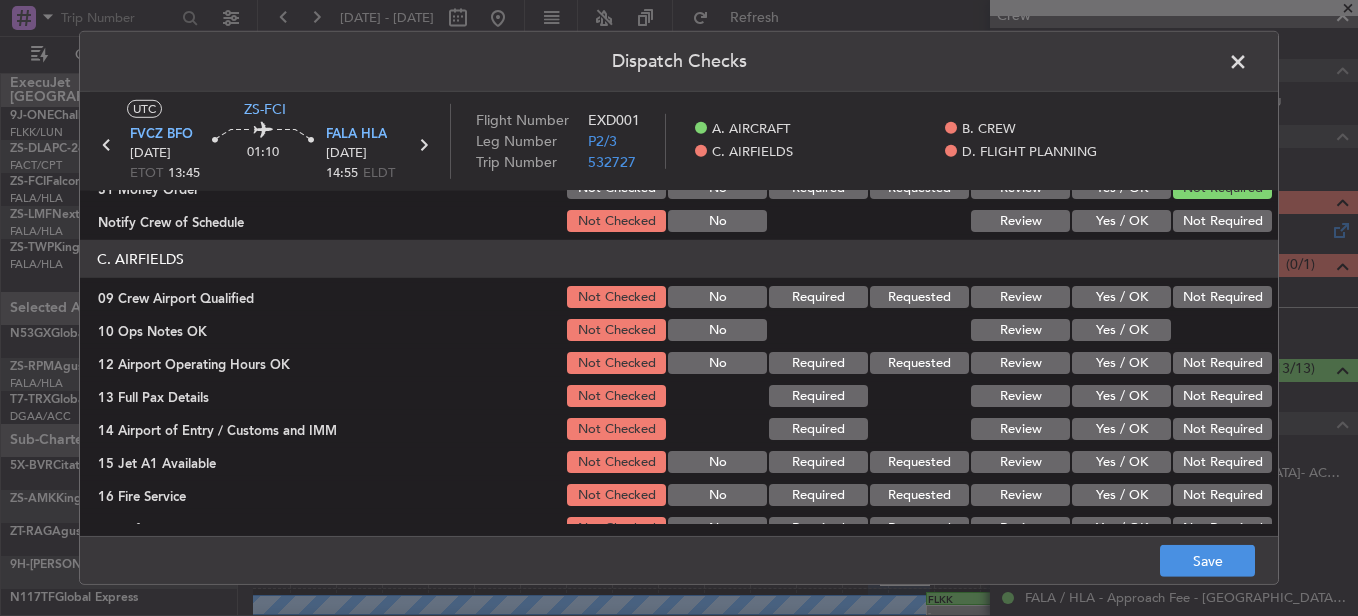 click on "Not Required" 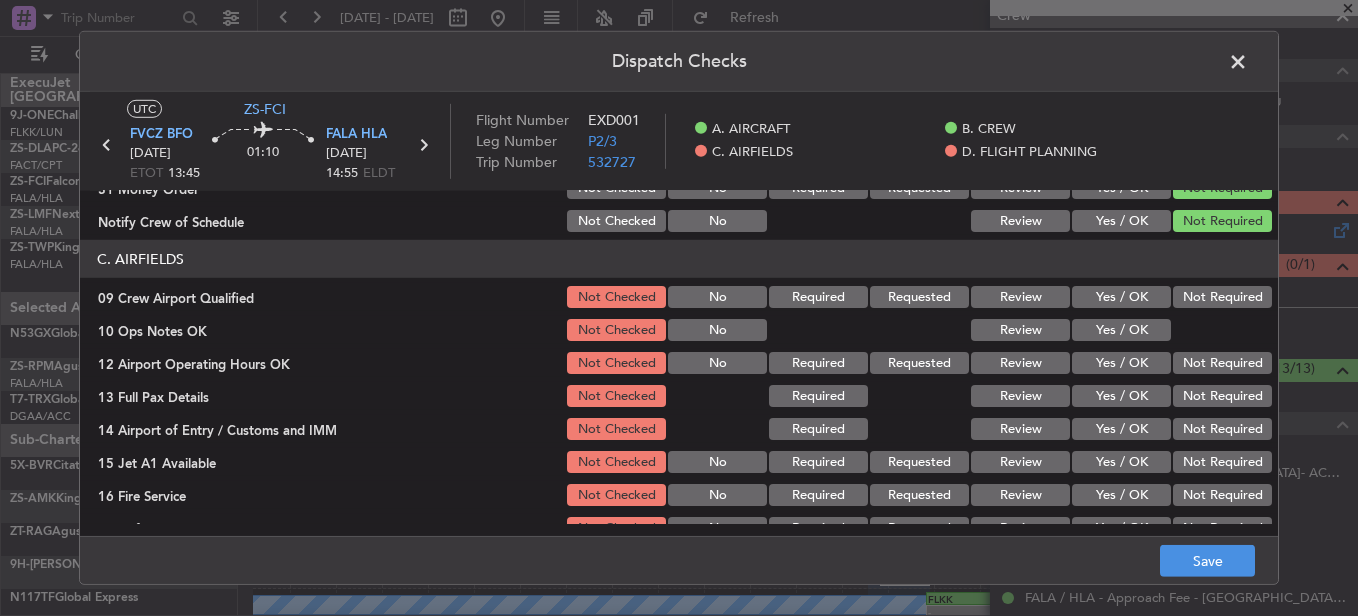 click on "Not Required" 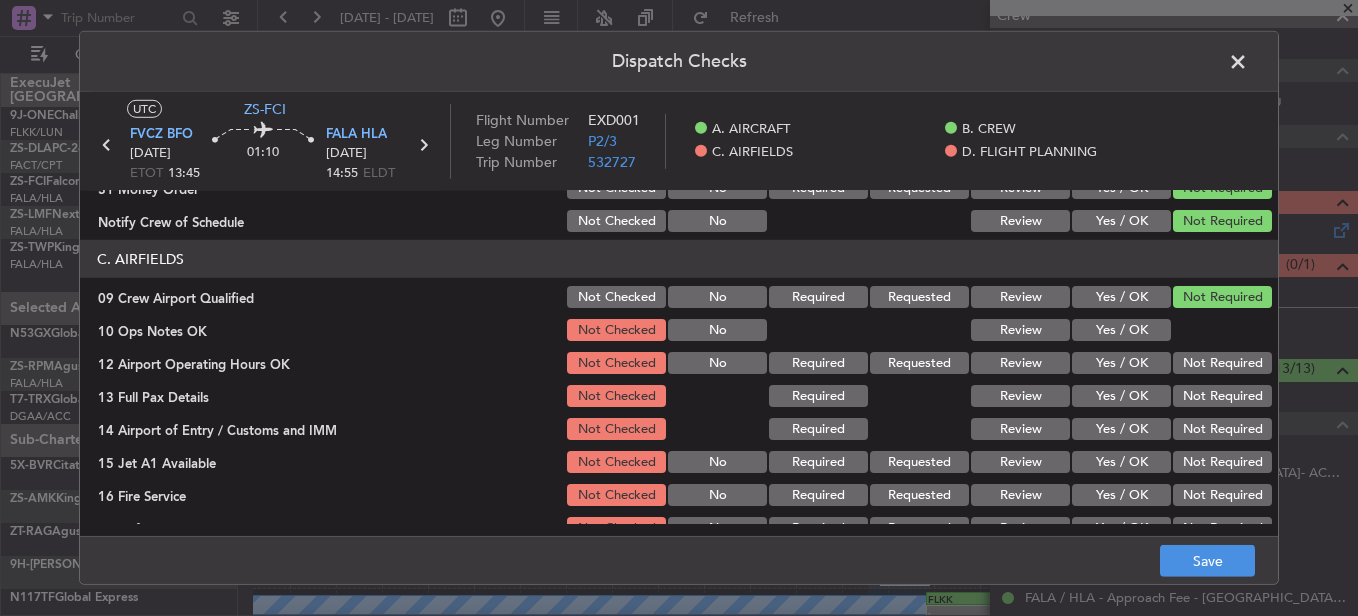 click on "C. AIRFIELDS   09 Crew Airport Qualified  Not Checked No Required Requested Review Yes / OK Not Required  10 Ops Notes OK  Not Checked No Review Yes / OK  12 Airport Operating Hours OK  Not Checked No Required Requested Review Yes / OK Not Required  13 Full Pax Details  Not Checked Required Review Yes / OK Not Required  14 Airport of Entry / Customs and IMM  Not Checked Required Review Yes / OK Not Required  15 Jet A1 Available  Not Checked No Required Requested Review Yes / OK Not Required  16 Fire Service  Not Checked No Required Requested Review Yes / OK Not Required  27 Airfield Indemnity  Not Checked No Required Requested Review Yes / OK Not Required" 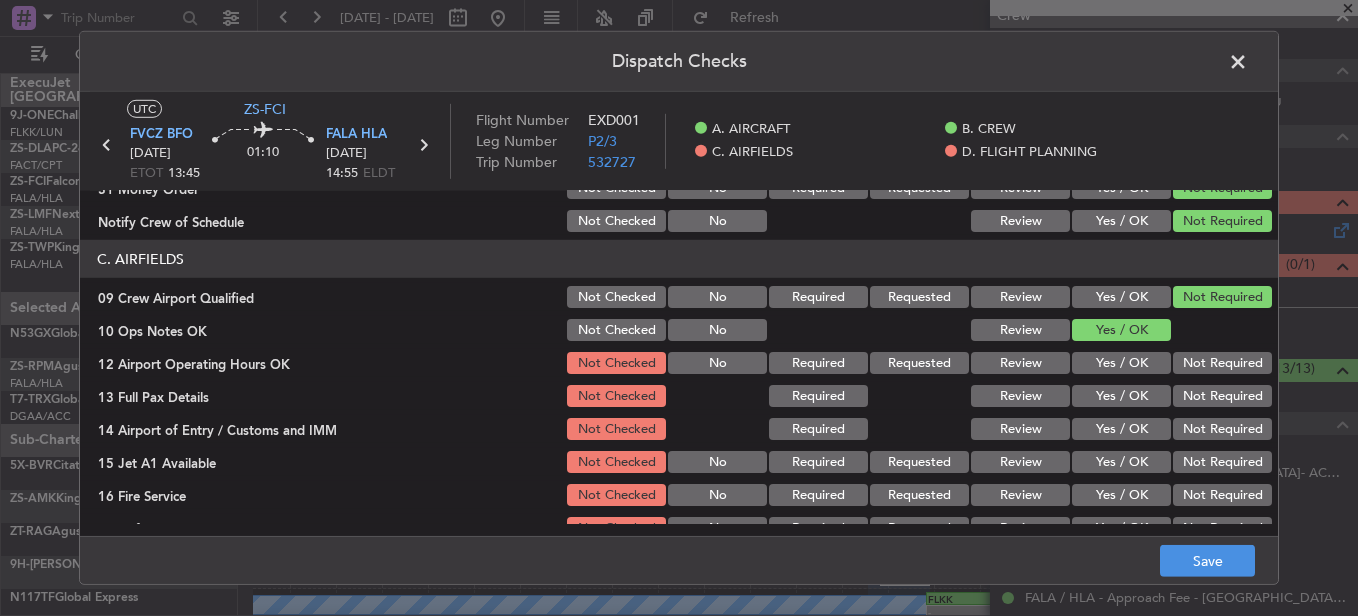drag, startPoint x: 1174, startPoint y: 361, endPoint x: 1188, endPoint y: 381, distance: 24.41311 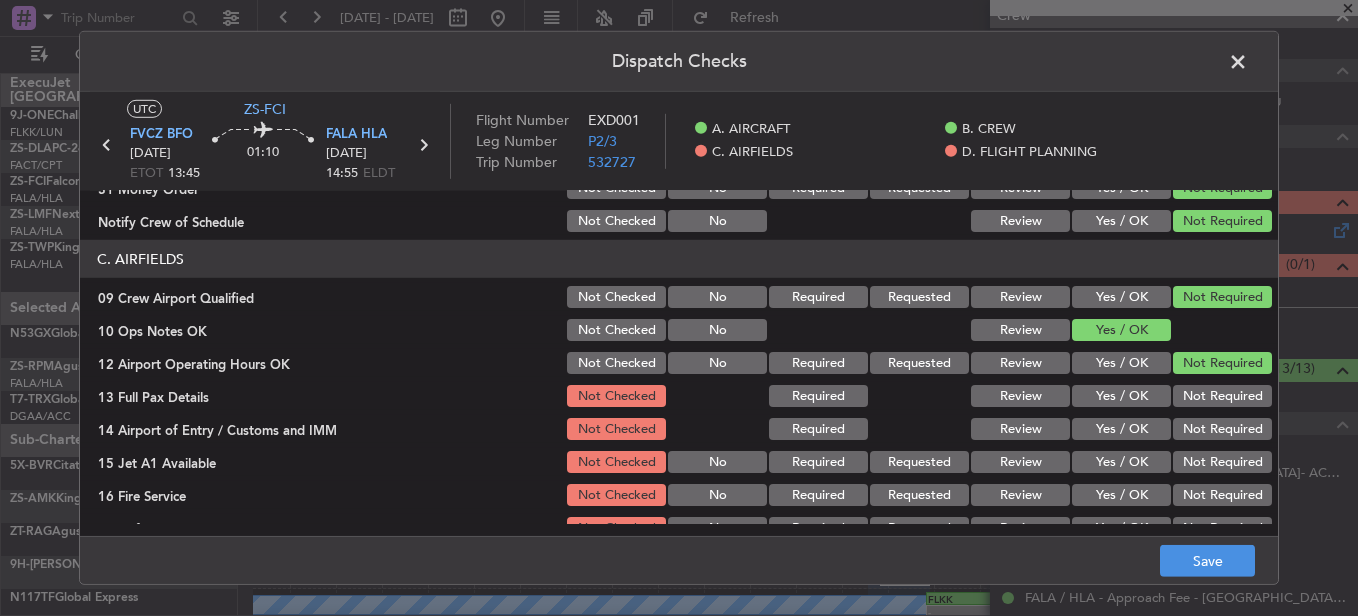 click on "Not Required" 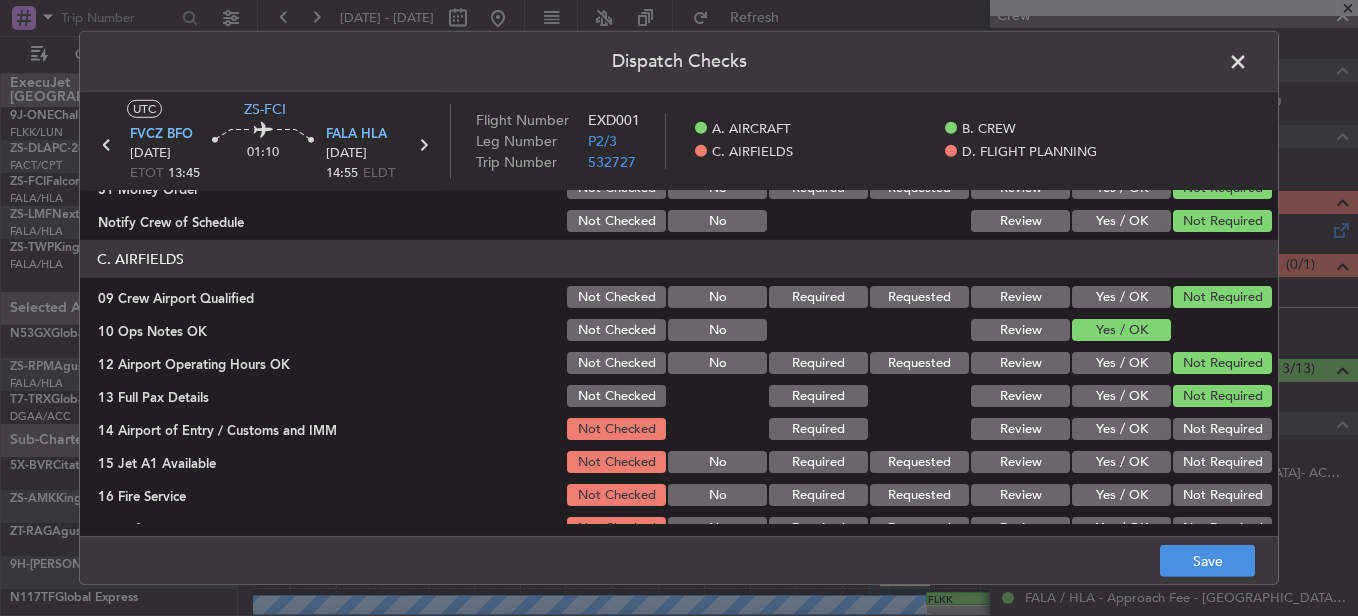 click on "Not Required" 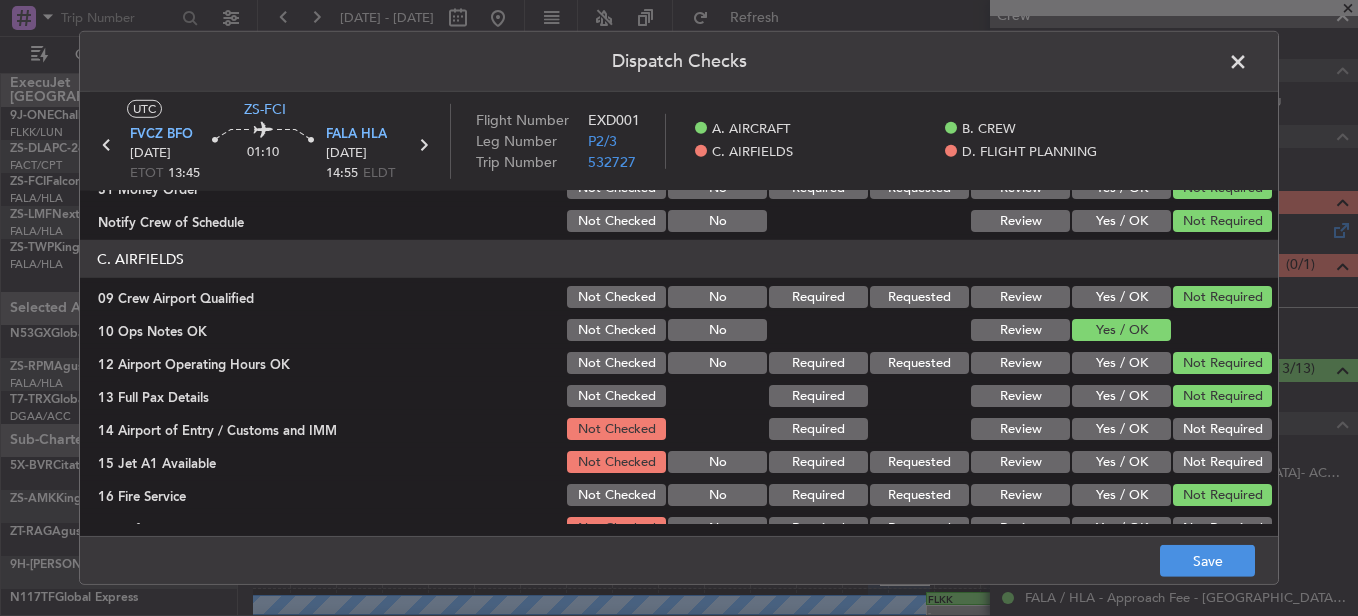 drag, startPoint x: 1214, startPoint y: 406, endPoint x: 1214, endPoint y: 419, distance: 13 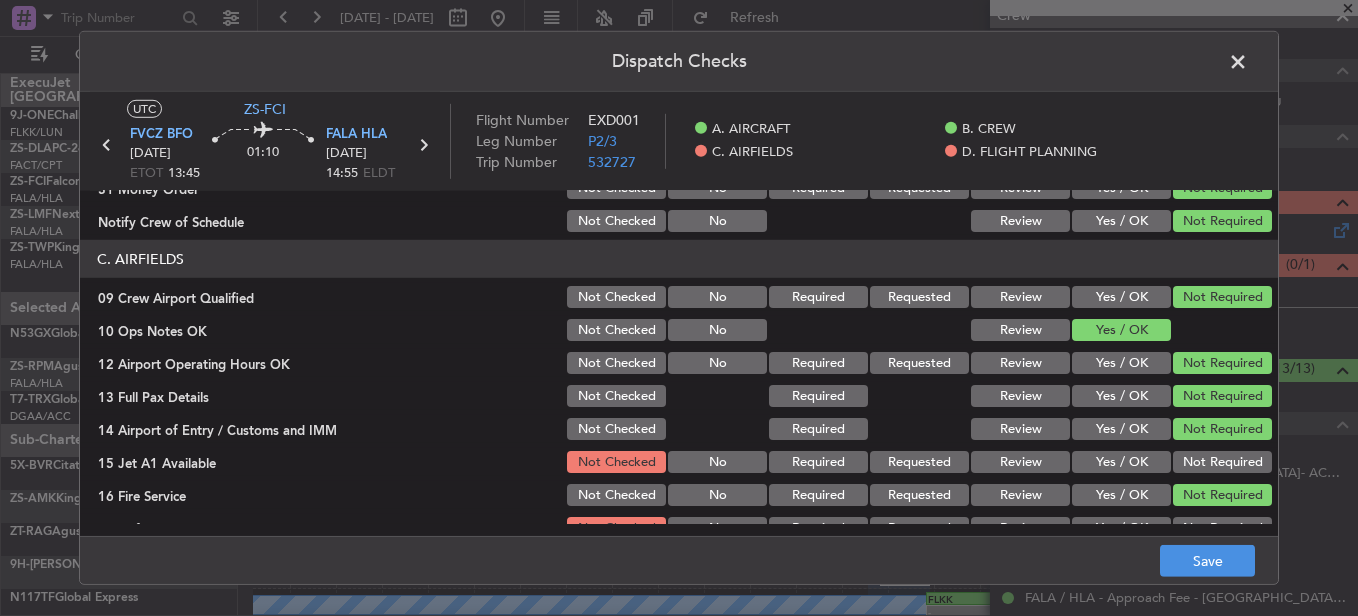 drag, startPoint x: 1206, startPoint y: 439, endPoint x: 1206, endPoint y: 460, distance: 21 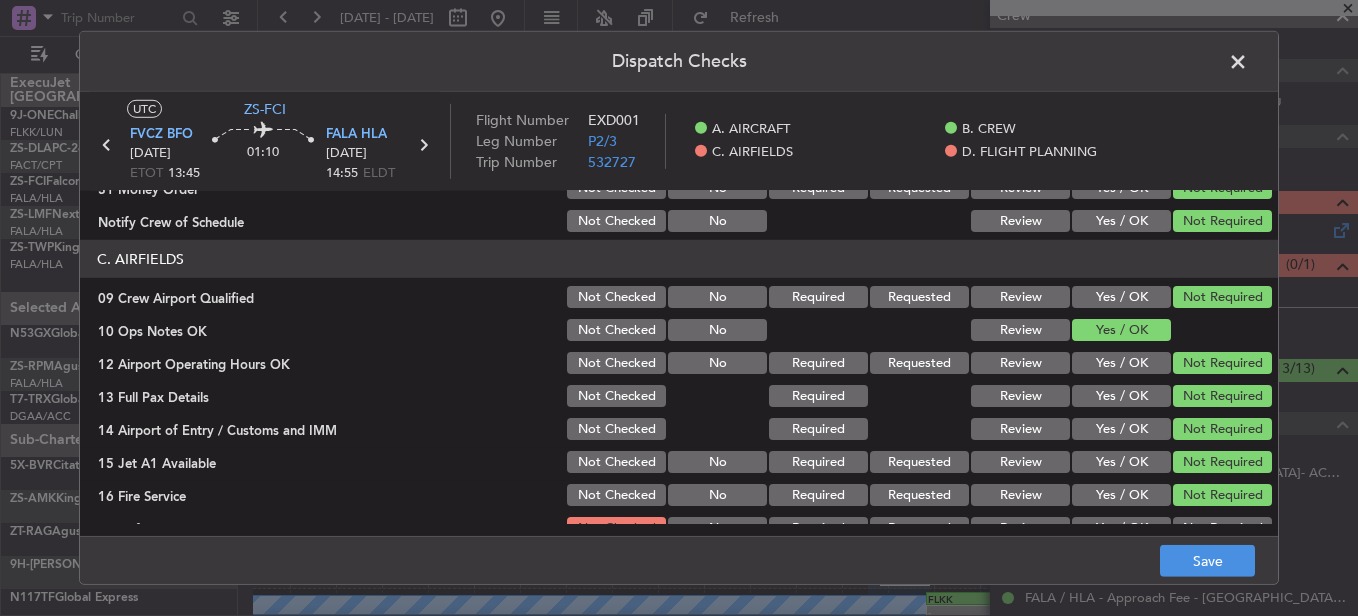 scroll, scrollTop: 565, scrollLeft: 0, axis: vertical 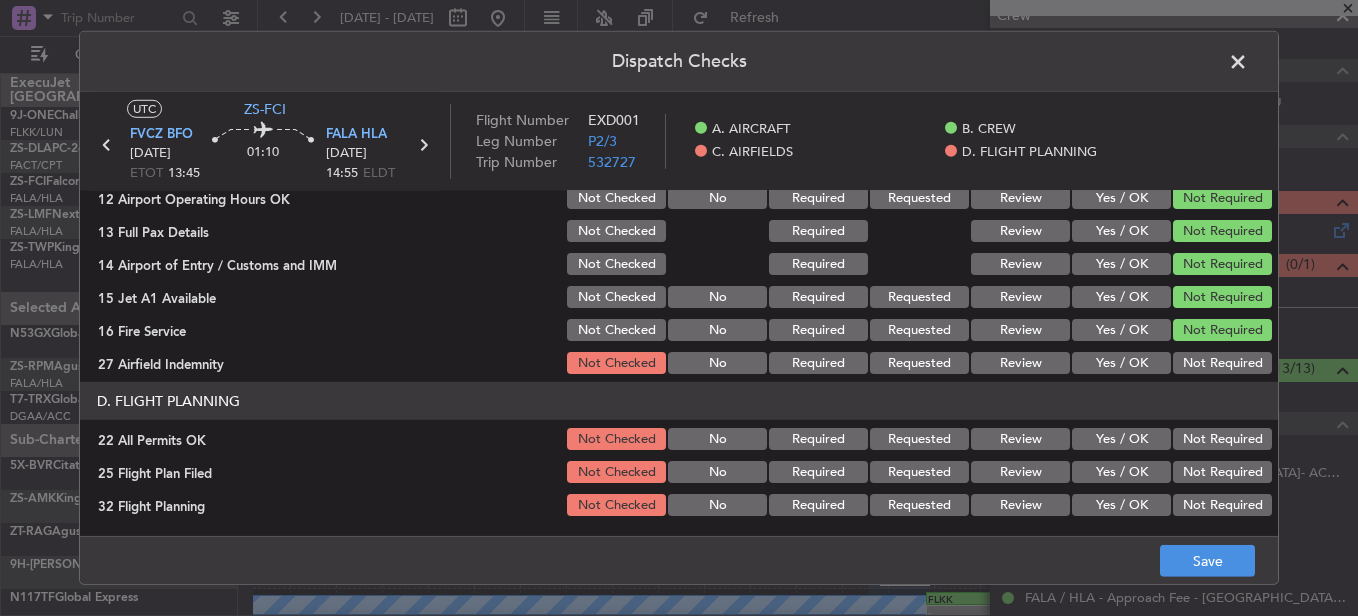 click on "Not Required" 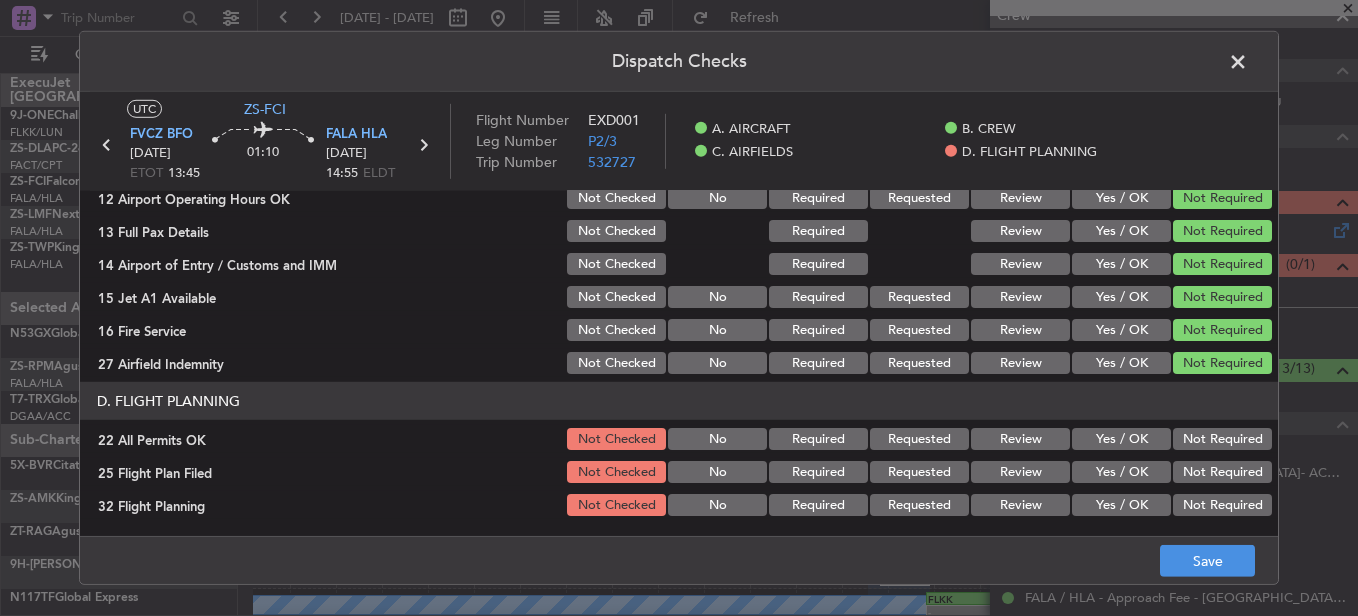 click on "Not Required" 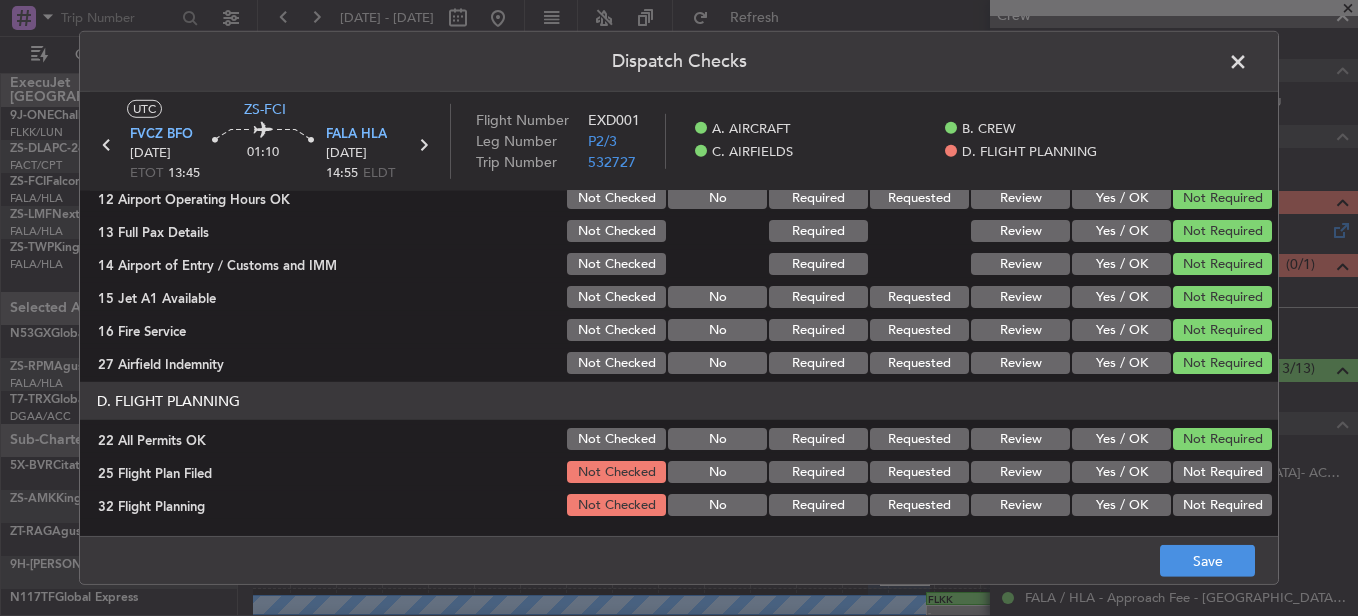 click on "Review" 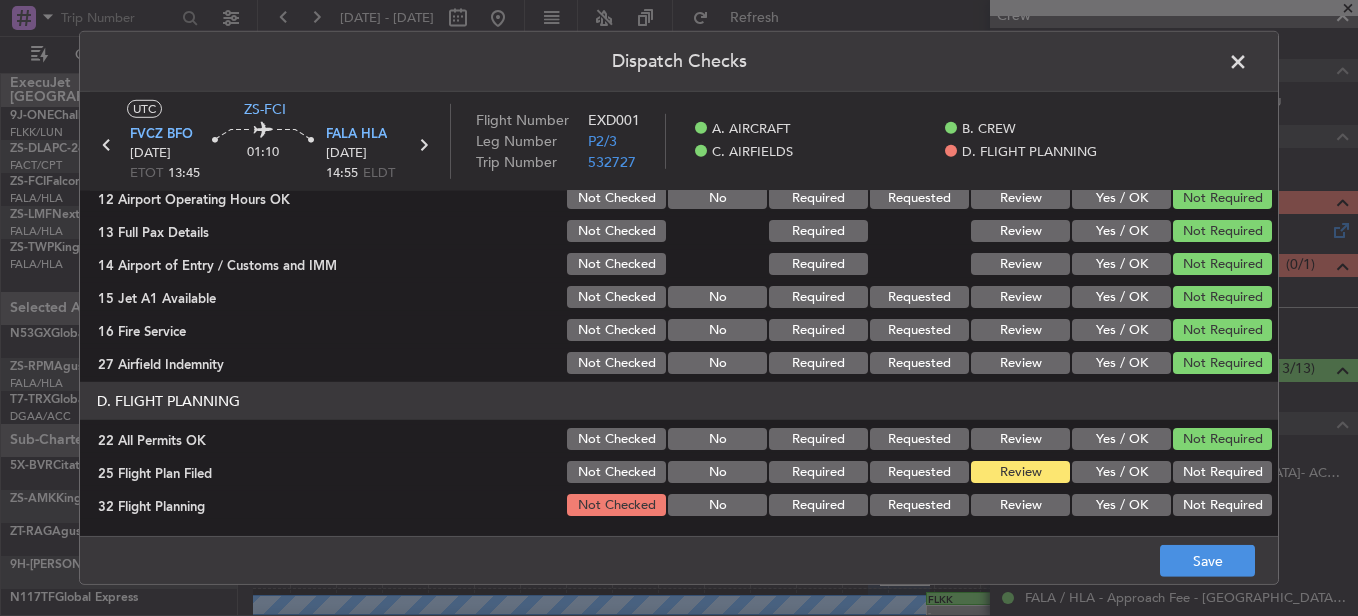 click on "Review" 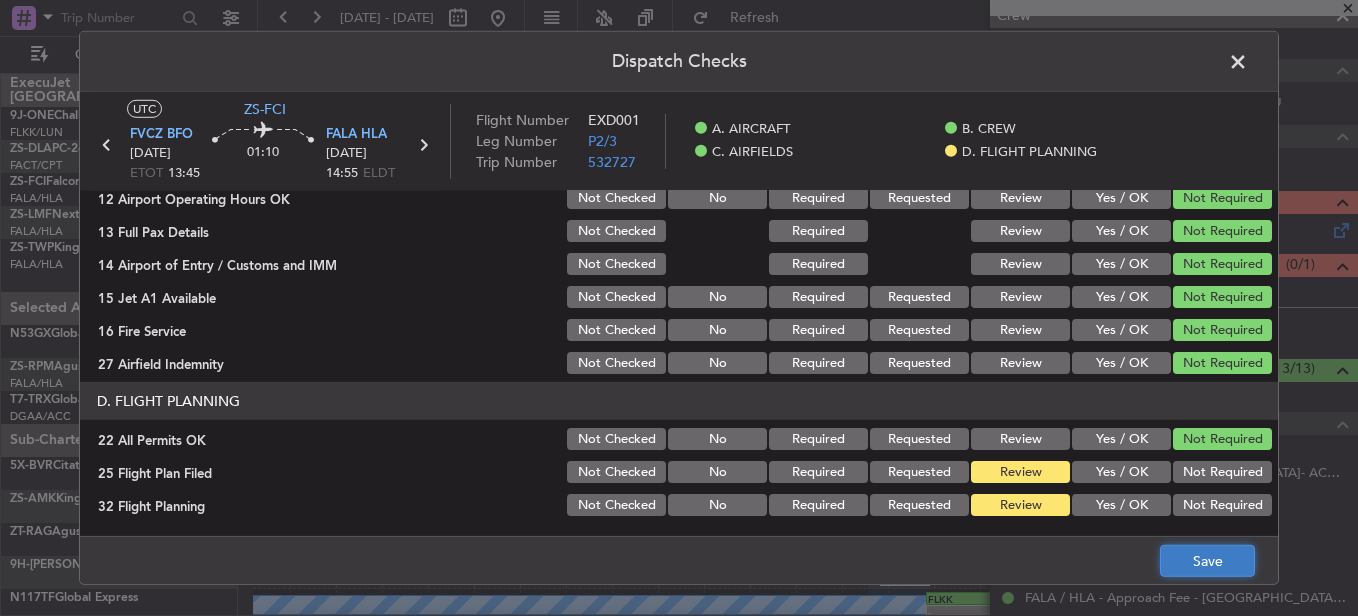 click on "Save" 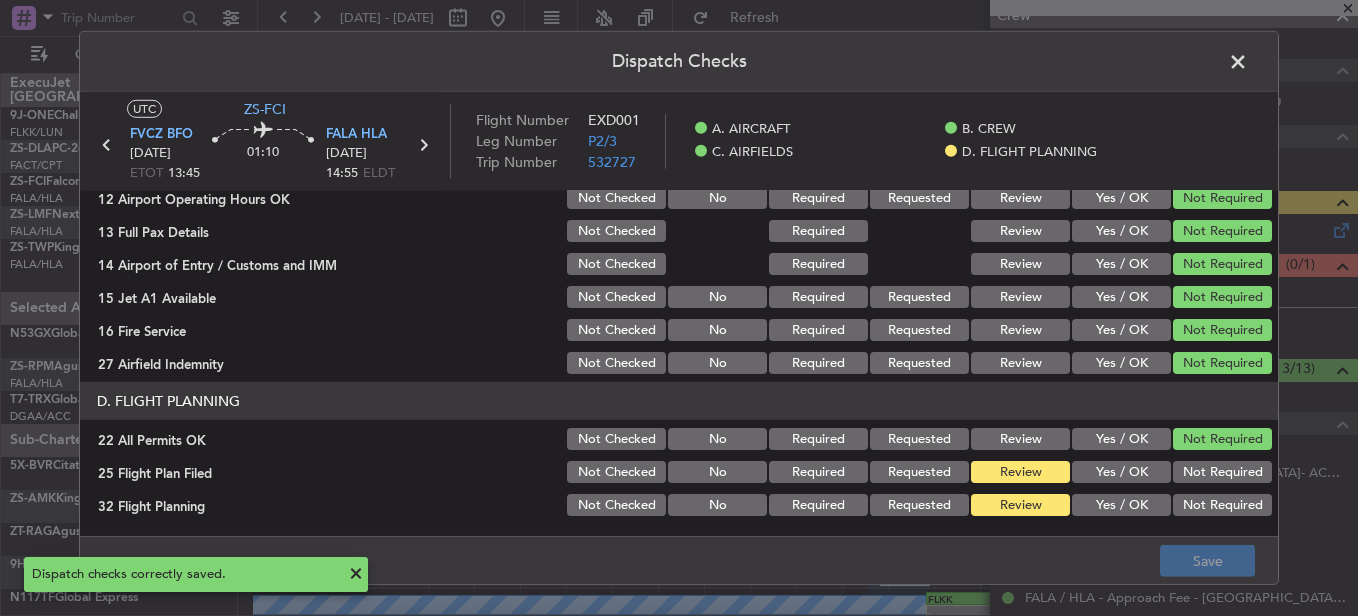 click 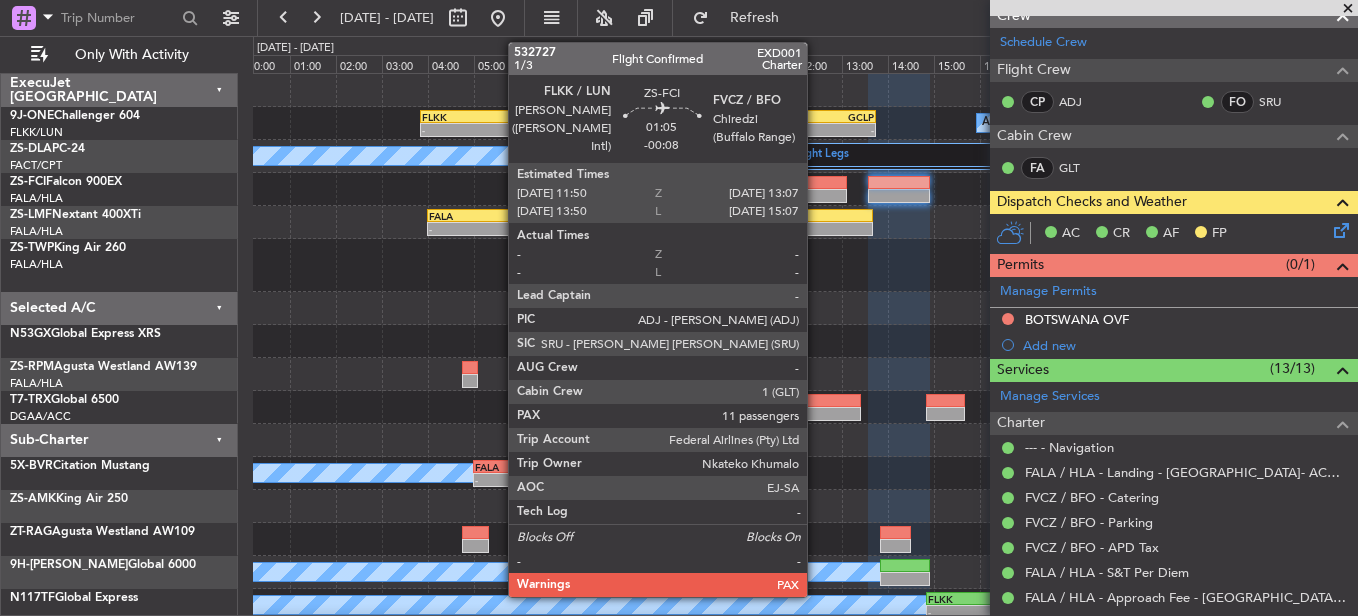 click 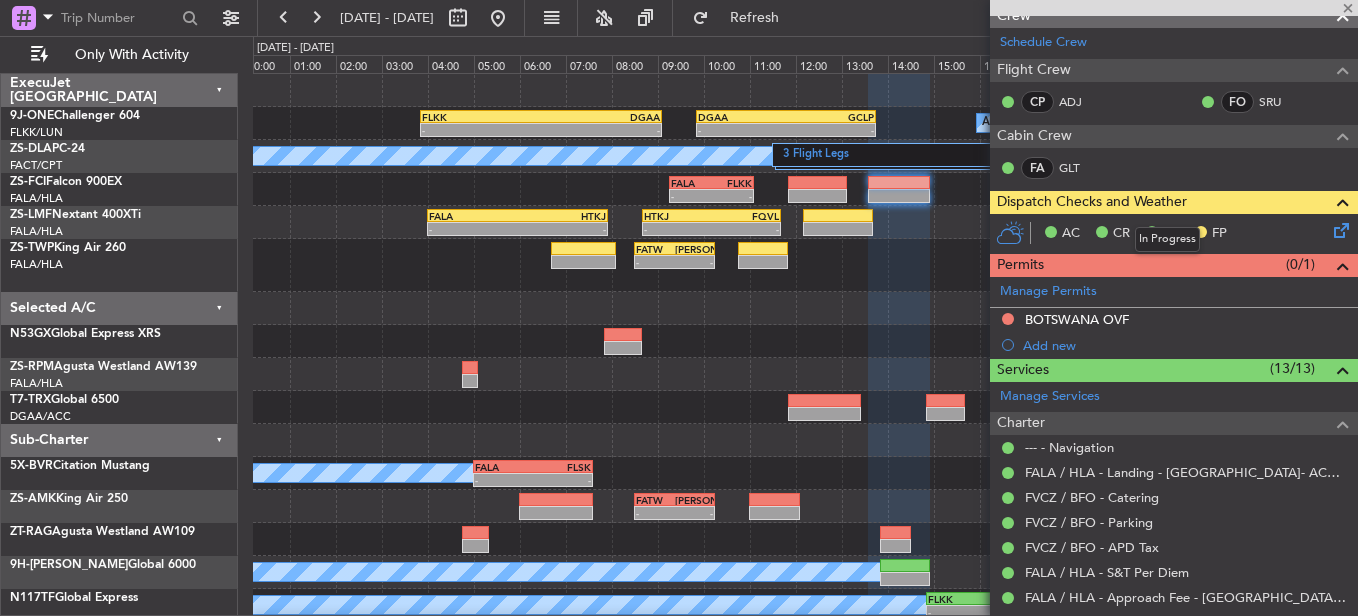 type on "-00:08" 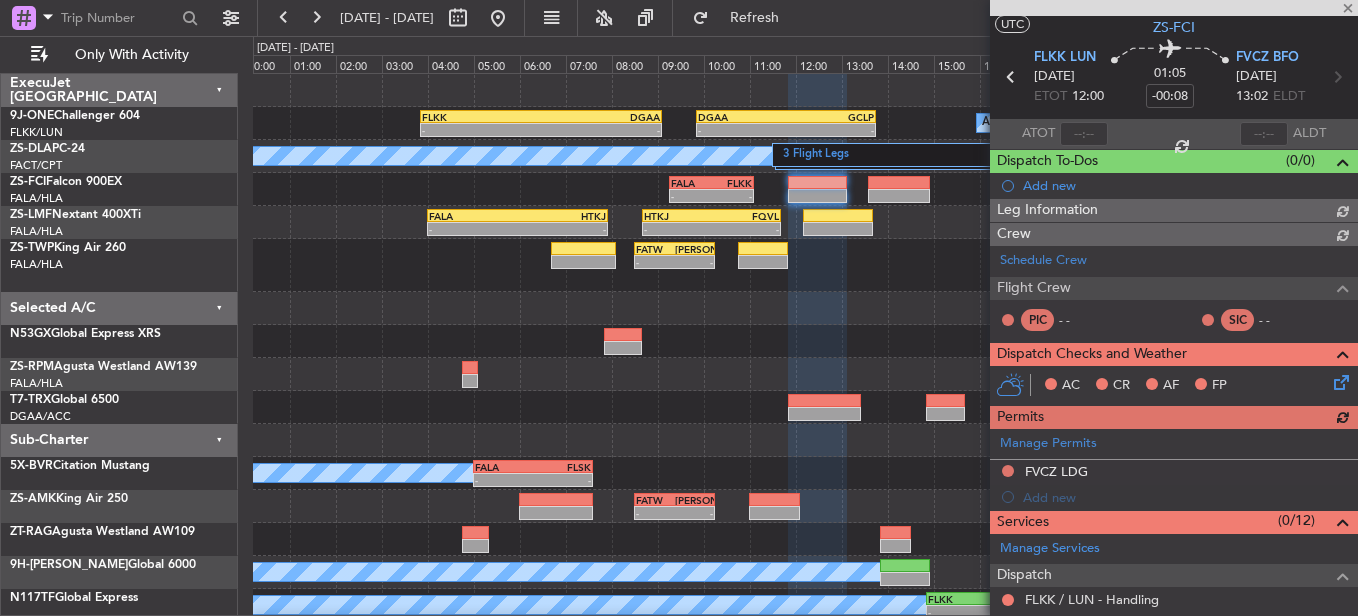 scroll, scrollTop: 264, scrollLeft: 0, axis: vertical 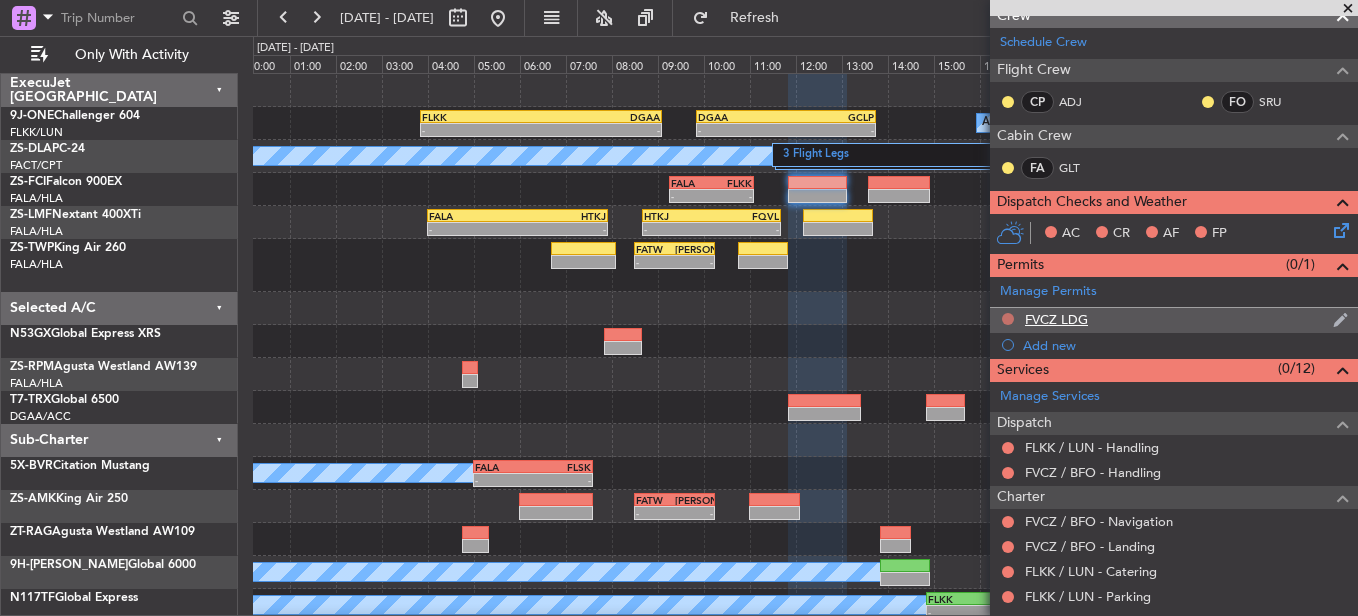 click at bounding box center (1008, 320) 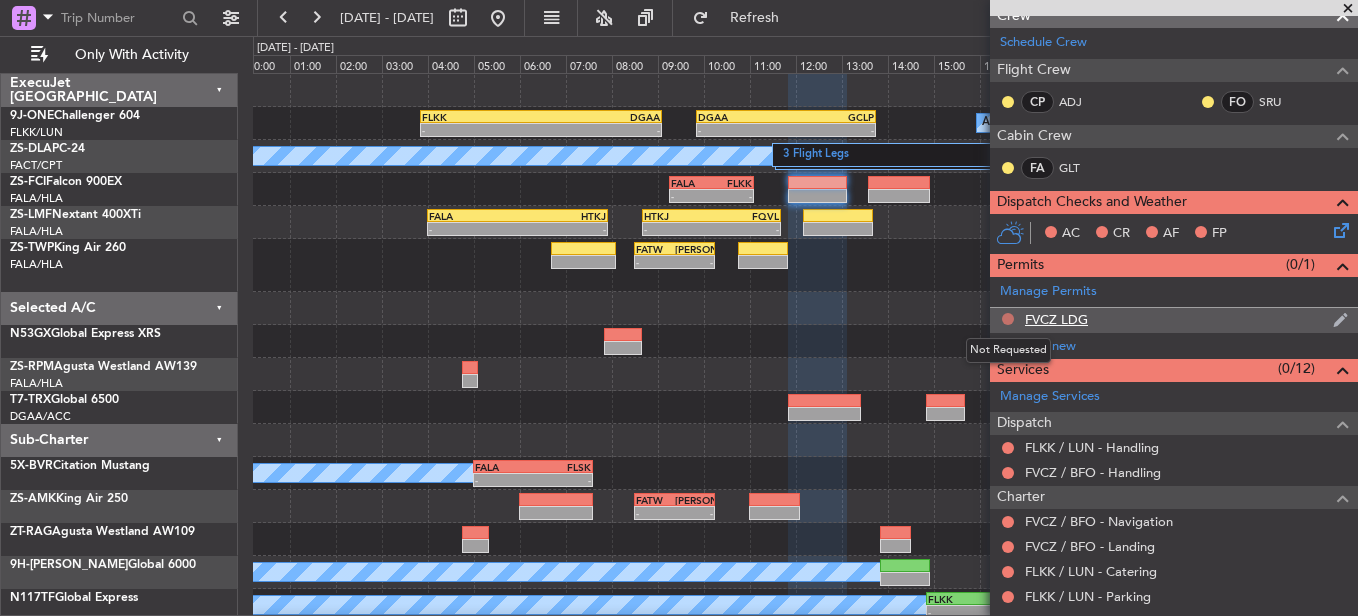 click at bounding box center [1008, 319] 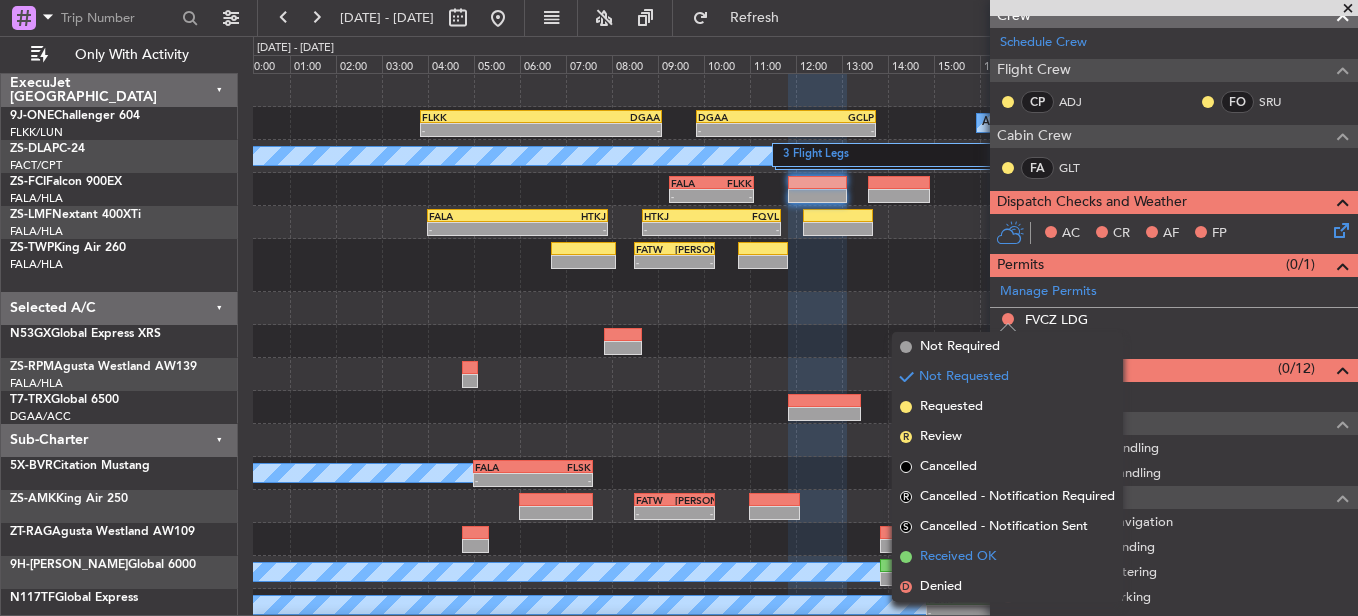 click on "Received OK" at bounding box center [958, 557] 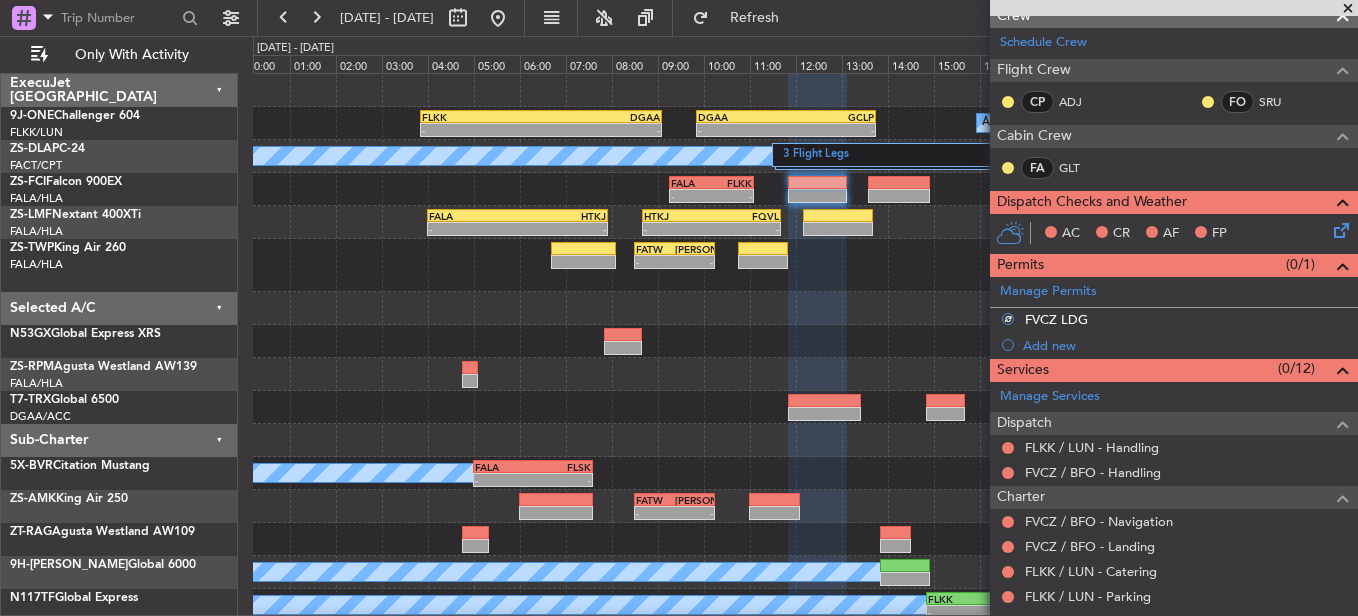 click at bounding box center [1008, 448] 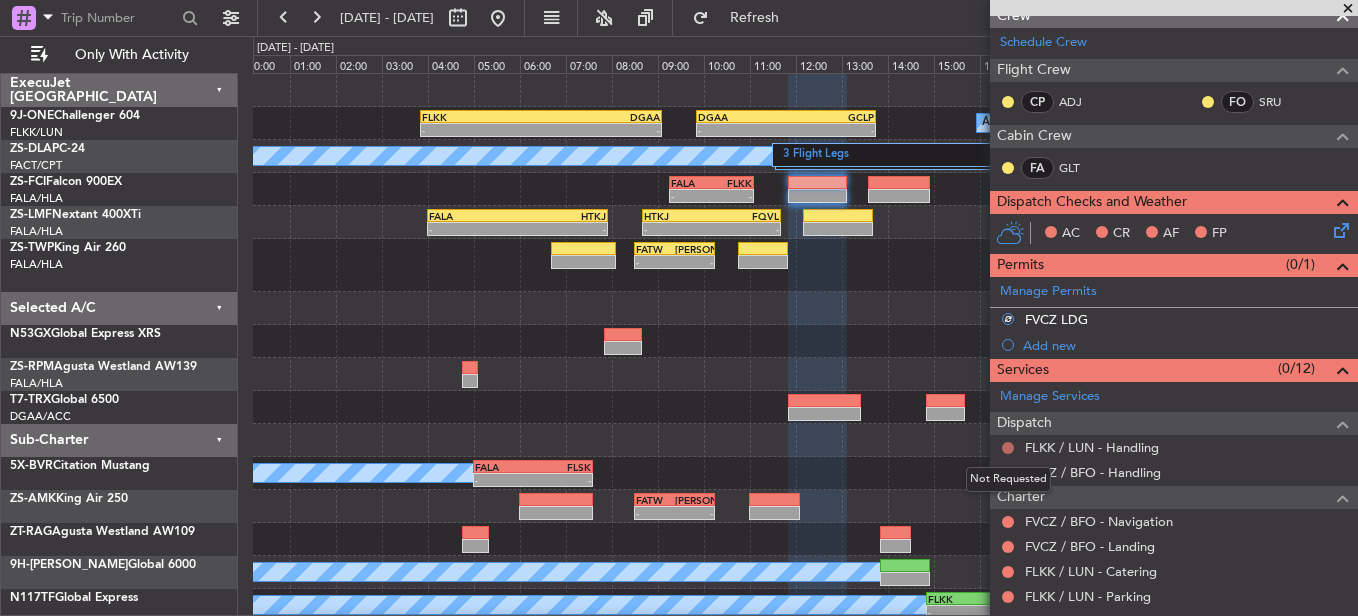 click at bounding box center [1008, 448] 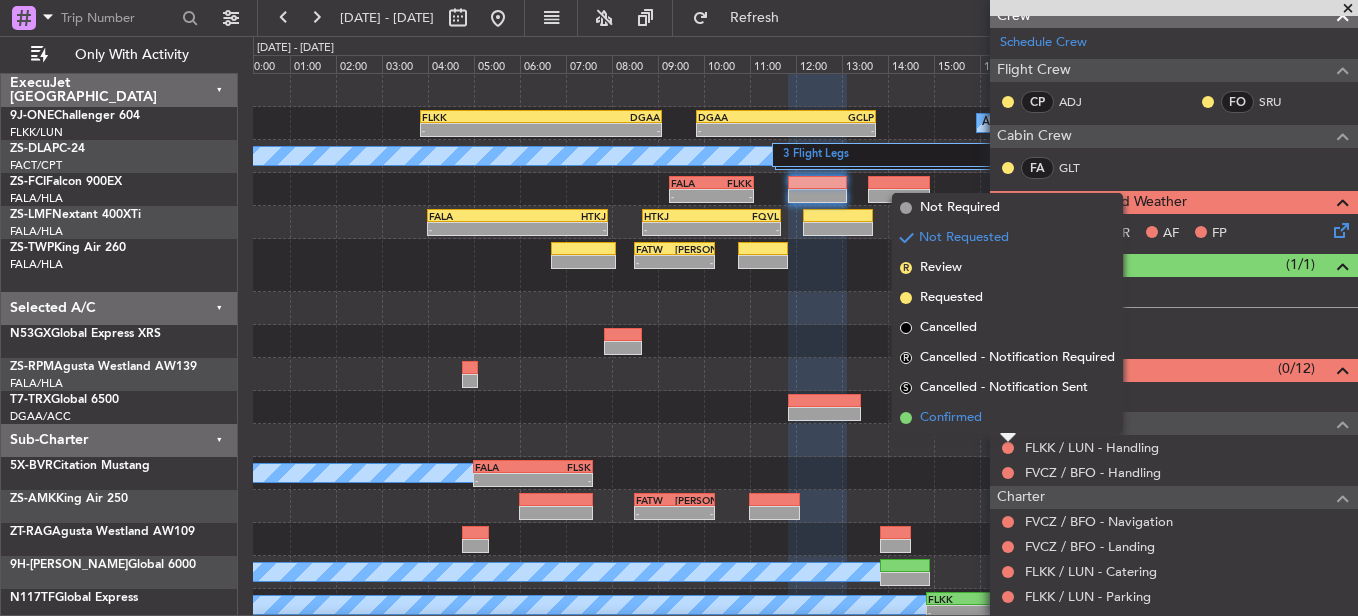 click on "Confirmed" at bounding box center [1007, 418] 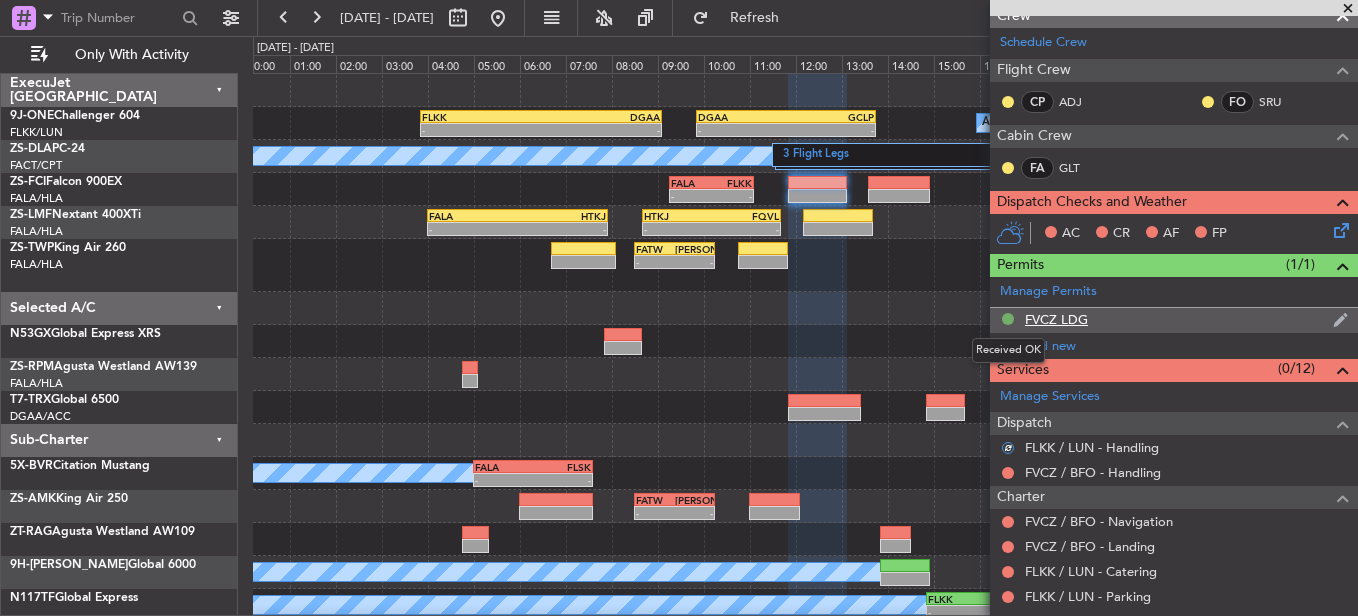 click at bounding box center [1008, 319] 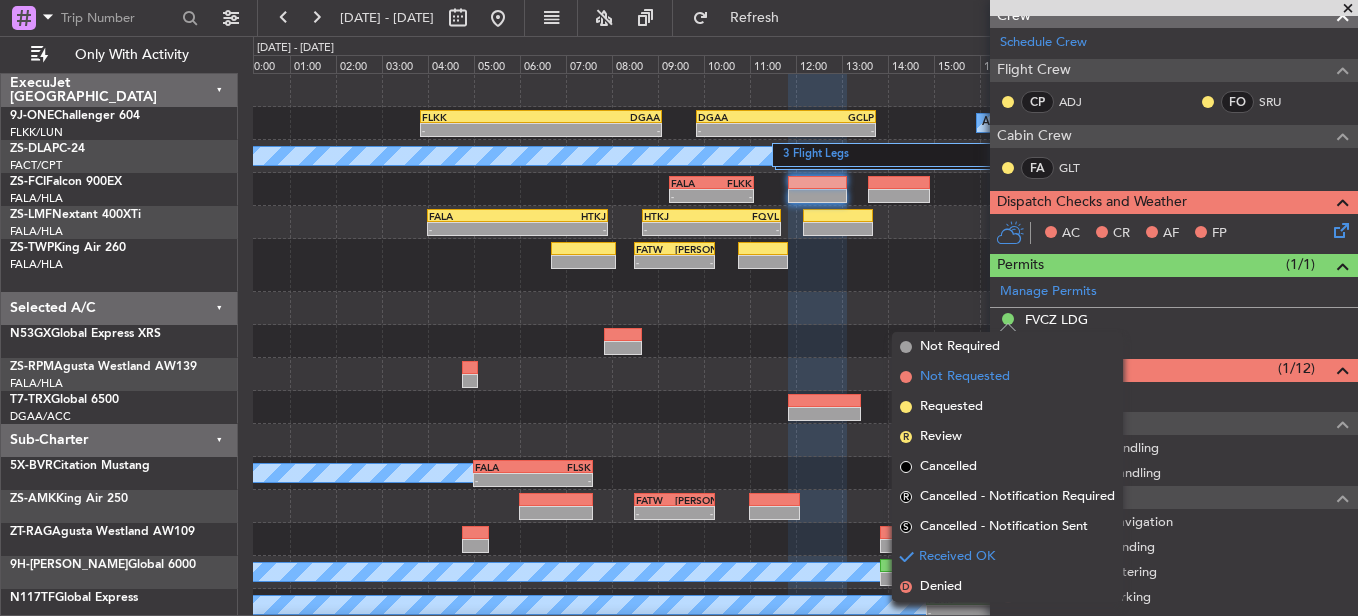 click on "Not Requested" at bounding box center (965, 377) 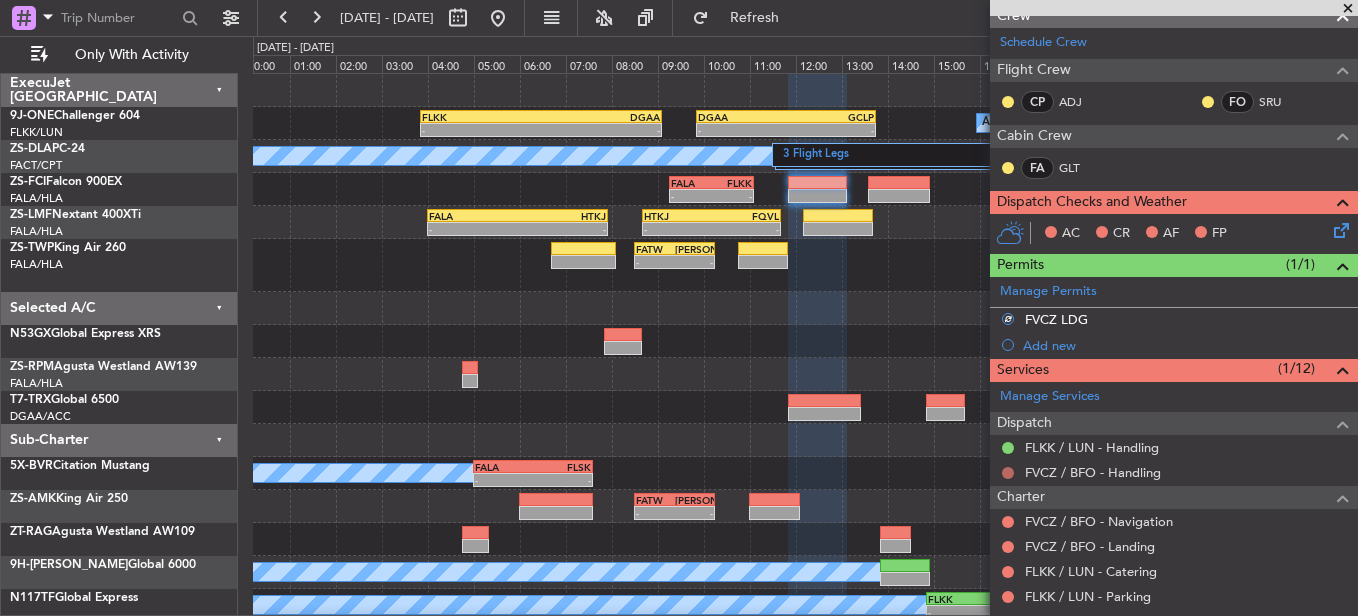 click at bounding box center (1008, 473) 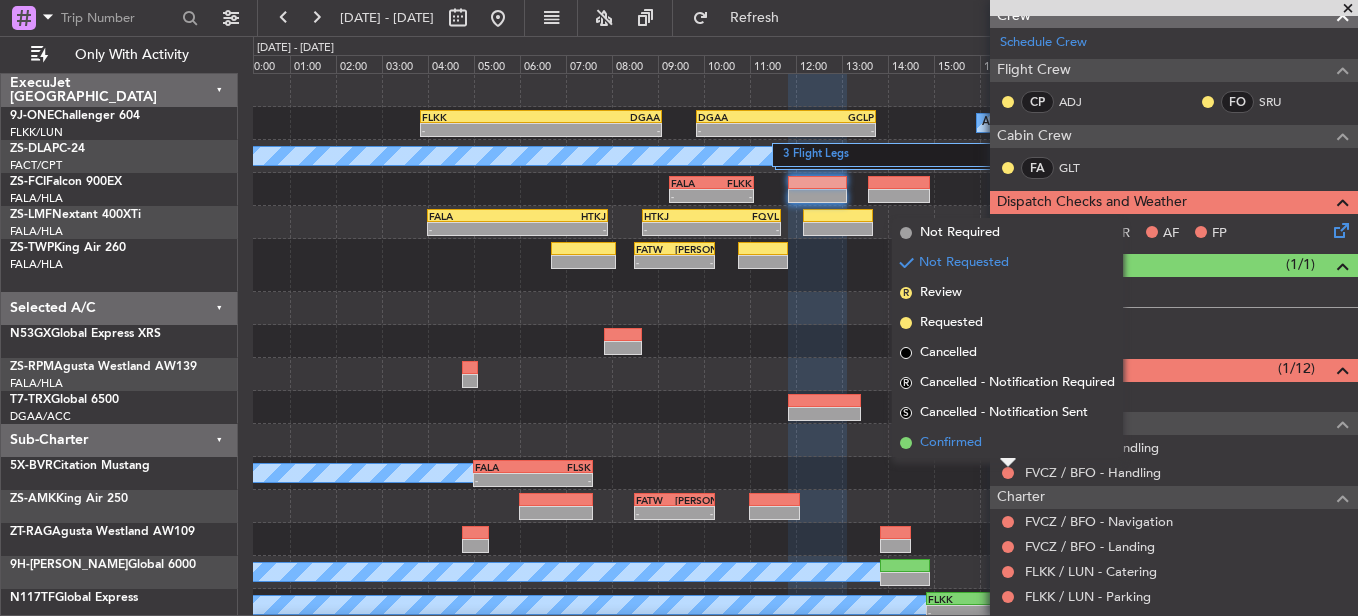 click on "Confirmed" at bounding box center [1007, 443] 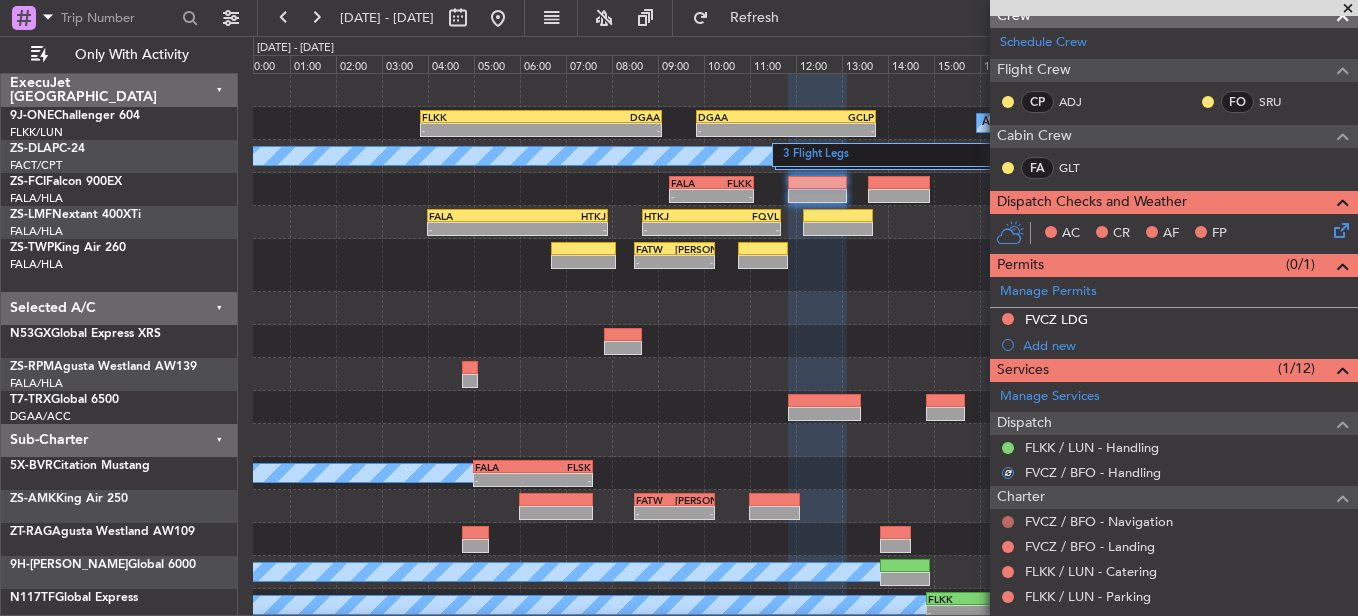 click at bounding box center (1008, 522) 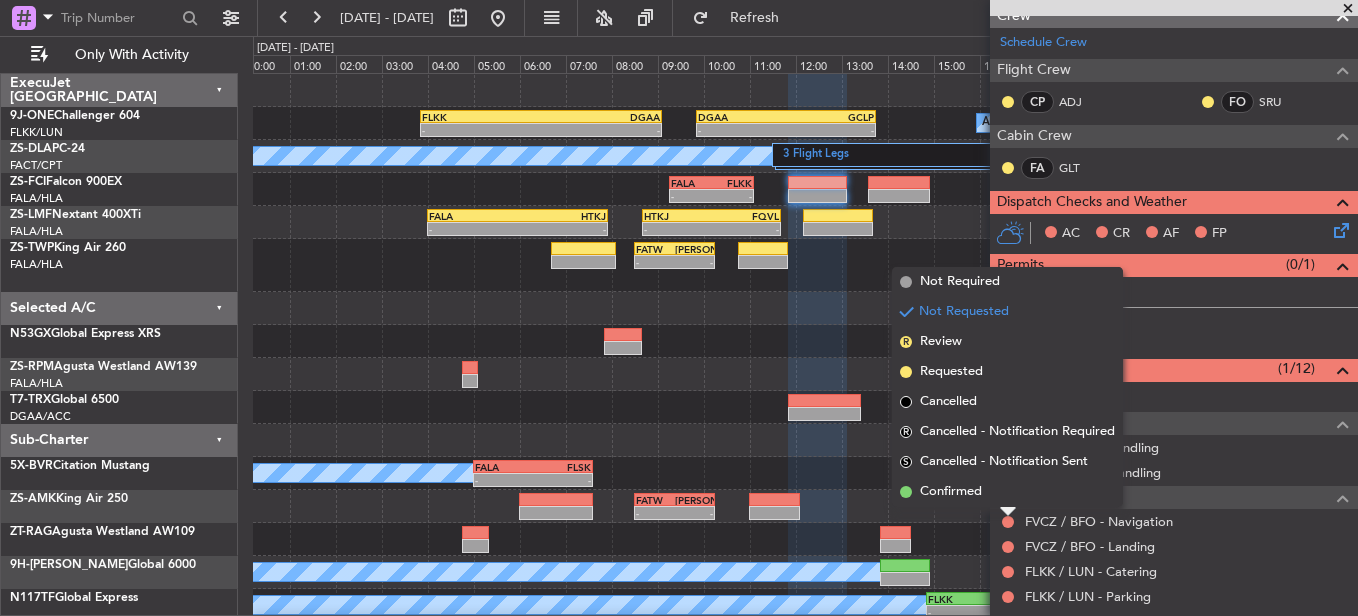 click on "Confirmed" at bounding box center (1007, 492) 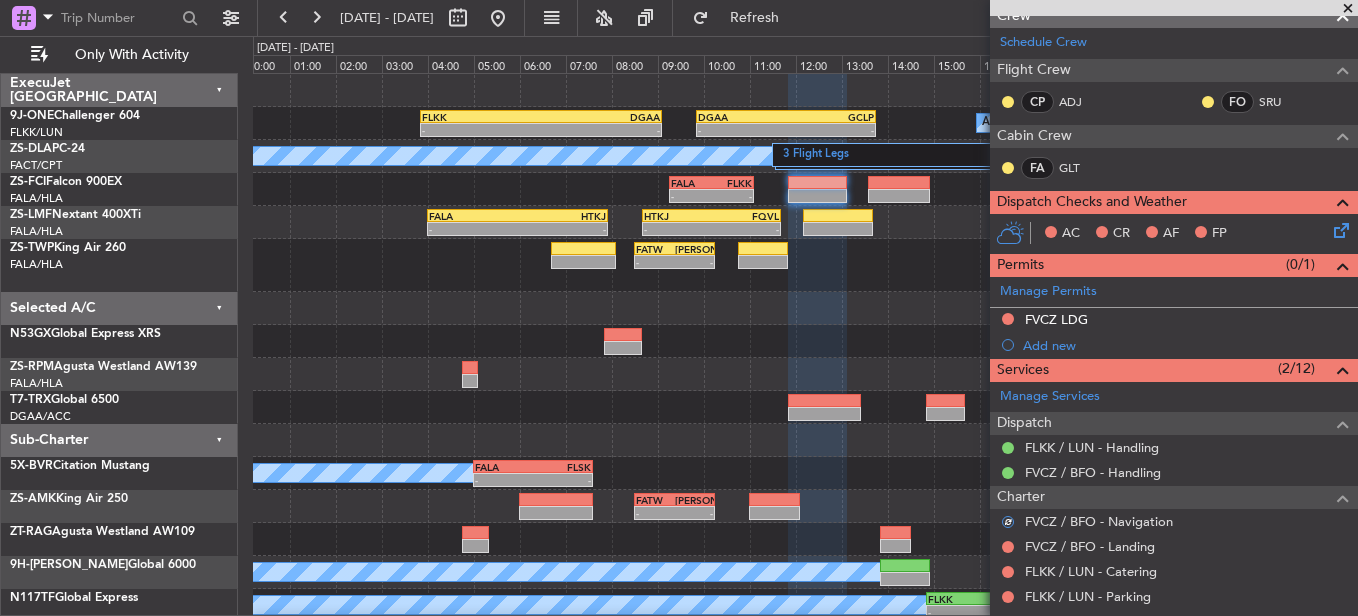 click on "Not Requested" at bounding box center (1008, 513) 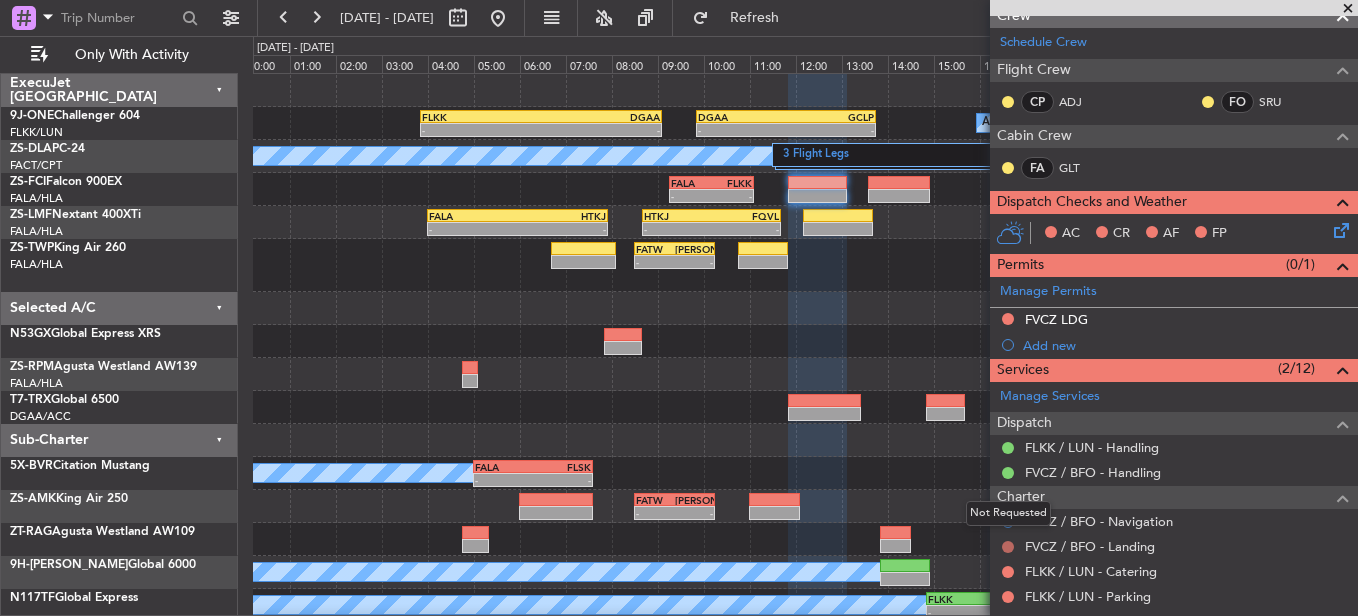 click at bounding box center (1008, 547) 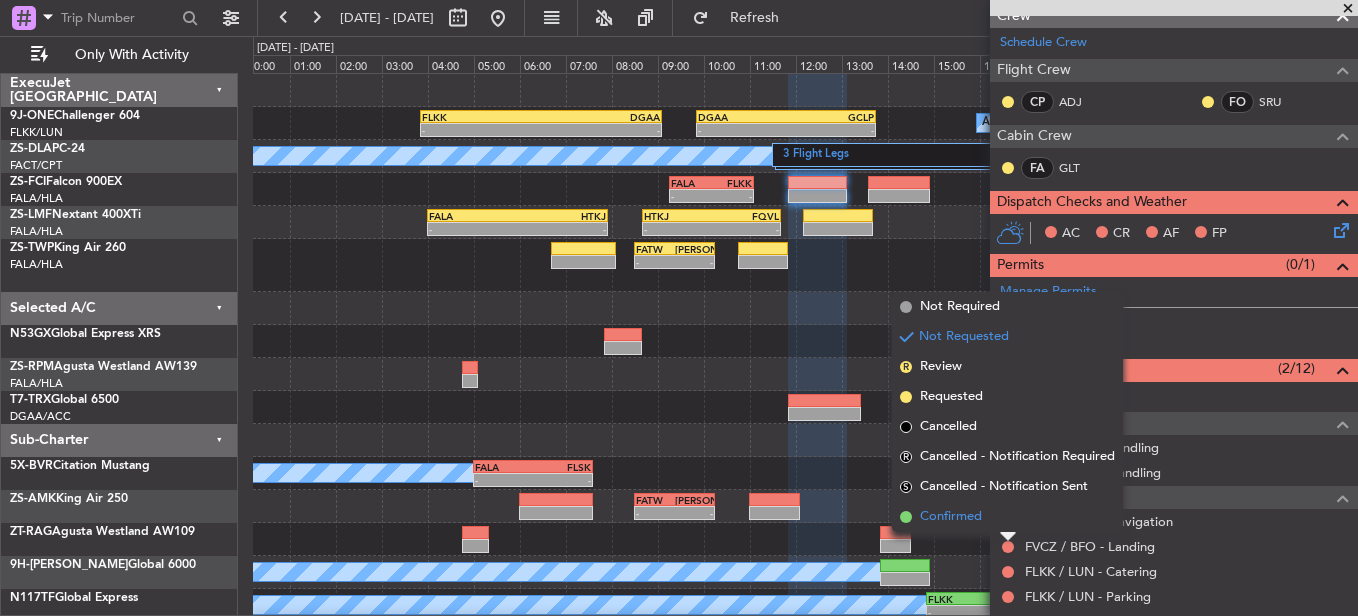 click on "Confirmed" at bounding box center (1007, 517) 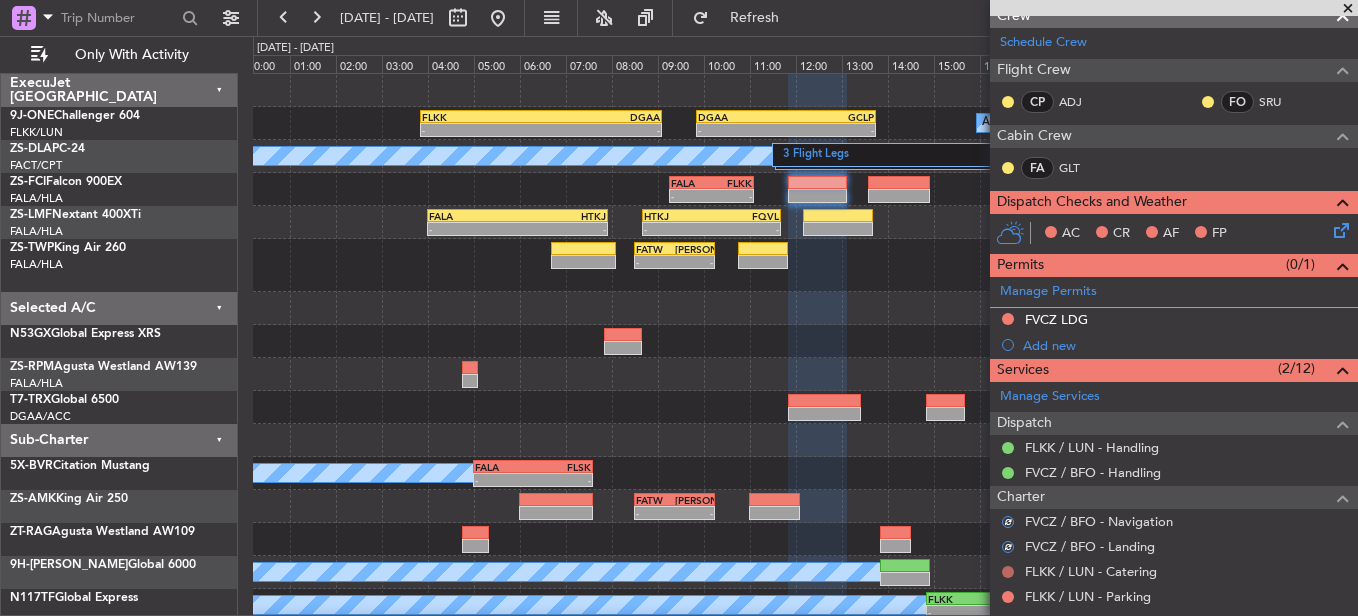 click at bounding box center (1008, 572) 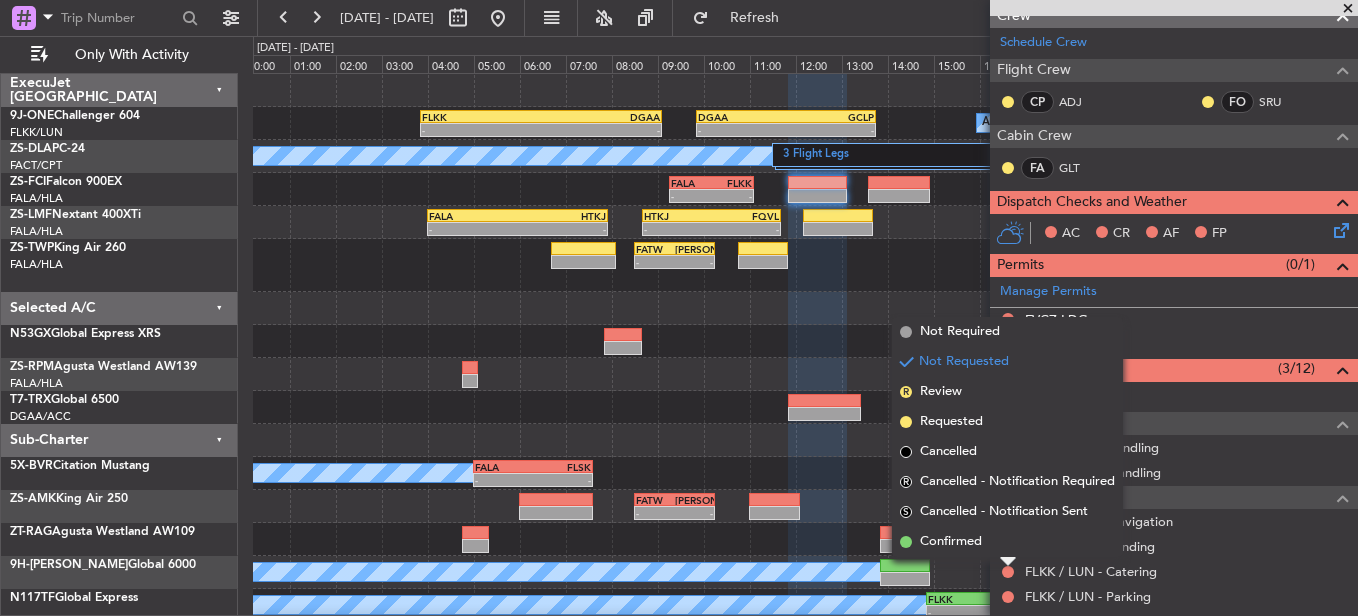 click on "Confirmed" at bounding box center (1007, 542) 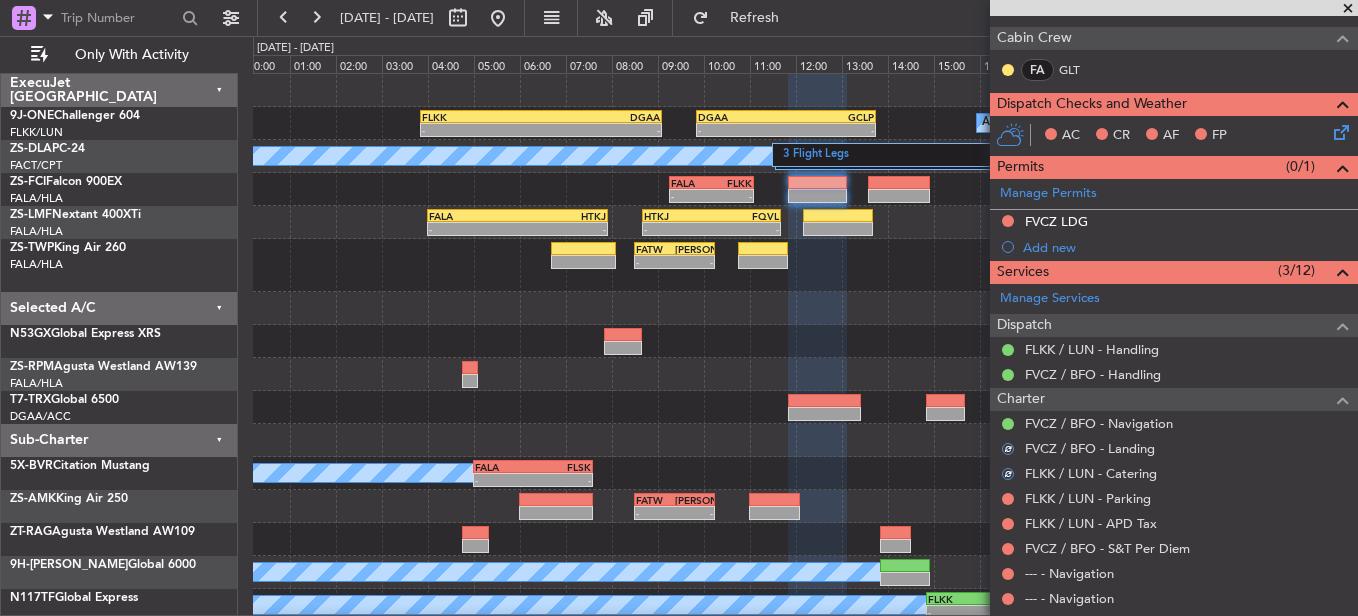 scroll, scrollTop: 513, scrollLeft: 0, axis: vertical 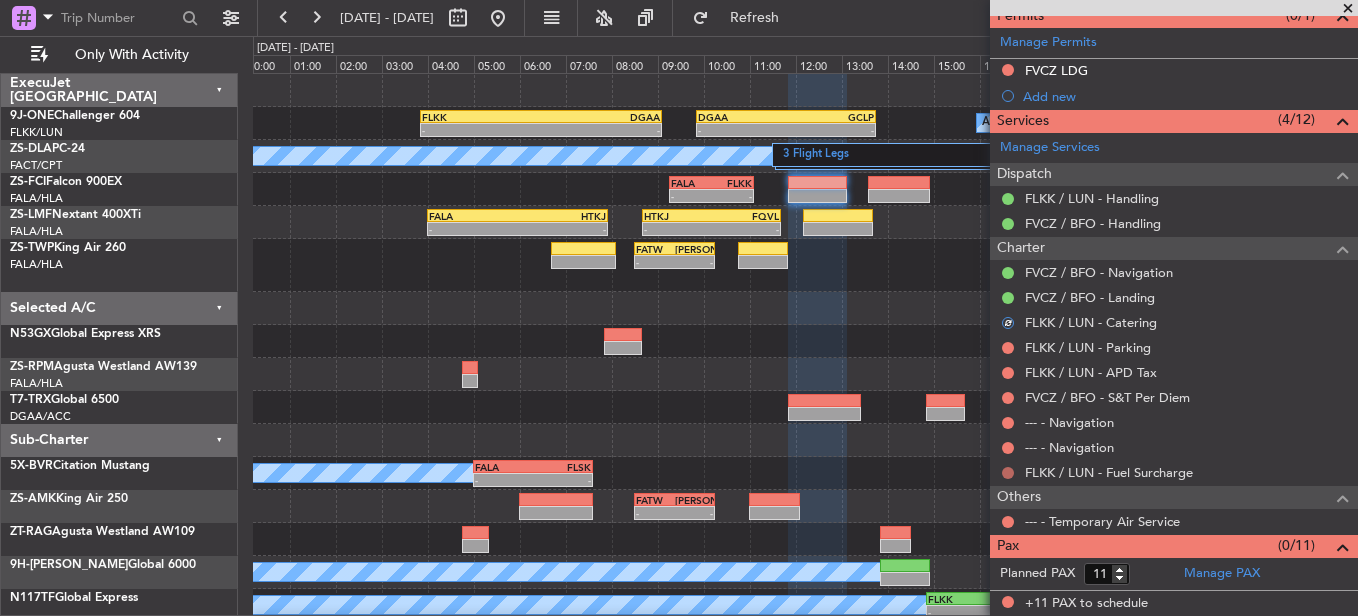 click at bounding box center [1008, 473] 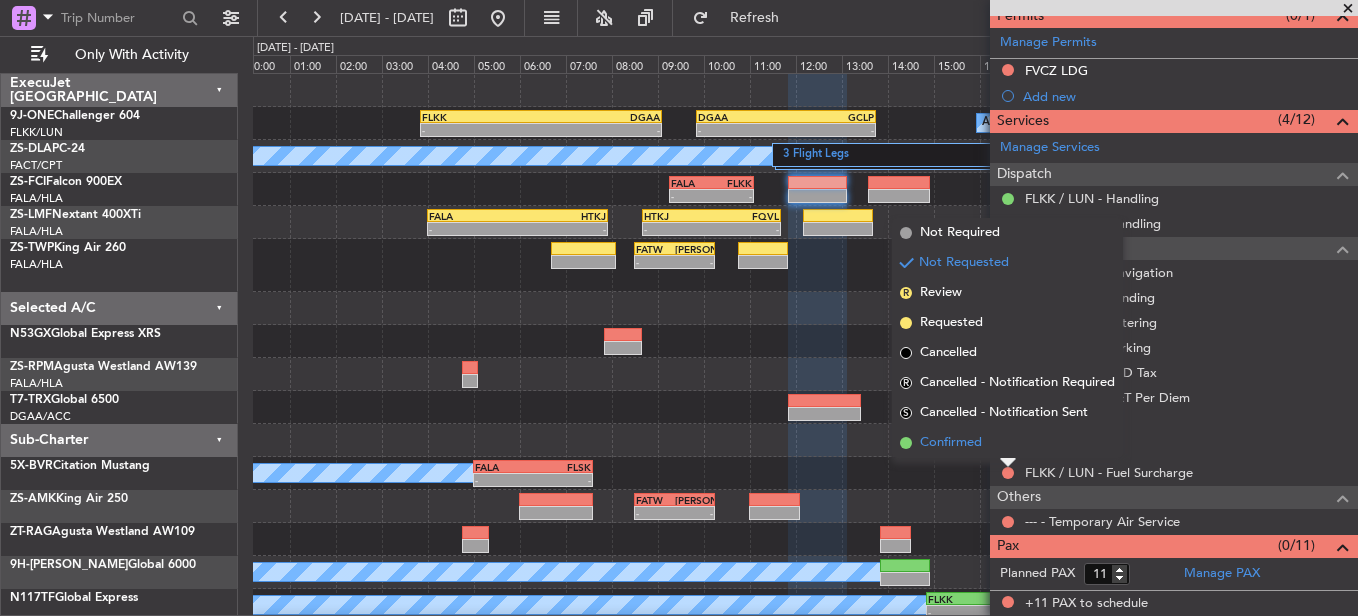 click on "Confirmed" at bounding box center [1007, 443] 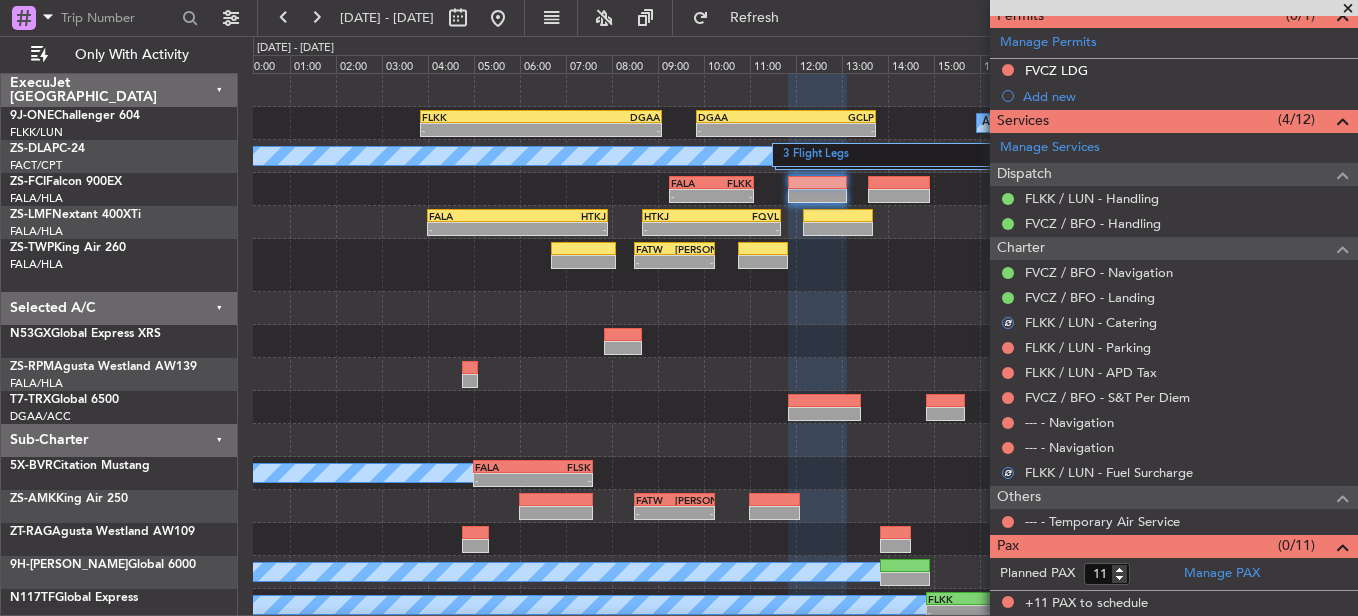 click at bounding box center [1008, 448] 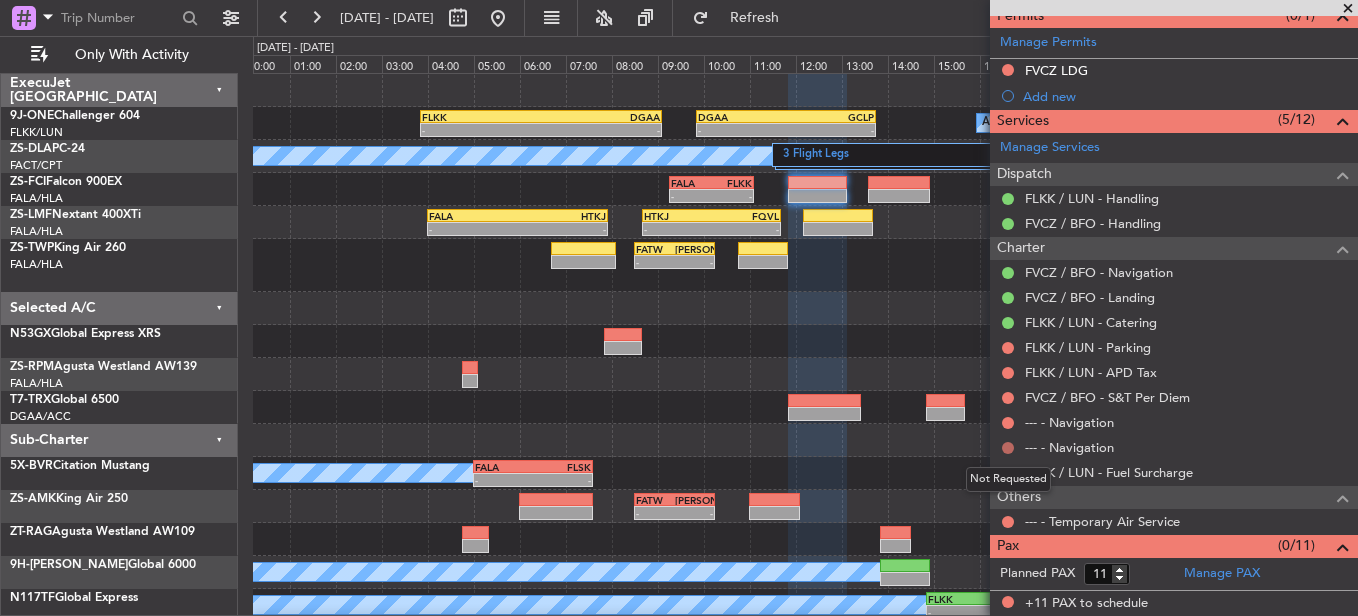 click at bounding box center (1008, 448) 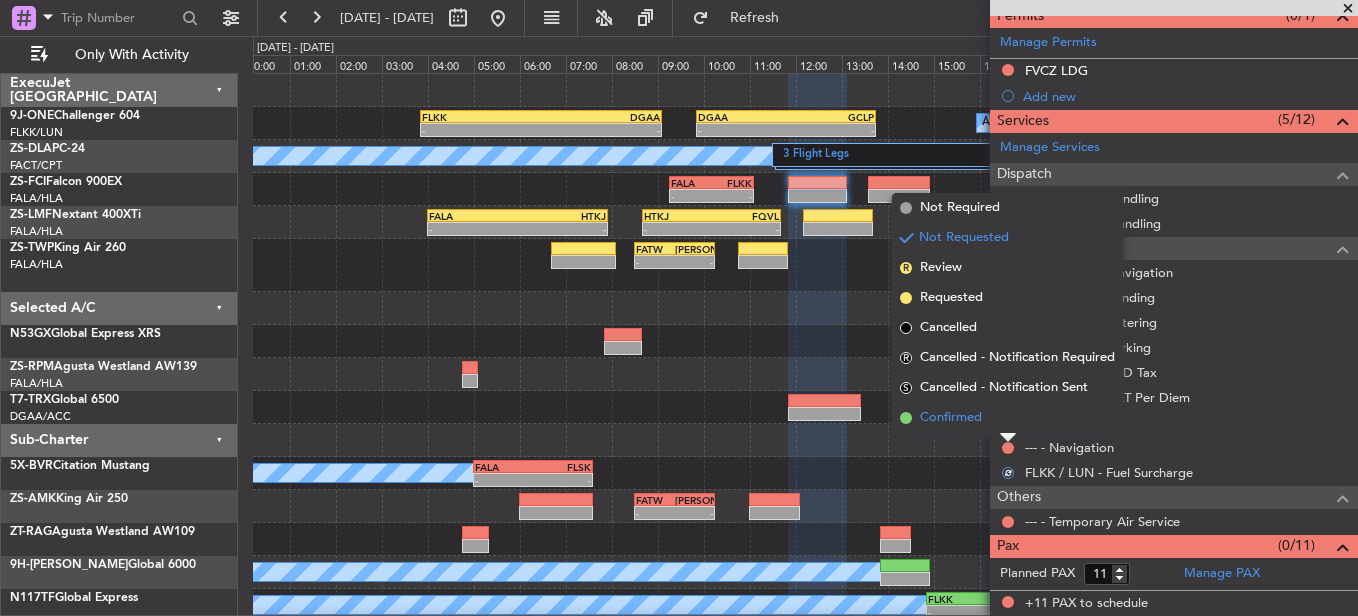 click on "Confirmed" at bounding box center (1007, 418) 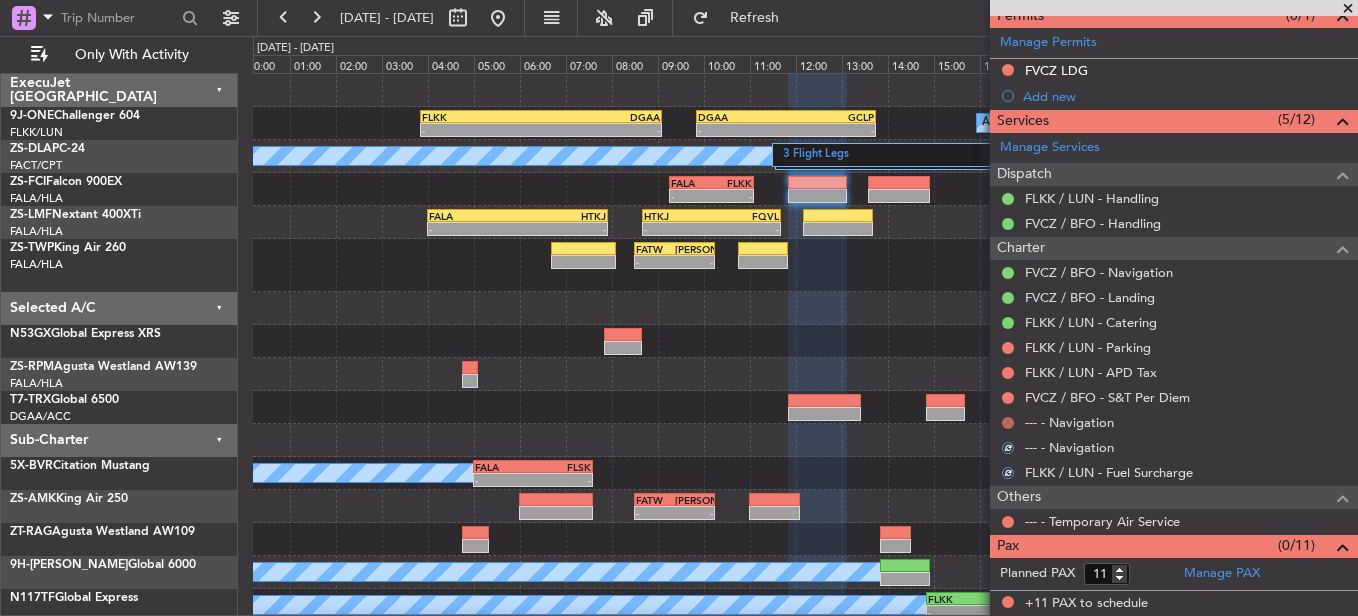 click at bounding box center (1008, 423) 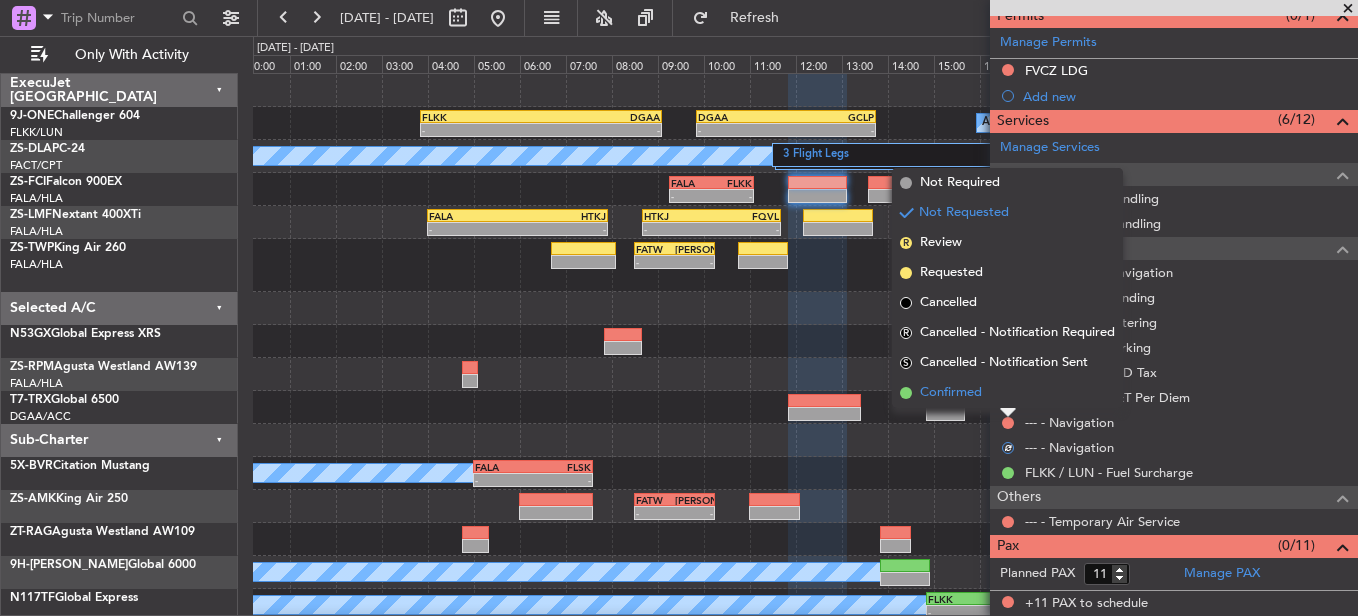 click on "Confirmed" at bounding box center [1007, 393] 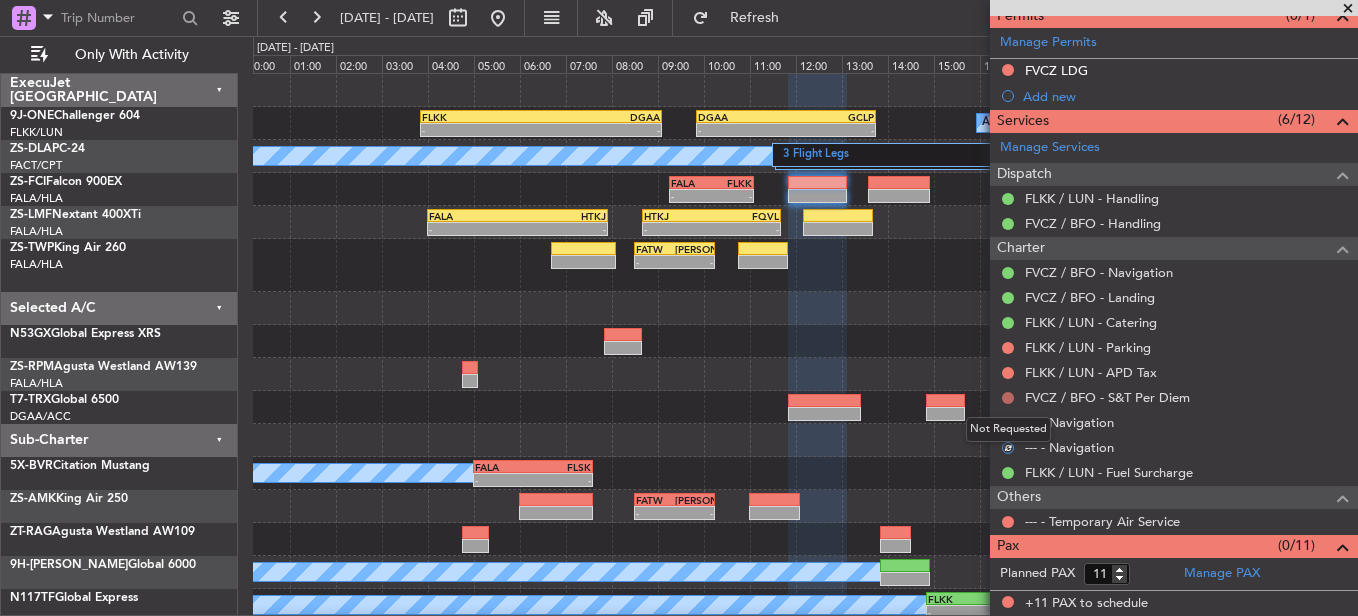 click at bounding box center [1008, 398] 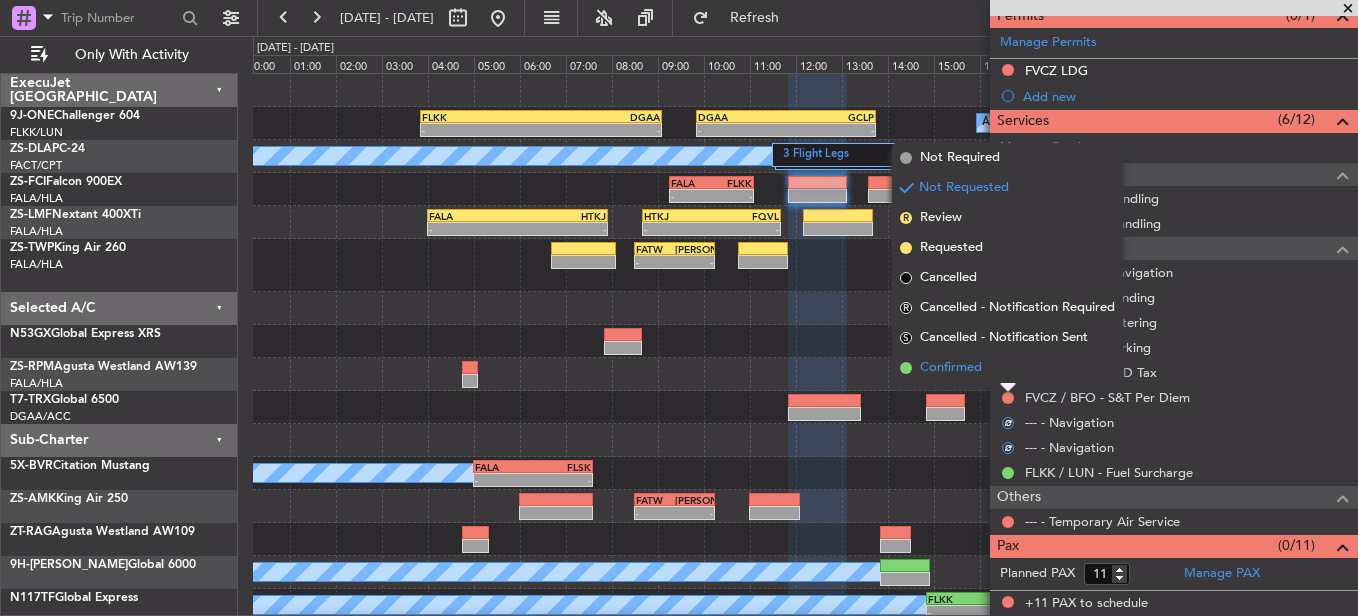 click on "Confirmed" at bounding box center [1007, 368] 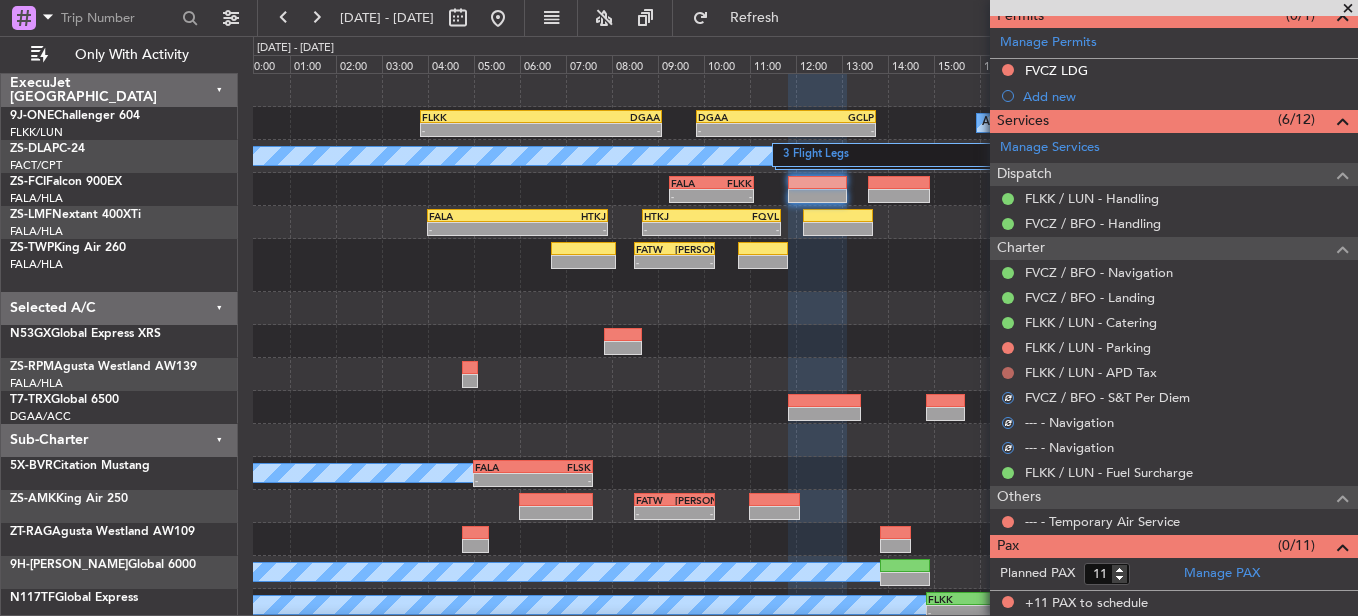 click at bounding box center [1008, 373] 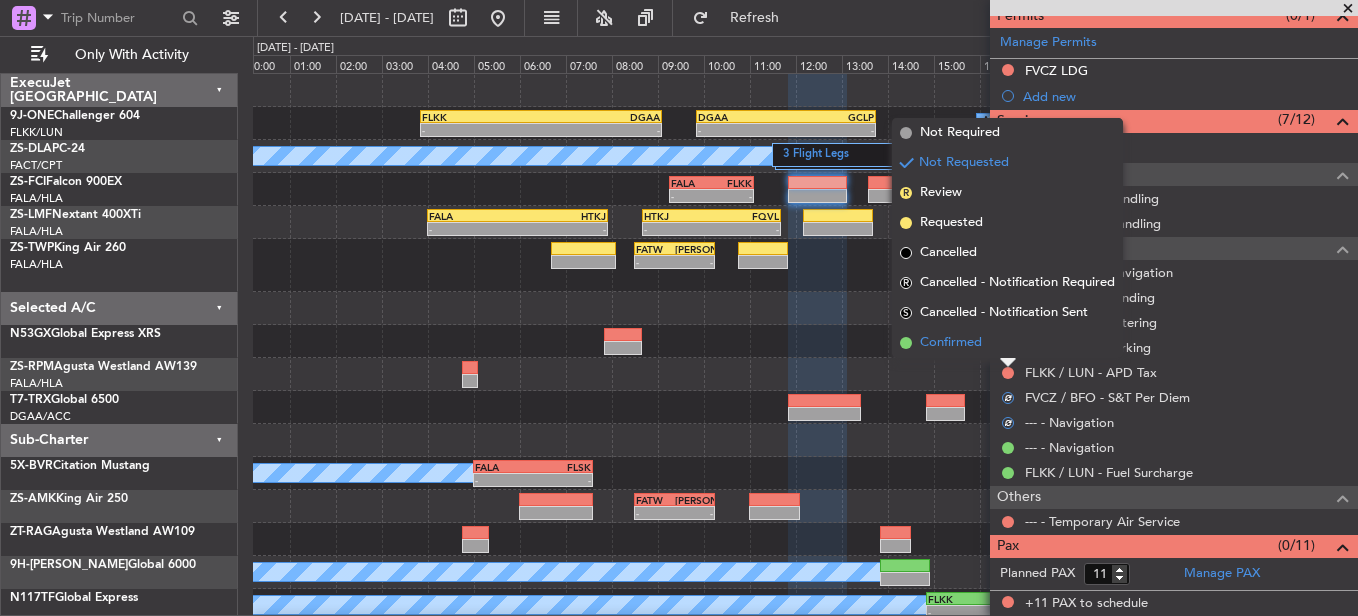 click on "Confirmed" at bounding box center [1007, 343] 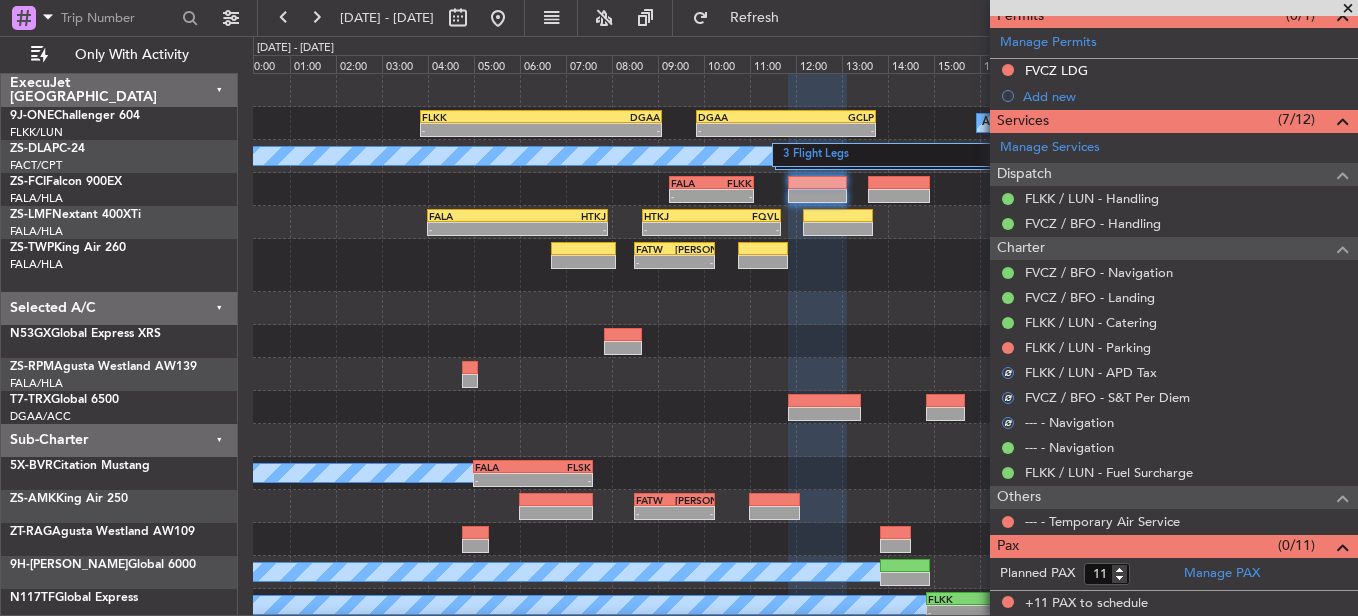 click at bounding box center (1008, 348) 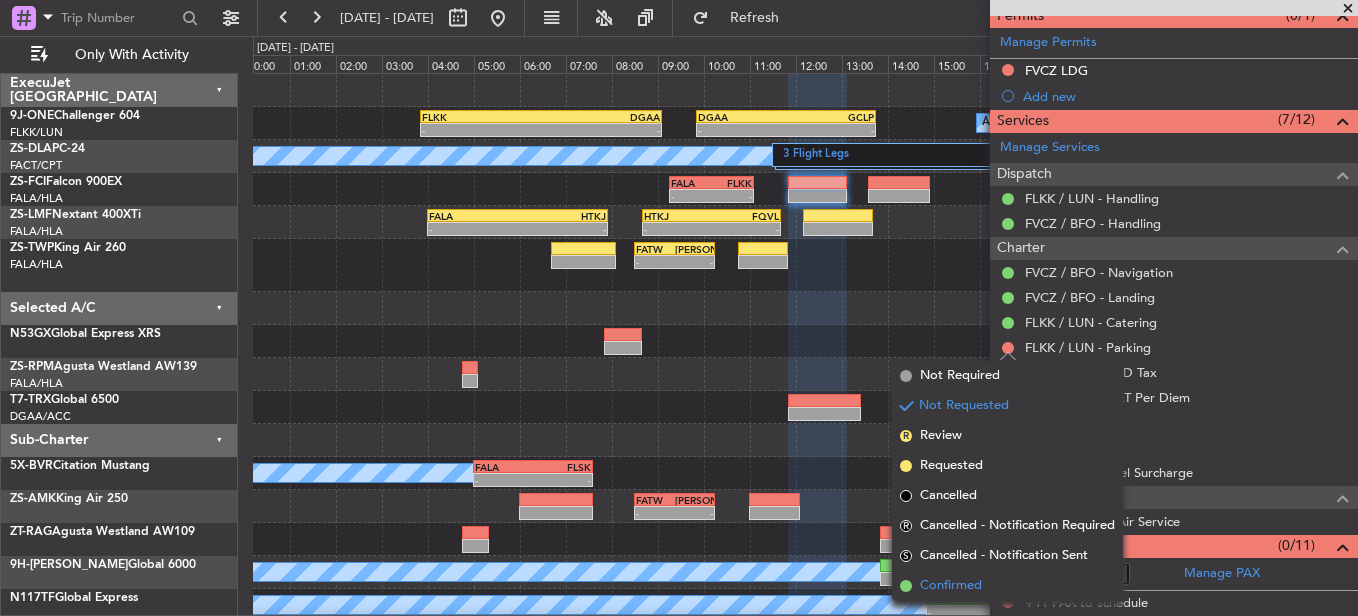 click on "Confirmed" at bounding box center (951, 586) 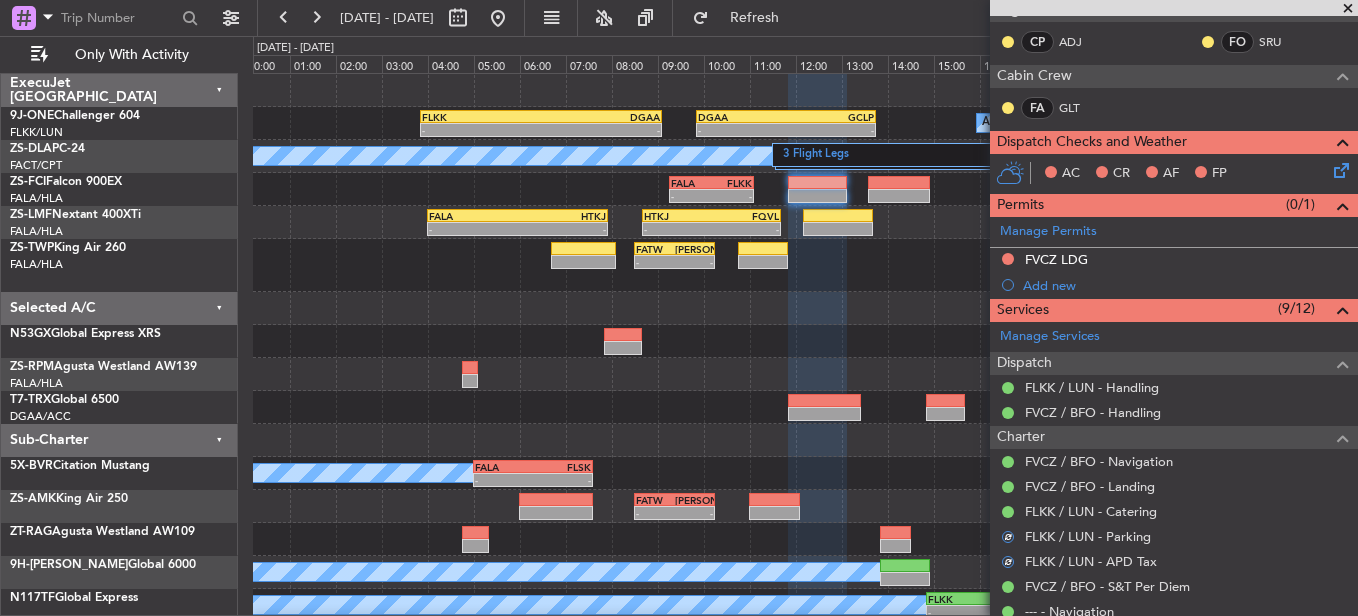 scroll, scrollTop: 213, scrollLeft: 0, axis: vertical 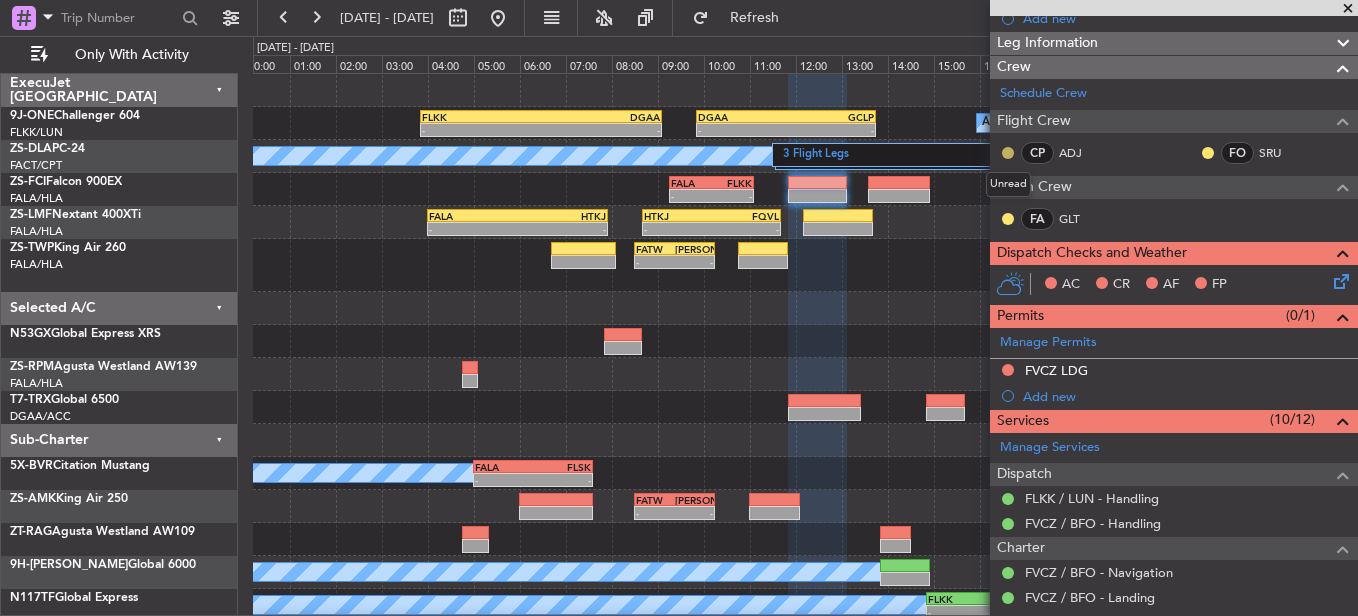 click 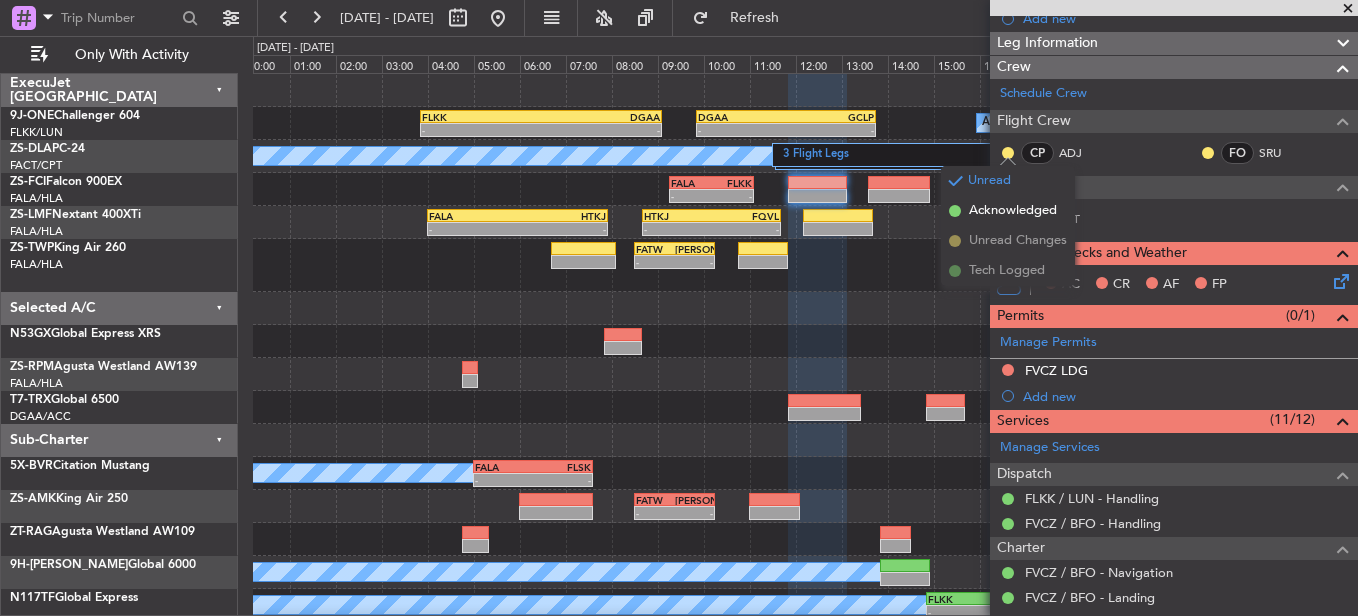 click on "Acknowledged" at bounding box center [1013, 211] 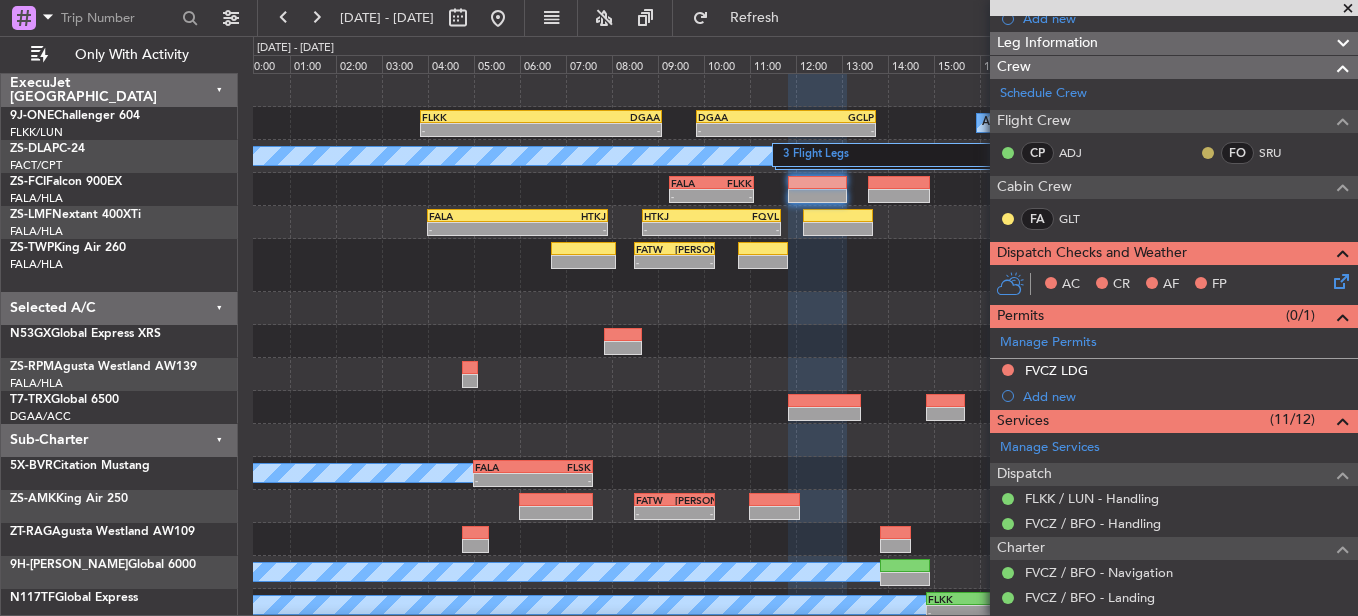 click 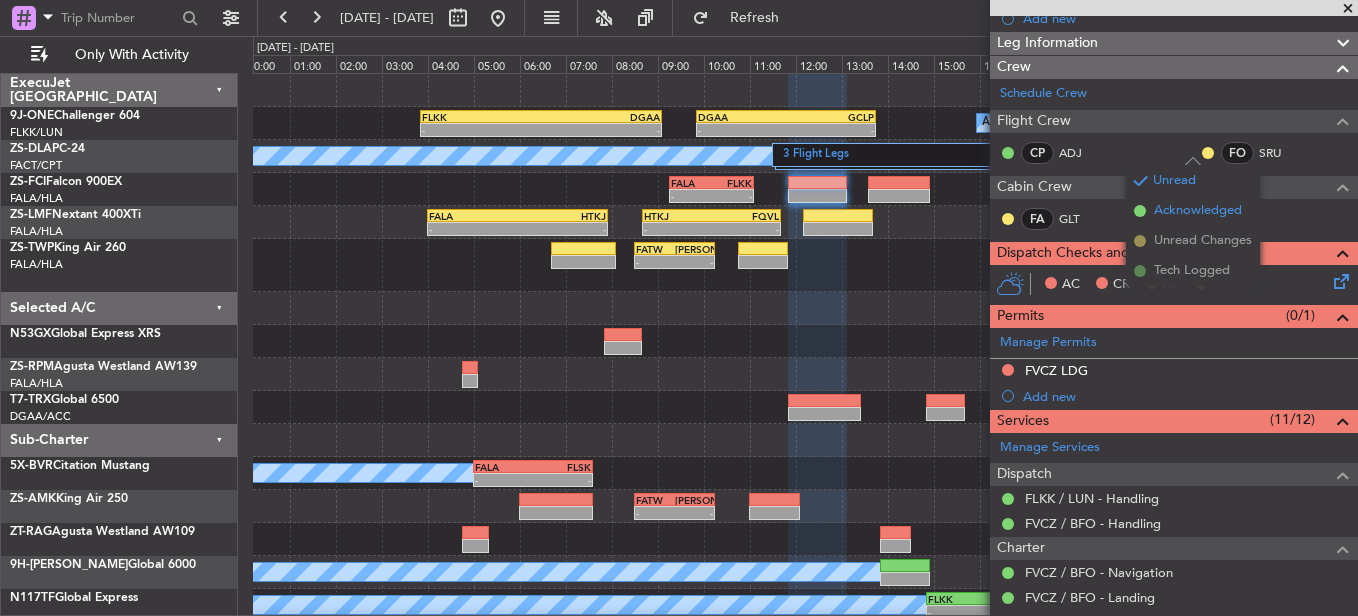 click on "Acknowledged" at bounding box center [1198, 211] 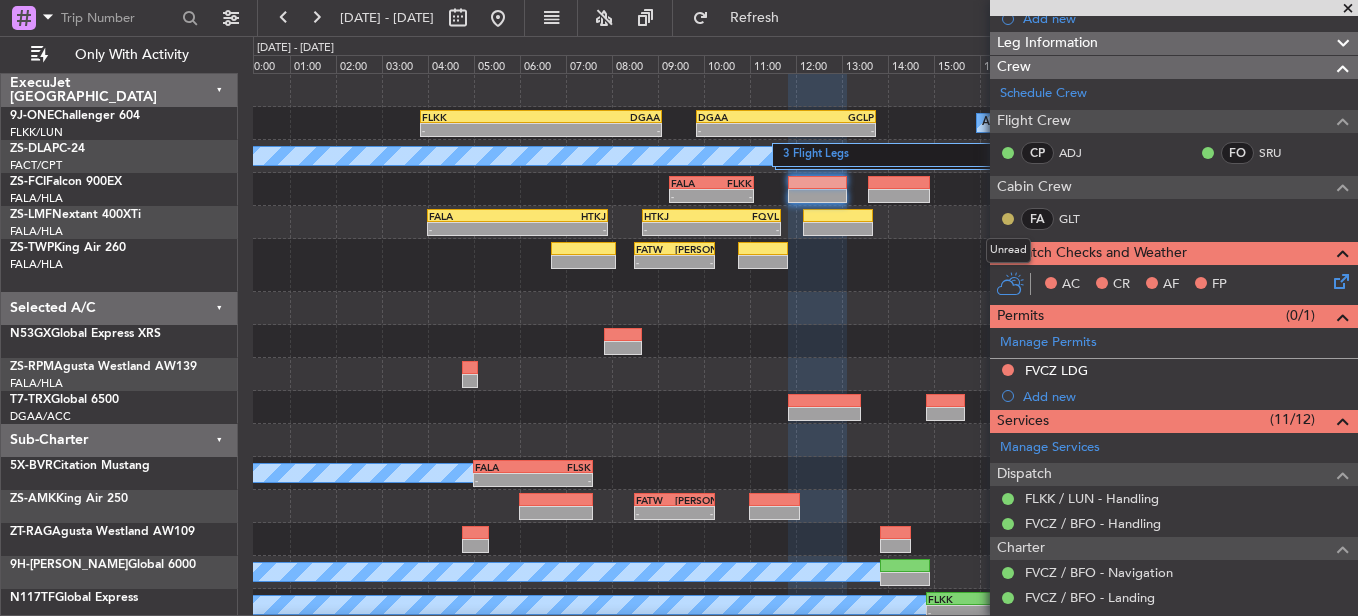 click 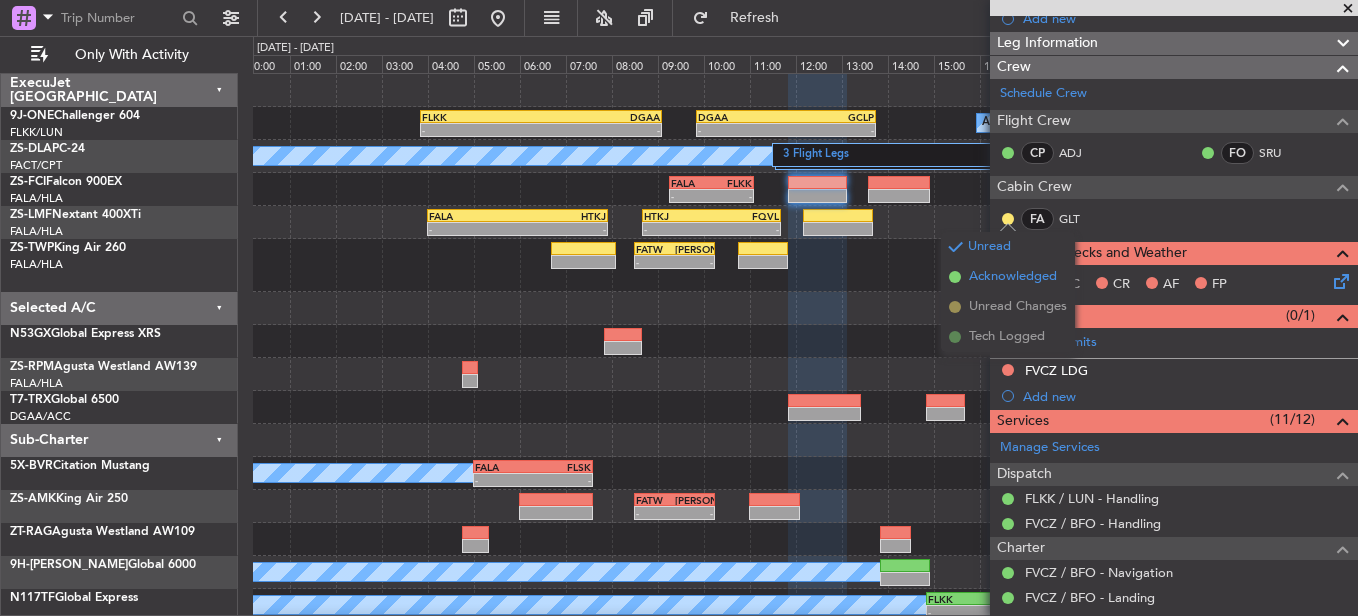 click on "Acknowledged" at bounding box center (1013, 277) 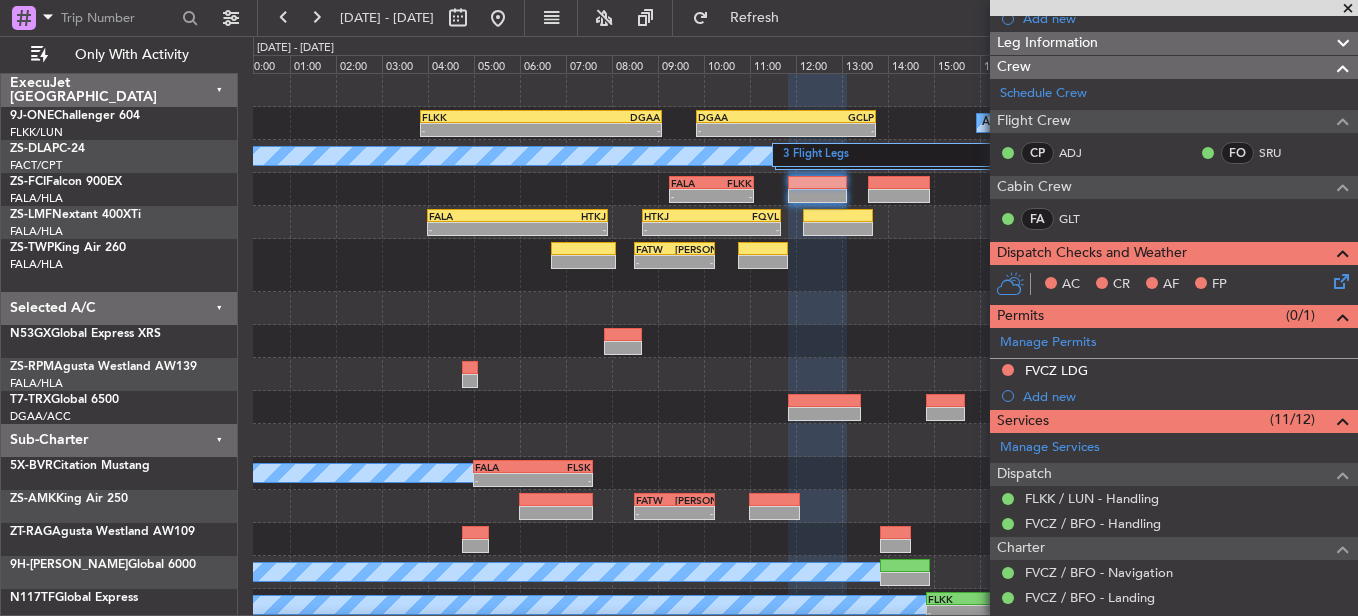 click 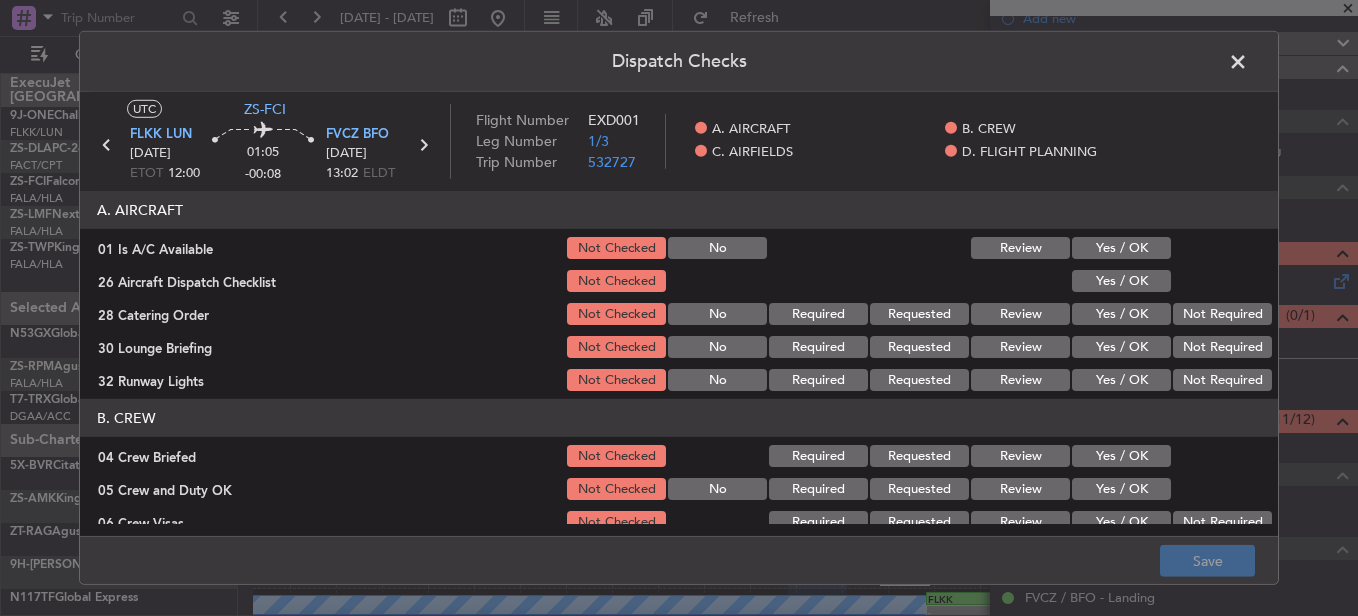 click on "Yes / OK" 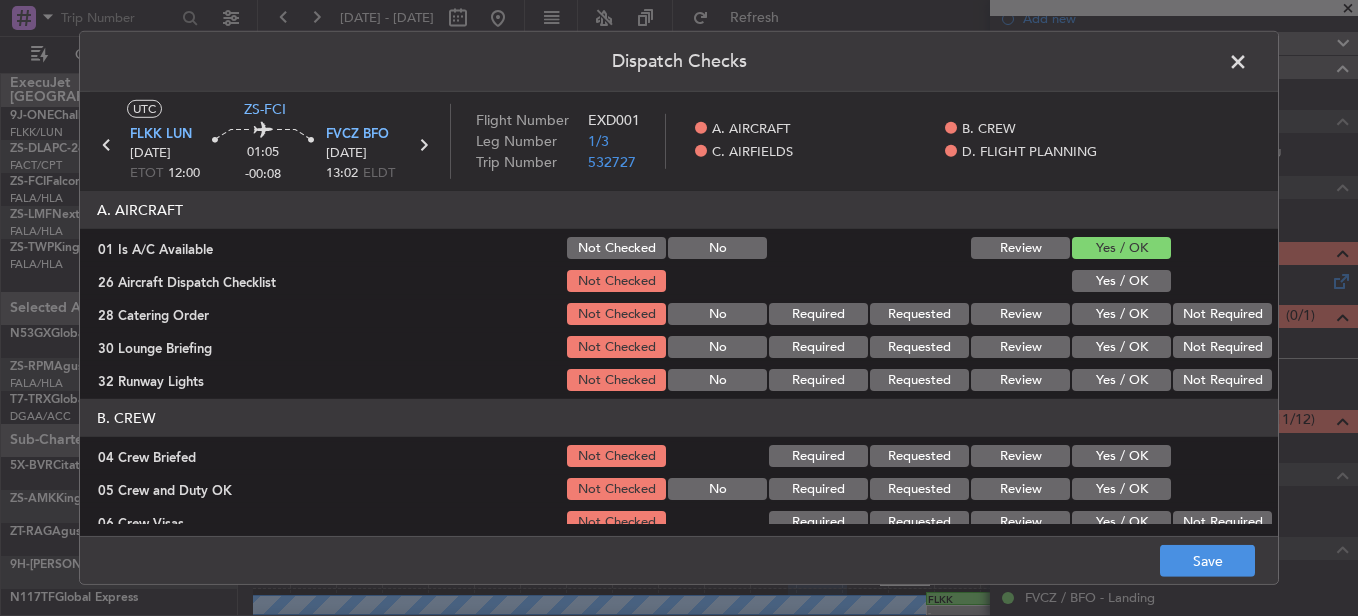 click on "Yes / OK" 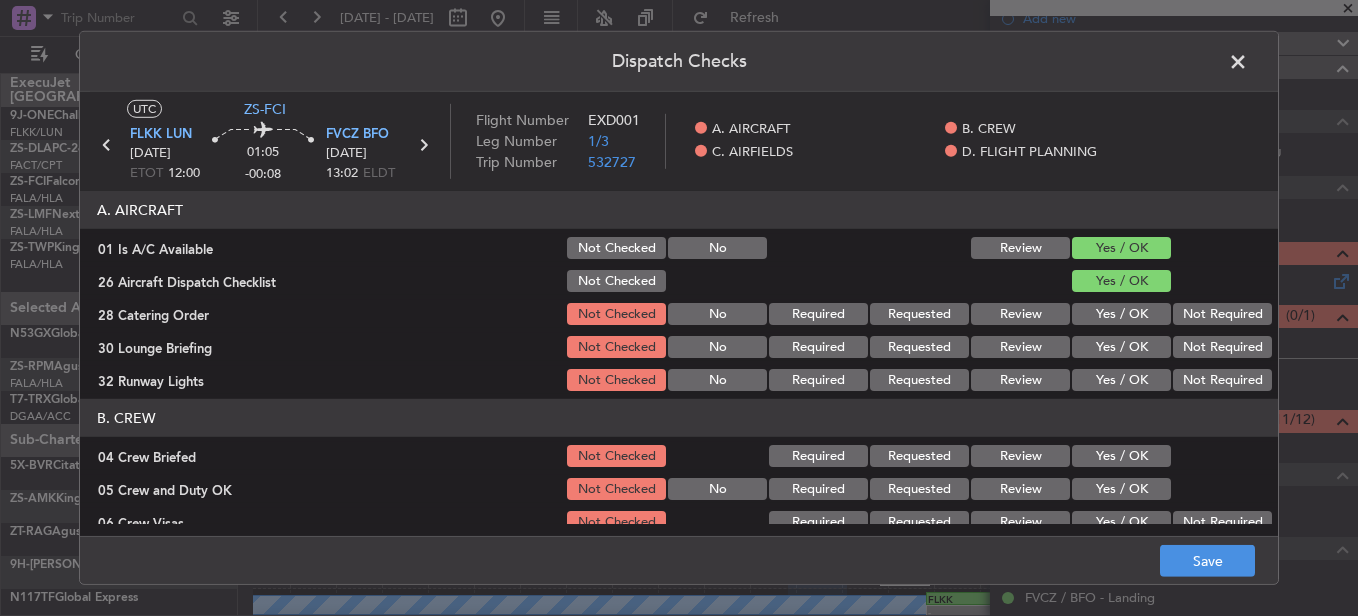 click on "Not Required" 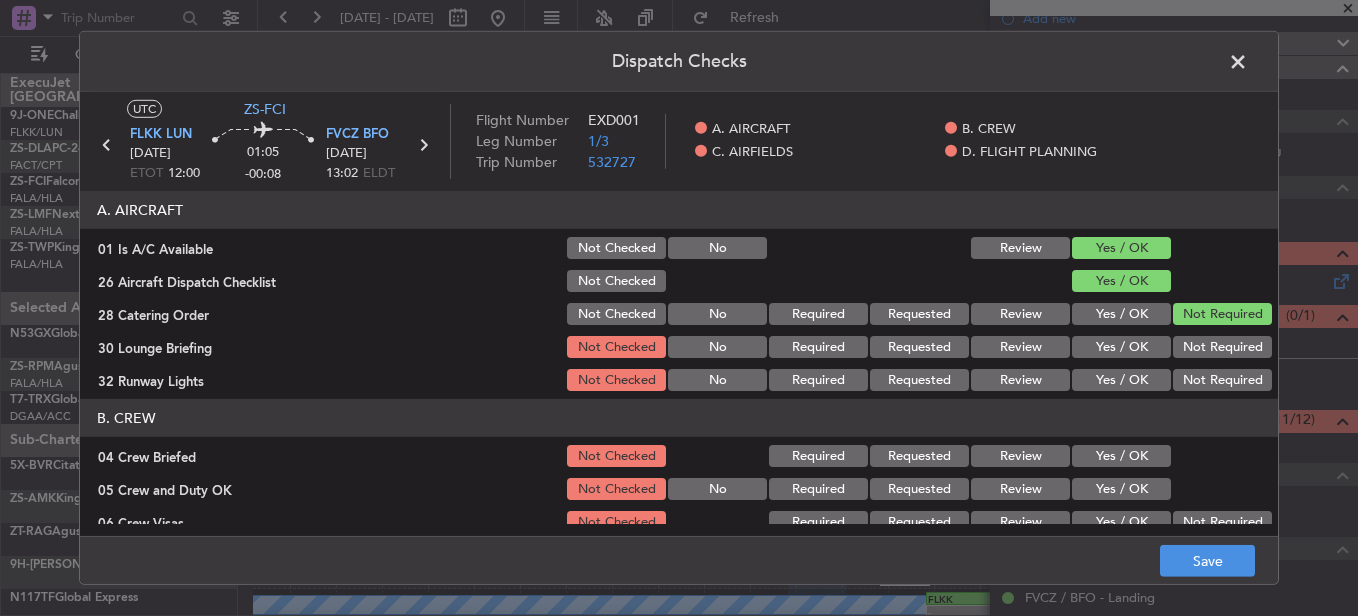 click on "Not Required" 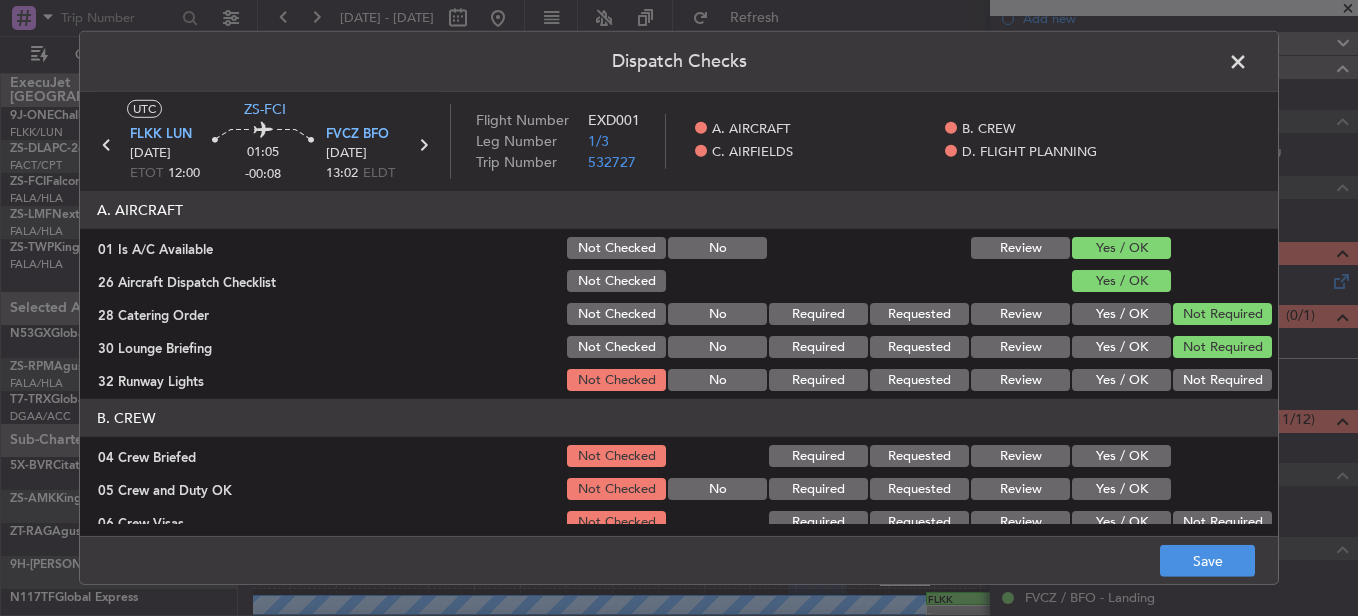 click on "A. AIRCRAFT   01 Is A/C Available  Not Checked No Review Yes / OK  26 Aircraft Dispatch Checklist  Not Checked Yes / OK  28 Catering Order  Not Checked No Required Requested Review Yes / OK Not Required  30 Lounge Briefing  Not Checked No Required Requested Review Yes / OK Not Required  32 Runway Lights  Not Checked No Required Requested Review Yes / OK Not Required" 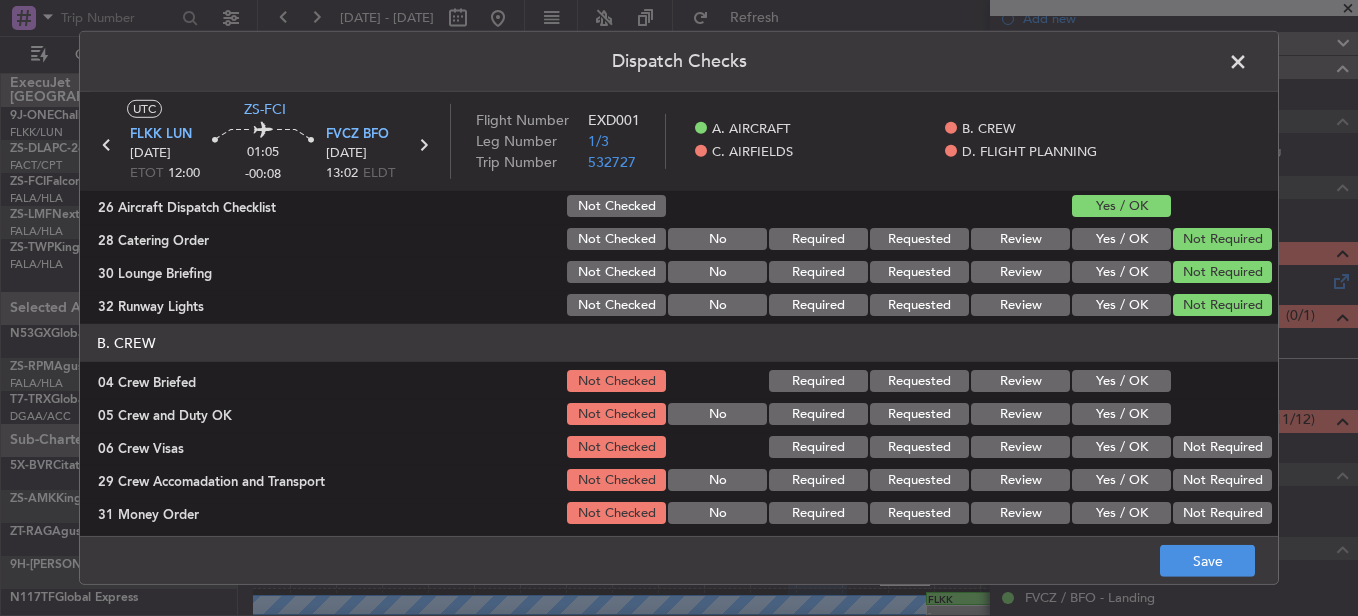 scroll, scrollTop: 100, scrollLeft: 0, axis: vertical 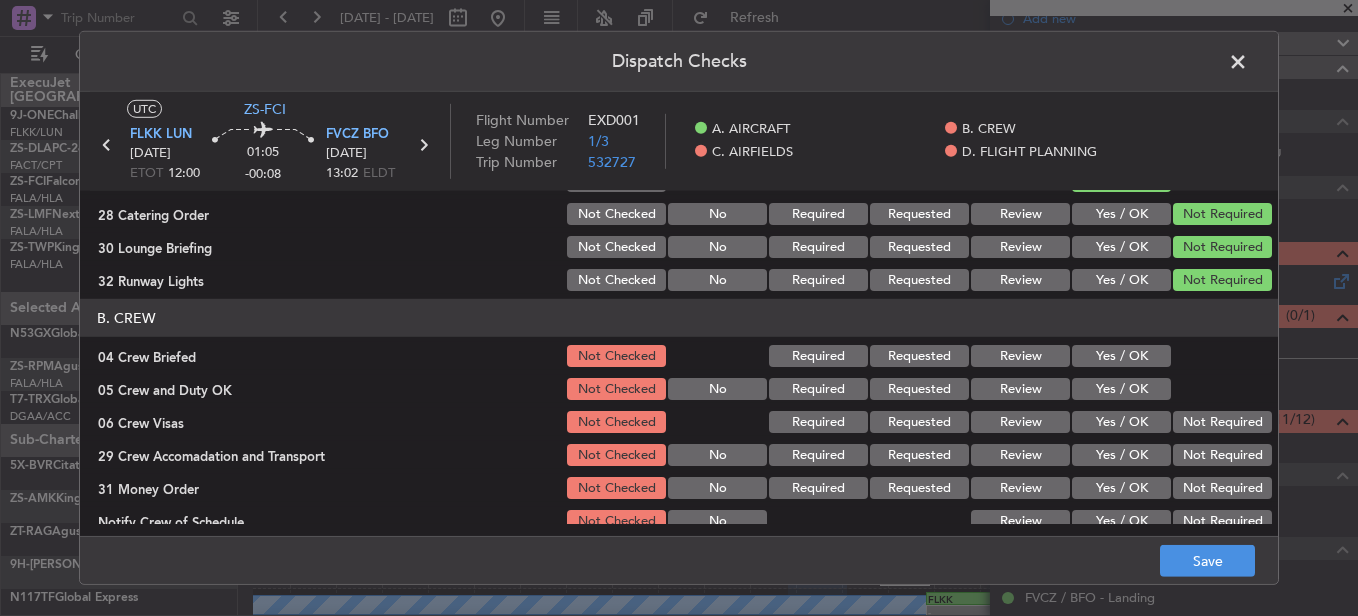 click on "Yes / OK" 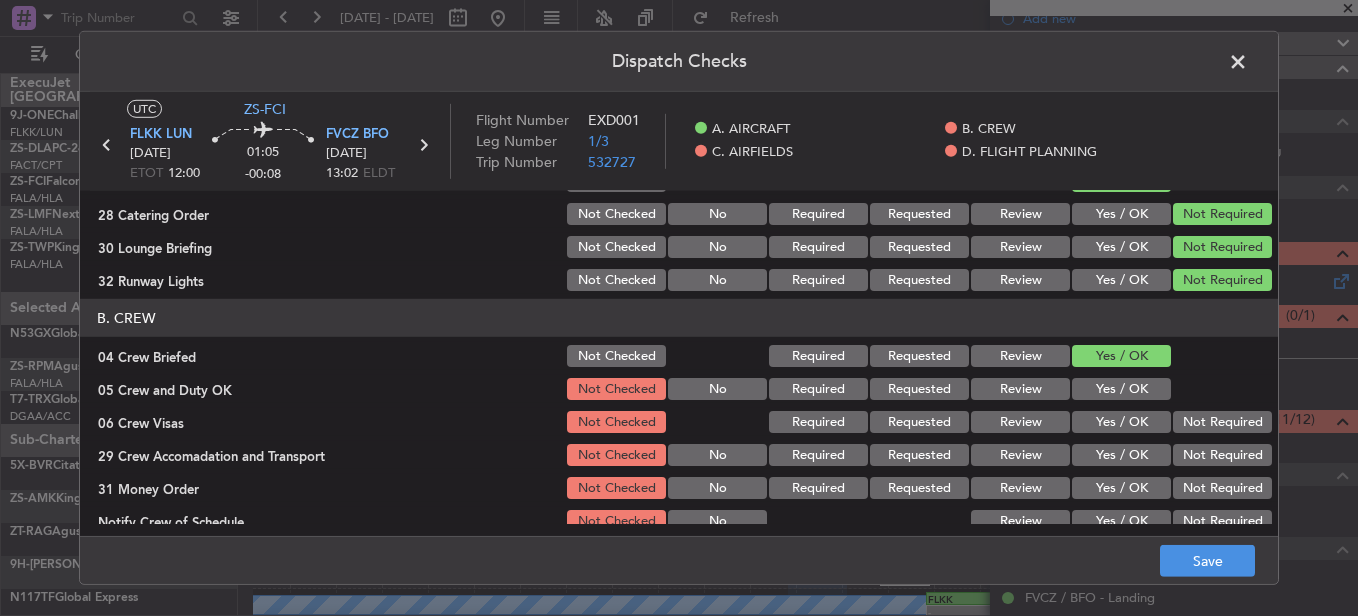 click on "B. CREW   04 Crew Briefed  Not Checked Required Requested Review Yes / OK  05 Crew and Duty OK  Not Checked No Required Requested Review Yes / OK  06 Crew Visas  Not Checked Required Requested Review Yes / OK Not Required  29 Crew Accomadation and Transport  Not Checked No Required Requested Review Yes / OK Not Required  31 Money Order  Not Checked No Required Requested Review Yes / OK Not Required  Notify Crew of Schedule  Not Checked No Review Yes / OK Not Required" 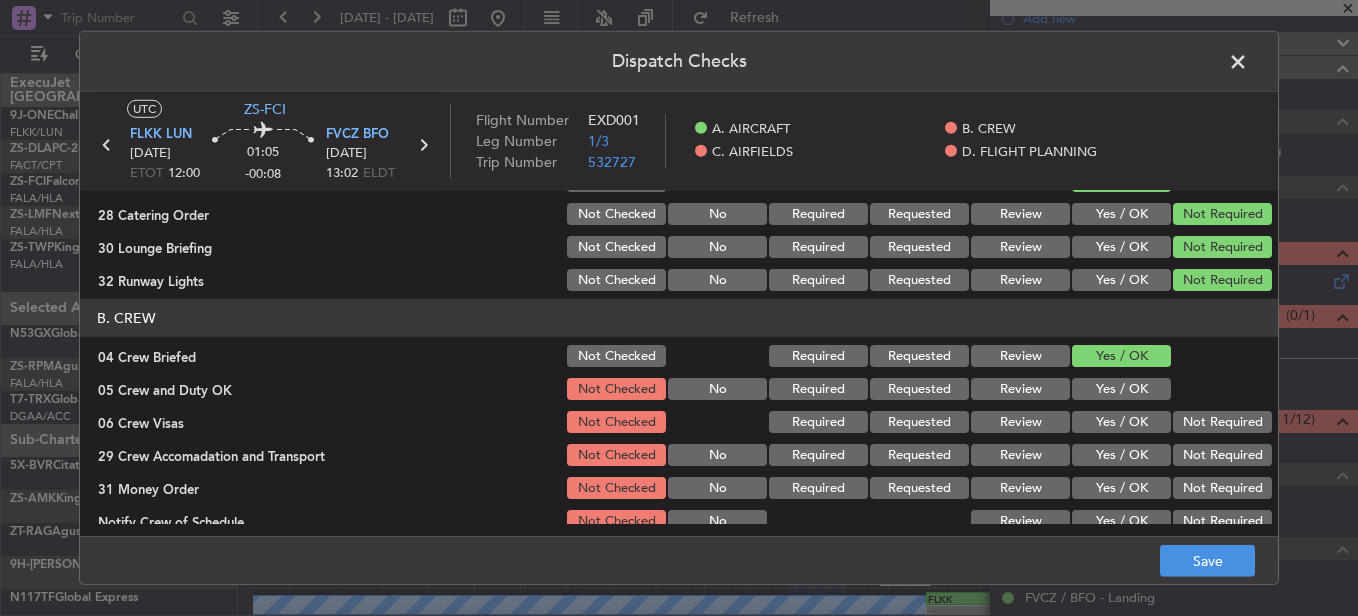 click on "Yes / OK" 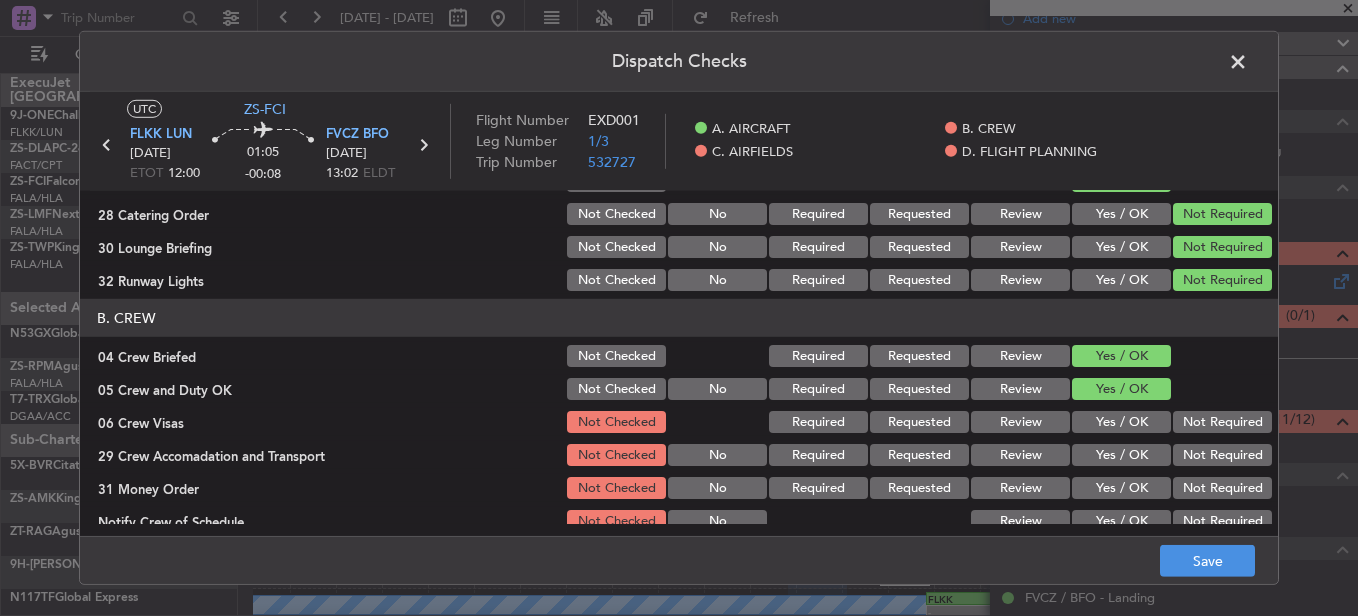 drag, startPoint x: 1191, startPoint y: 424, endPoint x: 1191, endPoint y: 436, distance: 12 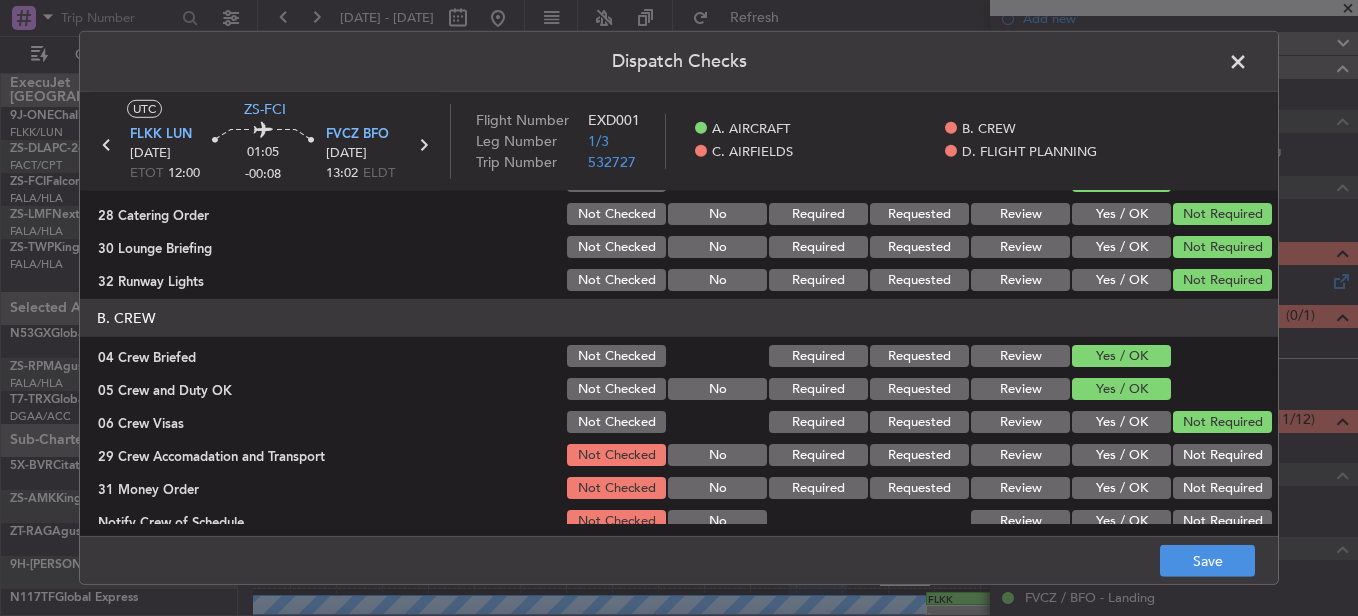 click on "B. CREW   04 Crew Briefed  Not Checked Required Requested Review Yes / OK  05 Crew and Duty OK  Not Checked No Required Requested Review Yes / OK  06 Crew Visas  Not Checked Required Requested Review Yes / OK Not Required  29 Crew Accomadation and Transport  Not Checked No Required Requested Review Yes / OK Not Required  31 Money Order  Not Checked No Required Requested Review Yes / OK Not Required  Notify Crew of Schedule  Not Checked No Review Yes / OK Not Required" 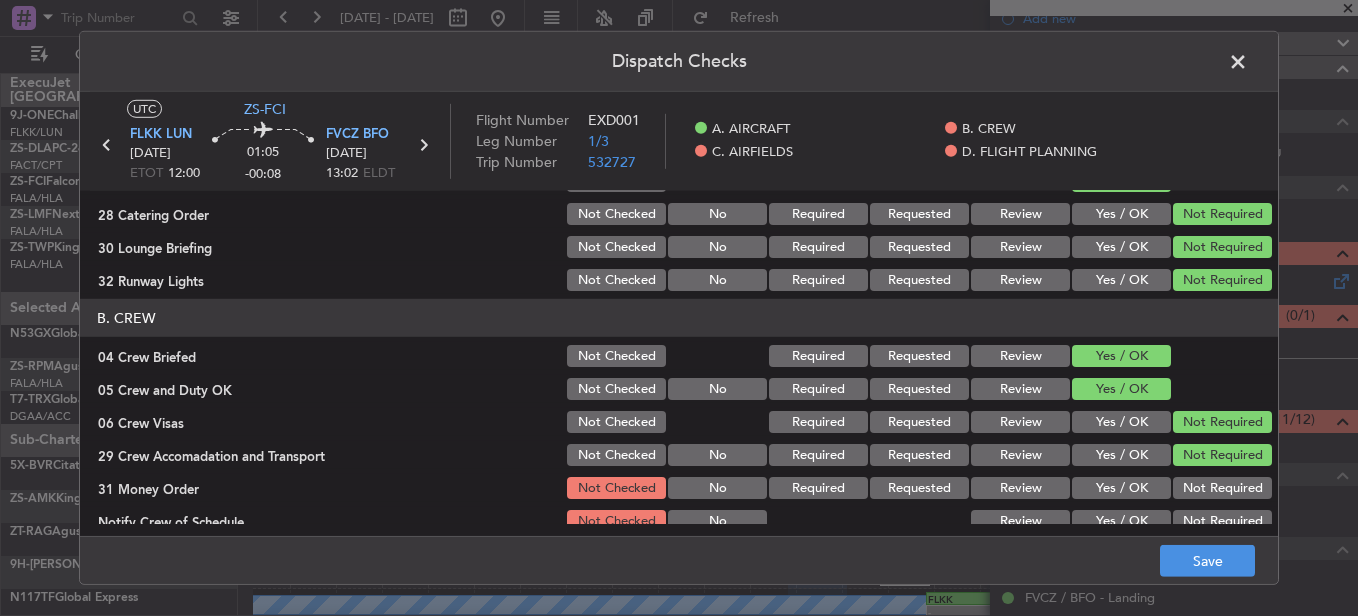 click on "Not Required" 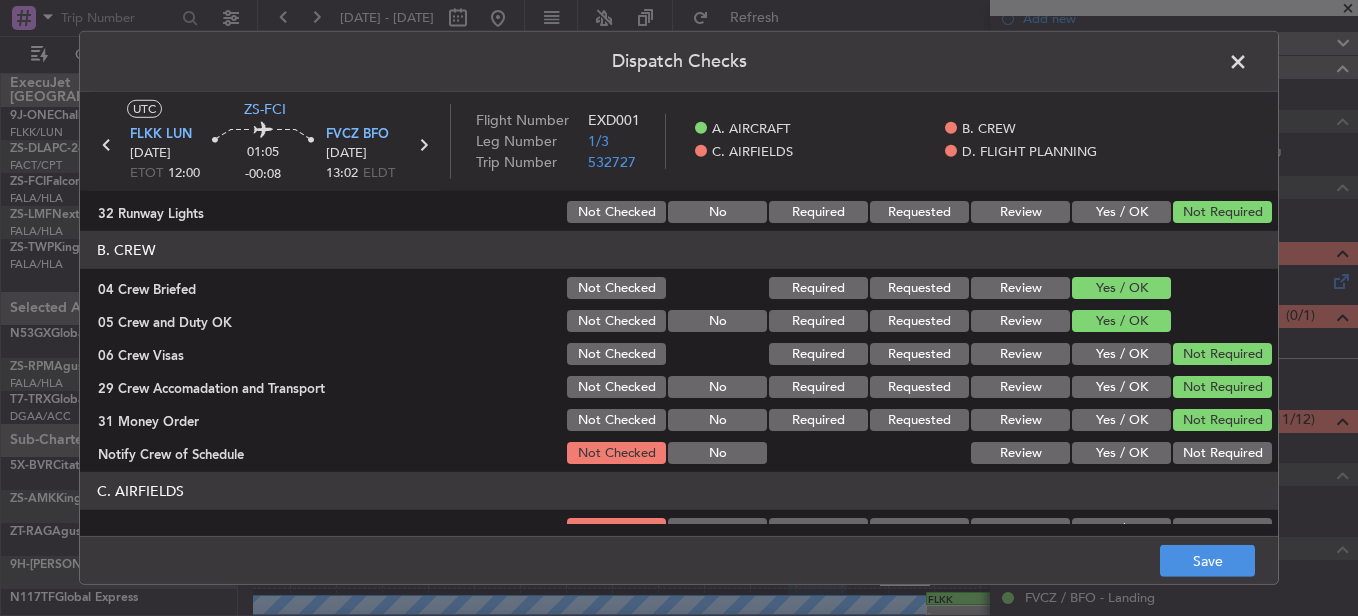 scroll, scrollTop: 400, scrollLeft: 0, axis: vertical 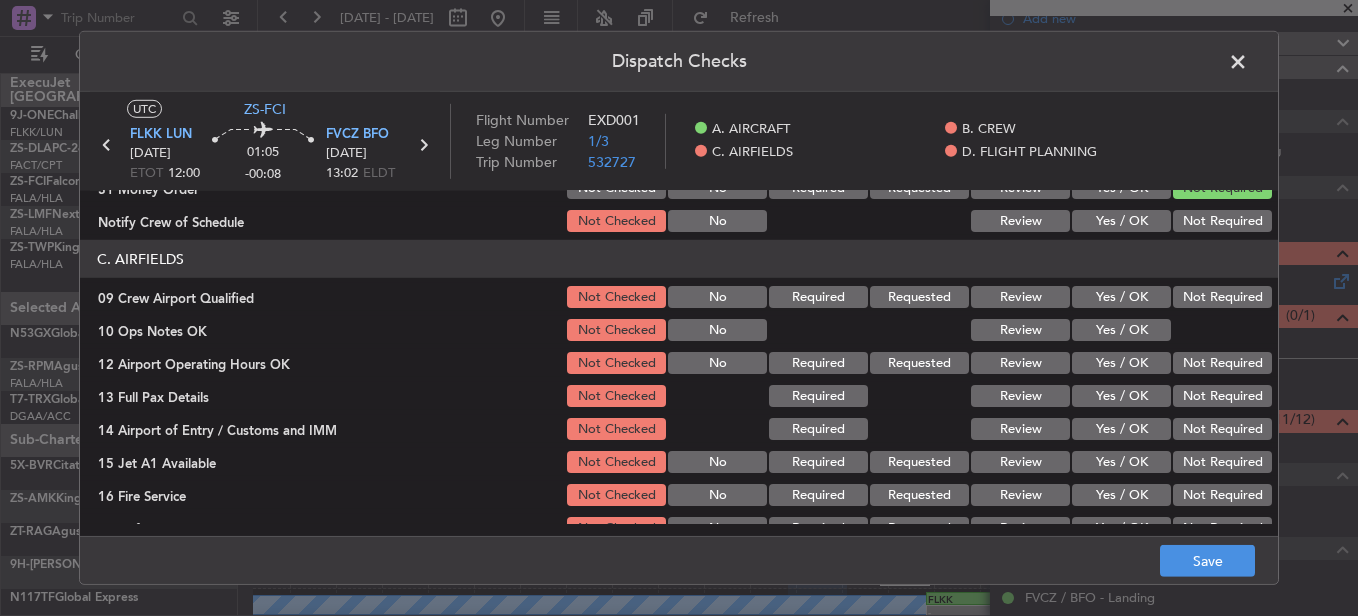 click on "Not Required" 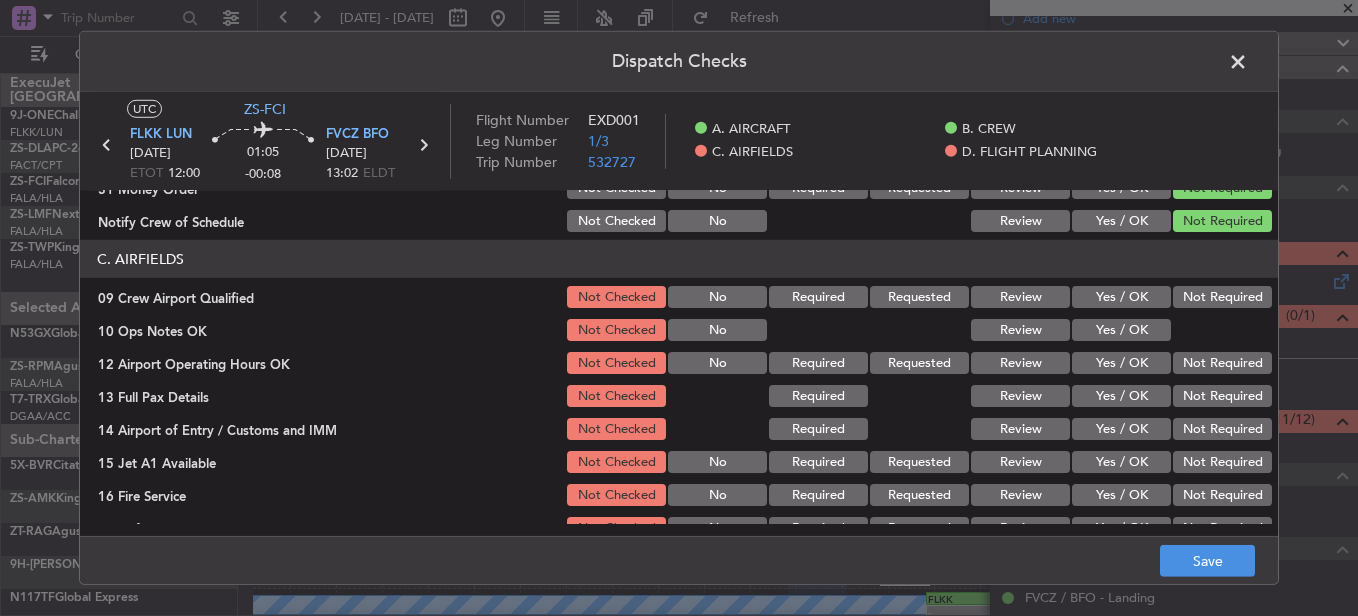 click on "Not Required" 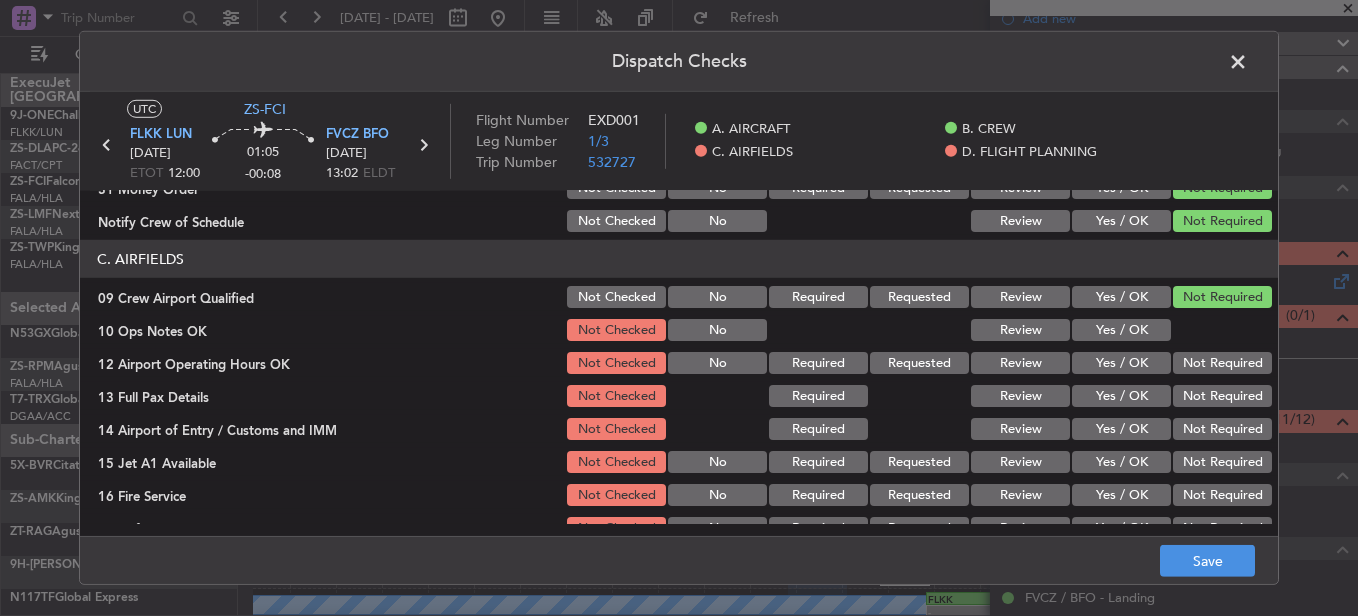 click on "Yes / OK" 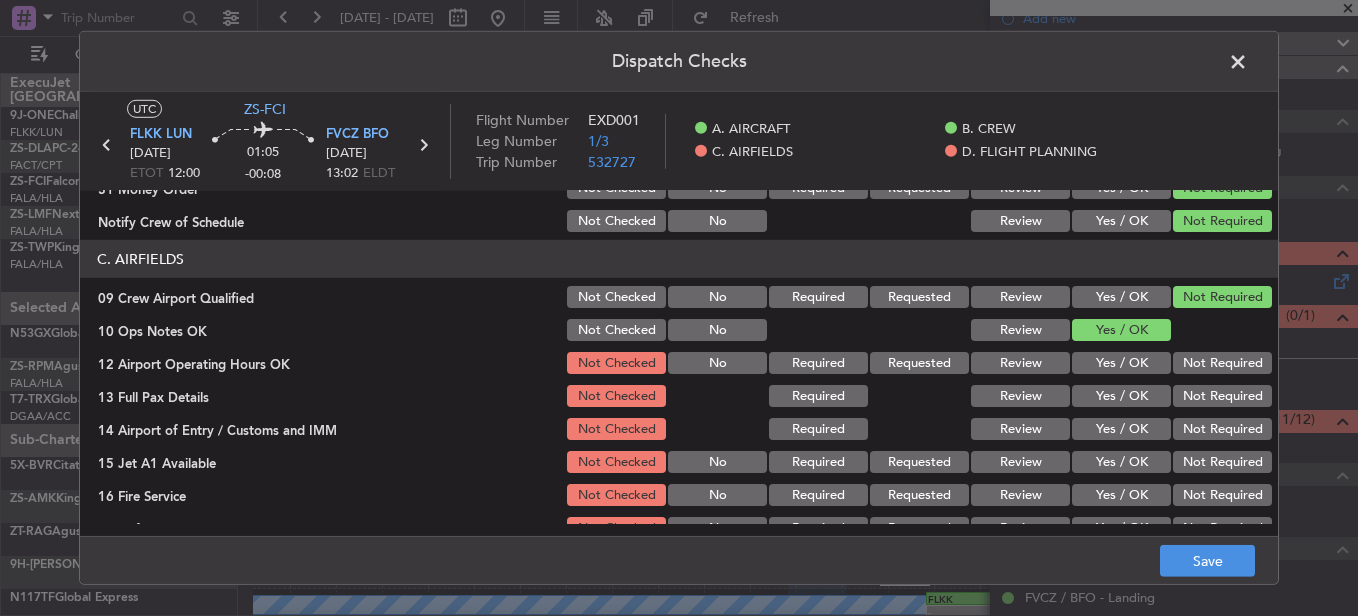 click on "Not Required" 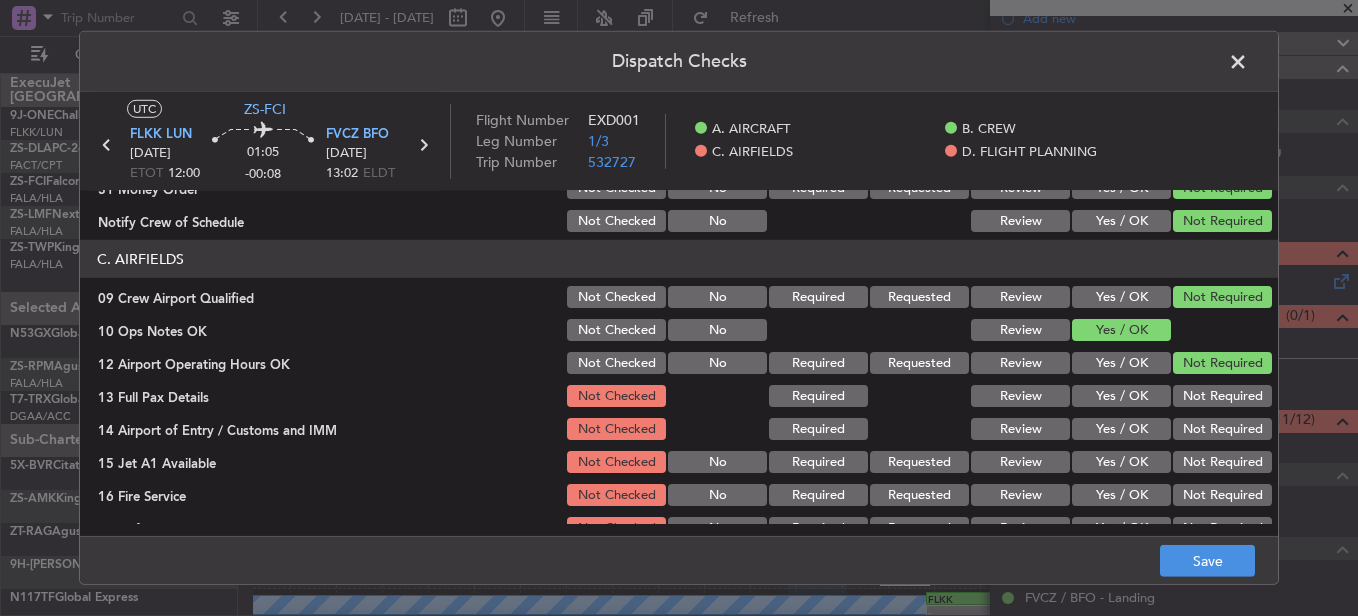 click on "Not Required" 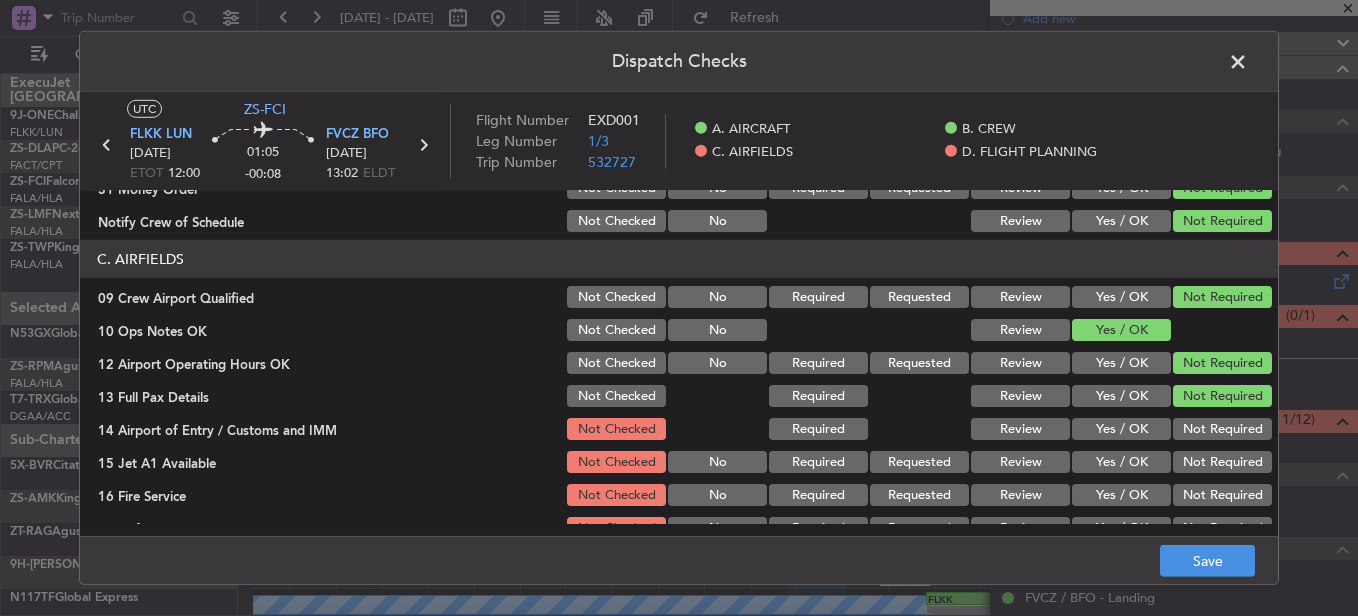 click on "Not Required" 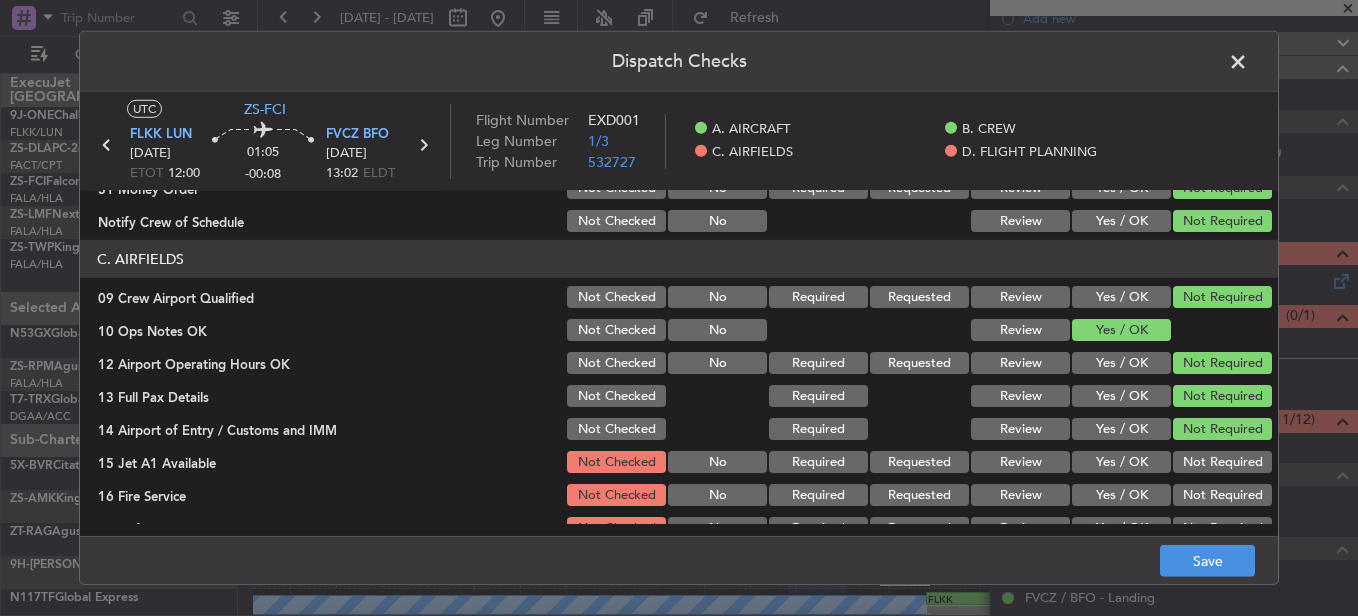 click on "Not Required" 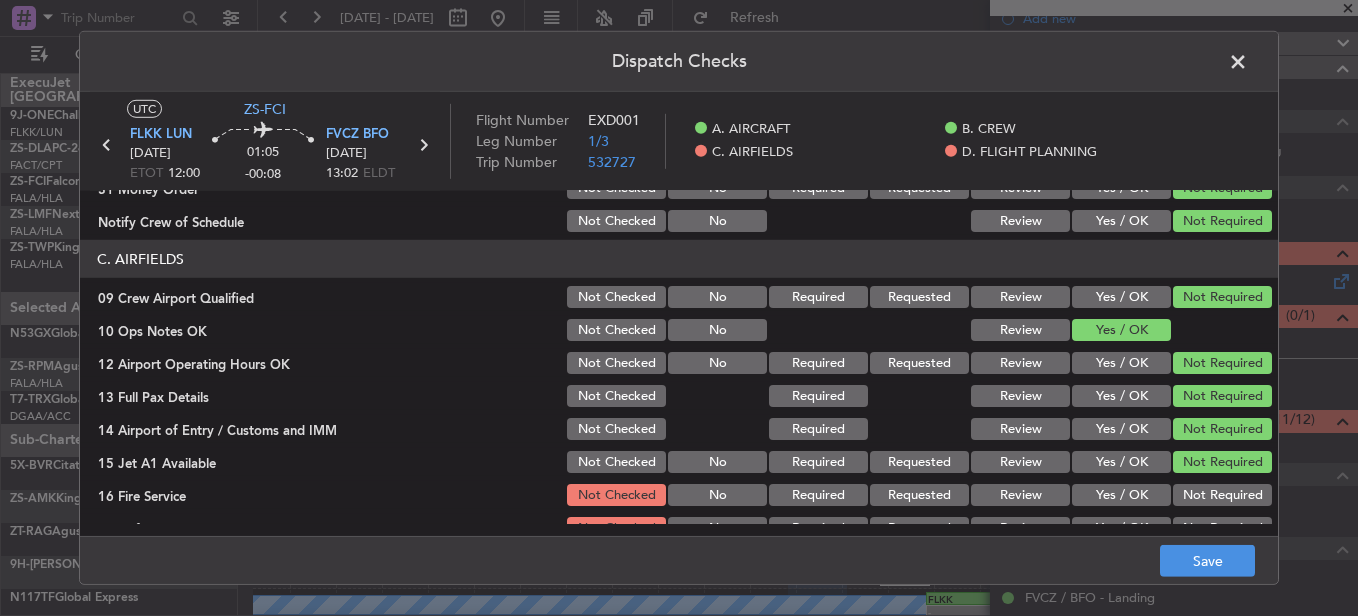 click on "Not Required" 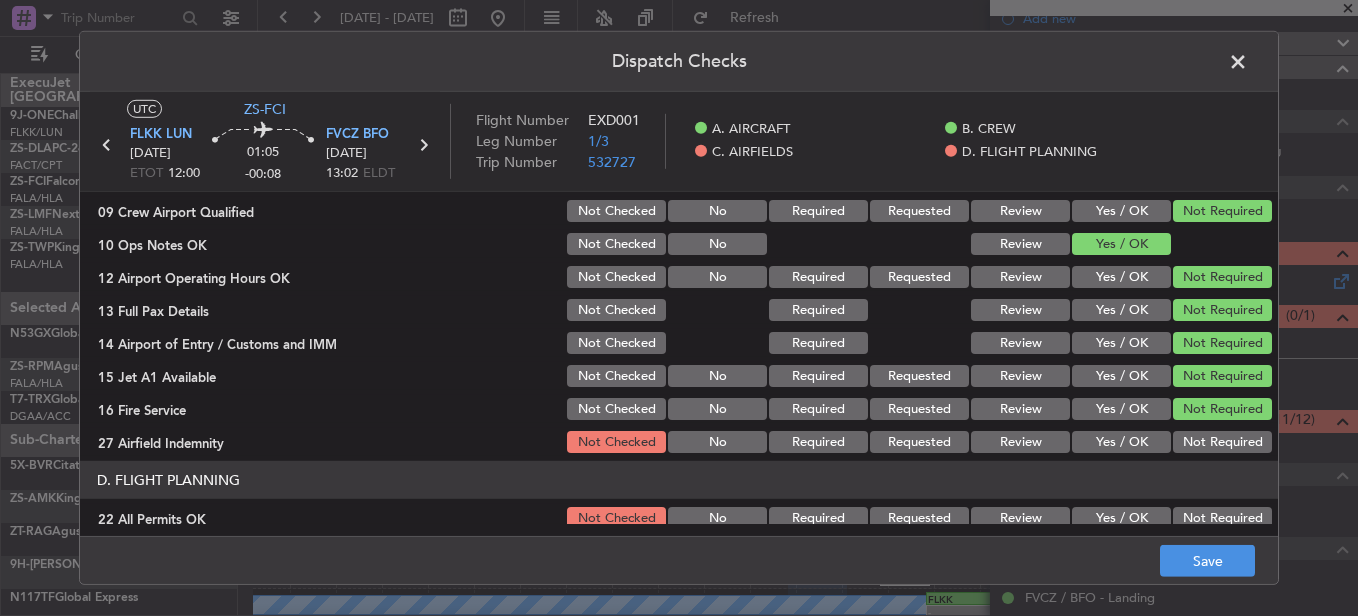 scroll, scrollTop: 565, scrollLeft: 0, axis: vertical 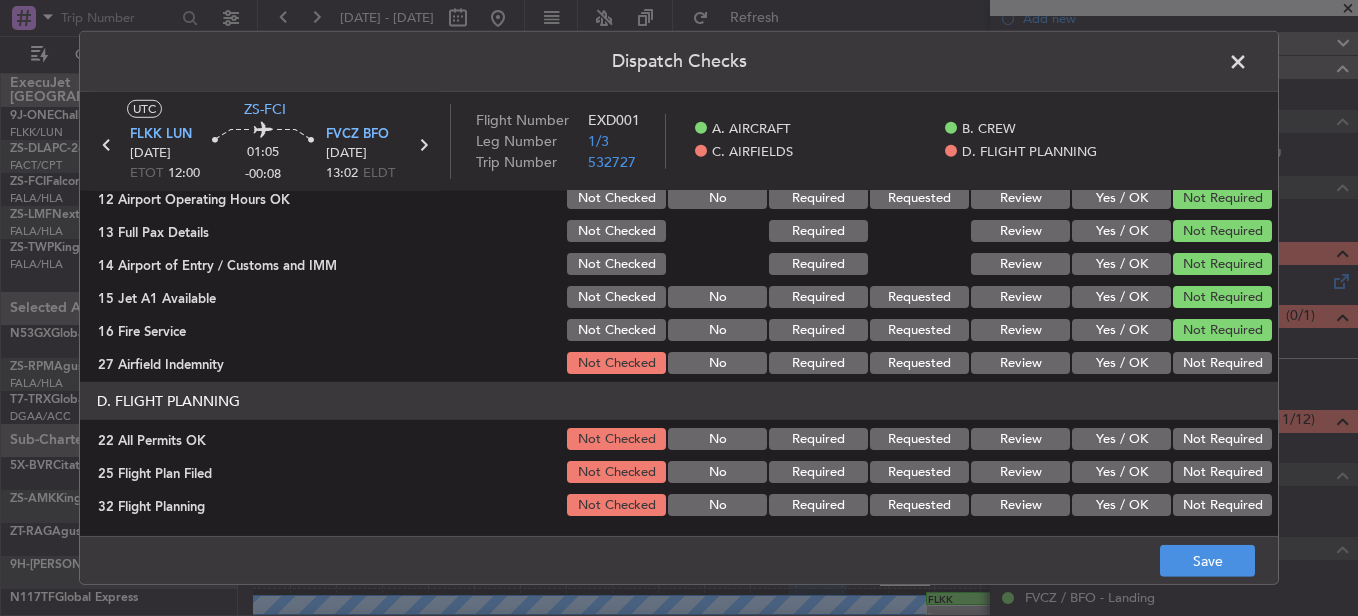 click on "Not Required" 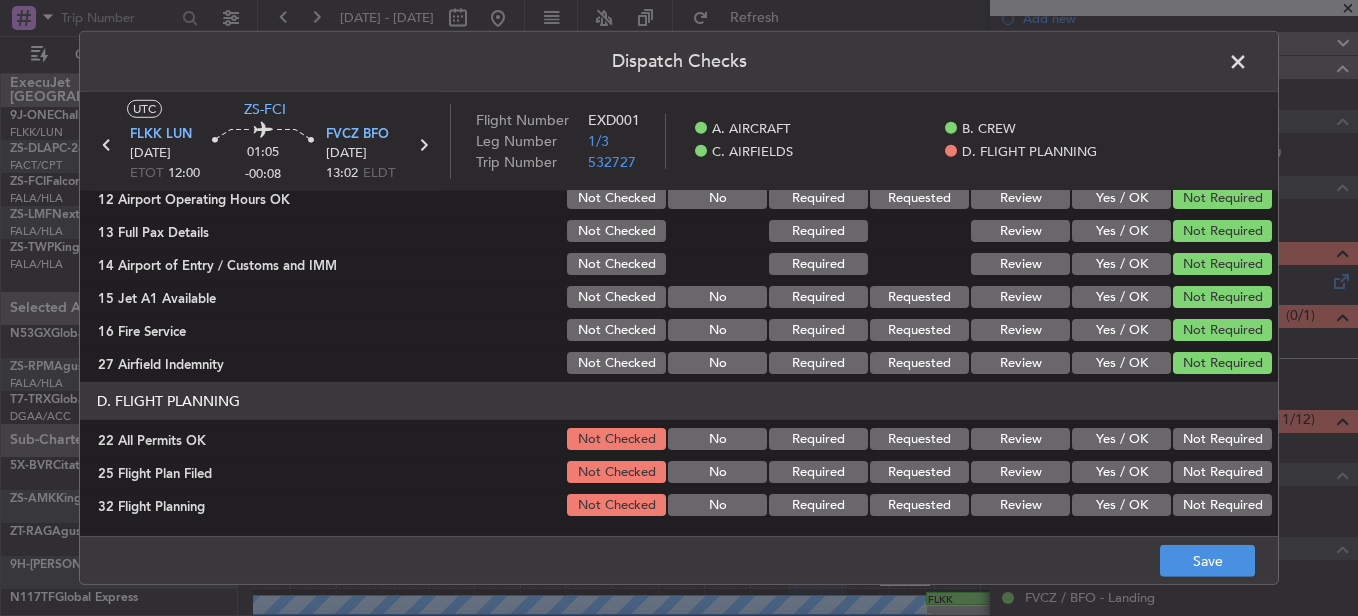 click on "Not Required" 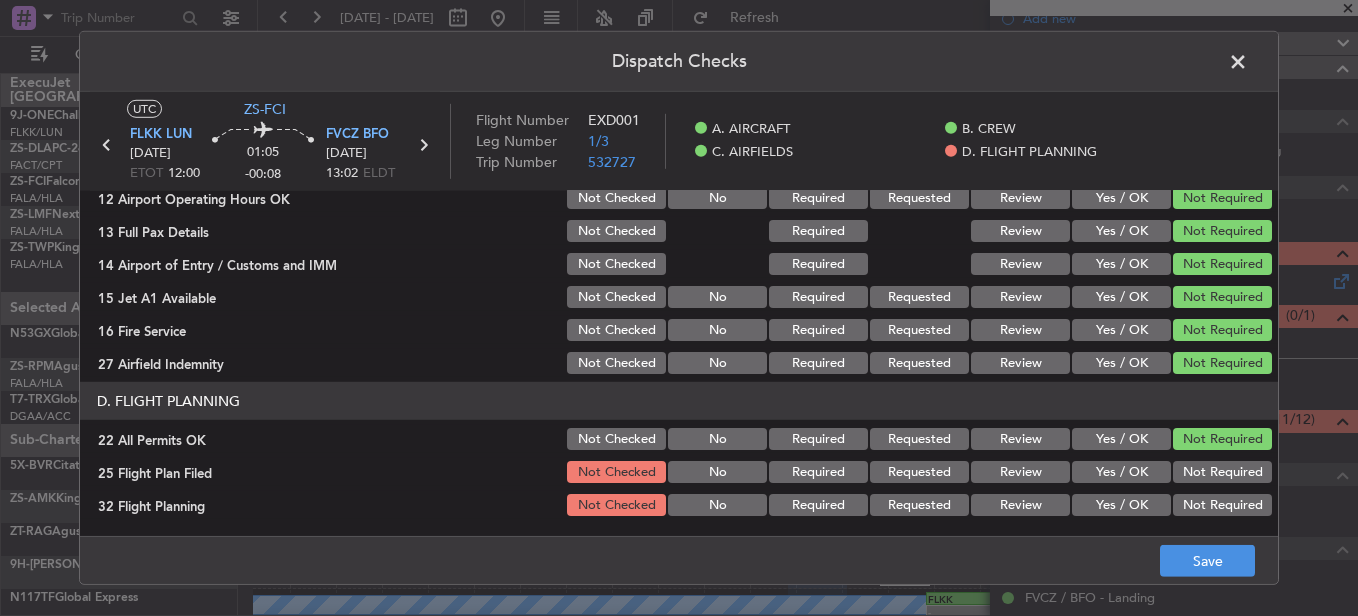 click on "Review" 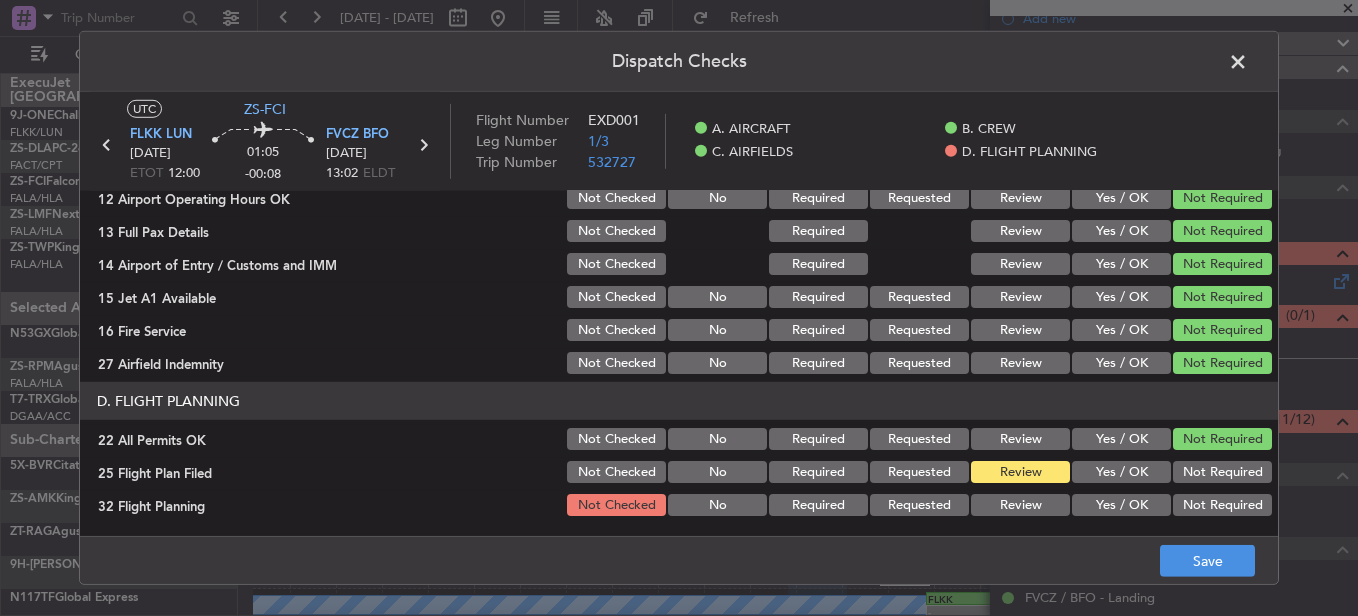 click on "Review" 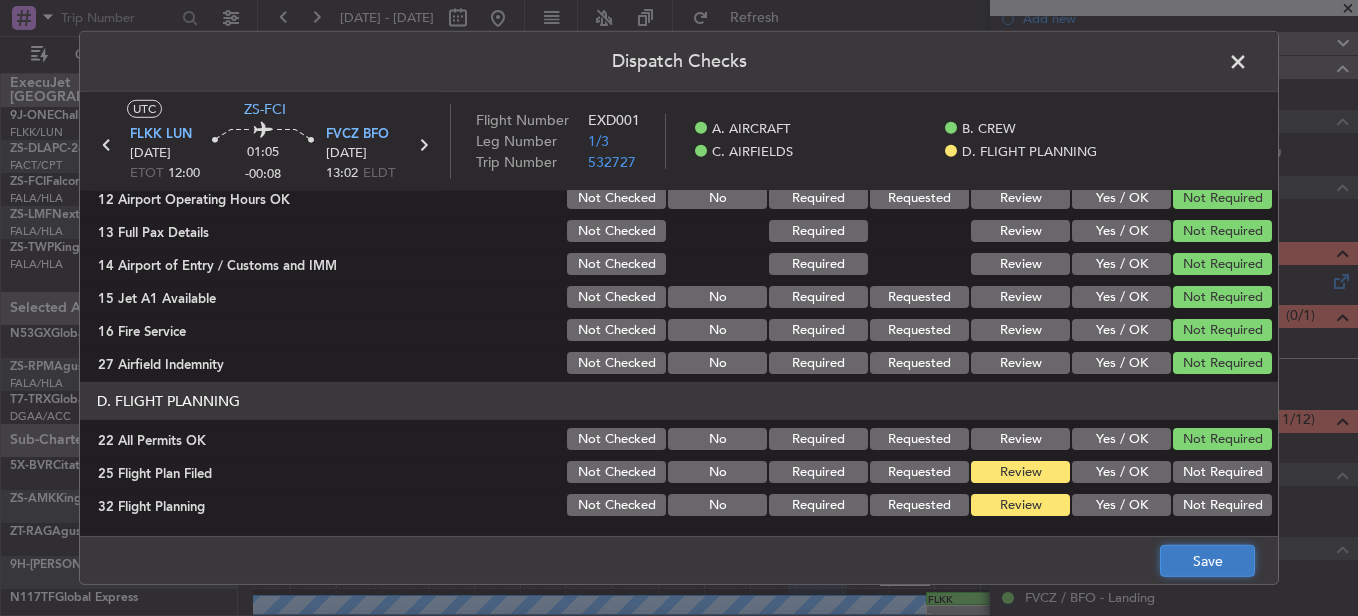 click on "Save" 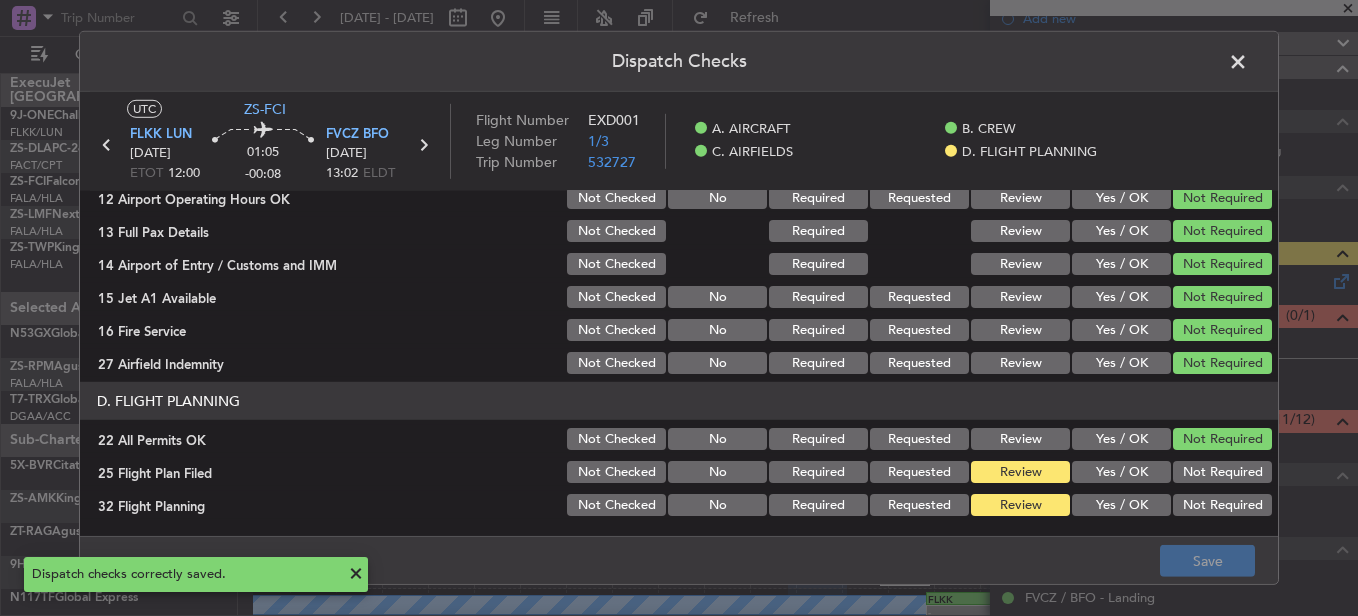 click 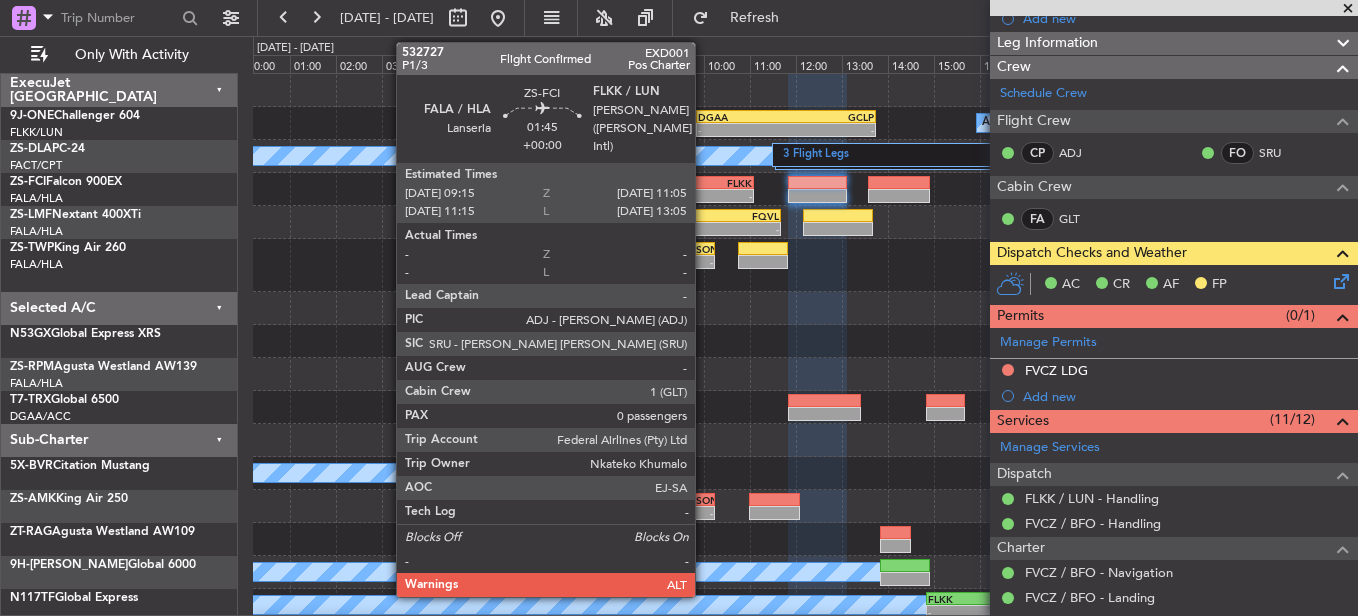 click on "FALA" 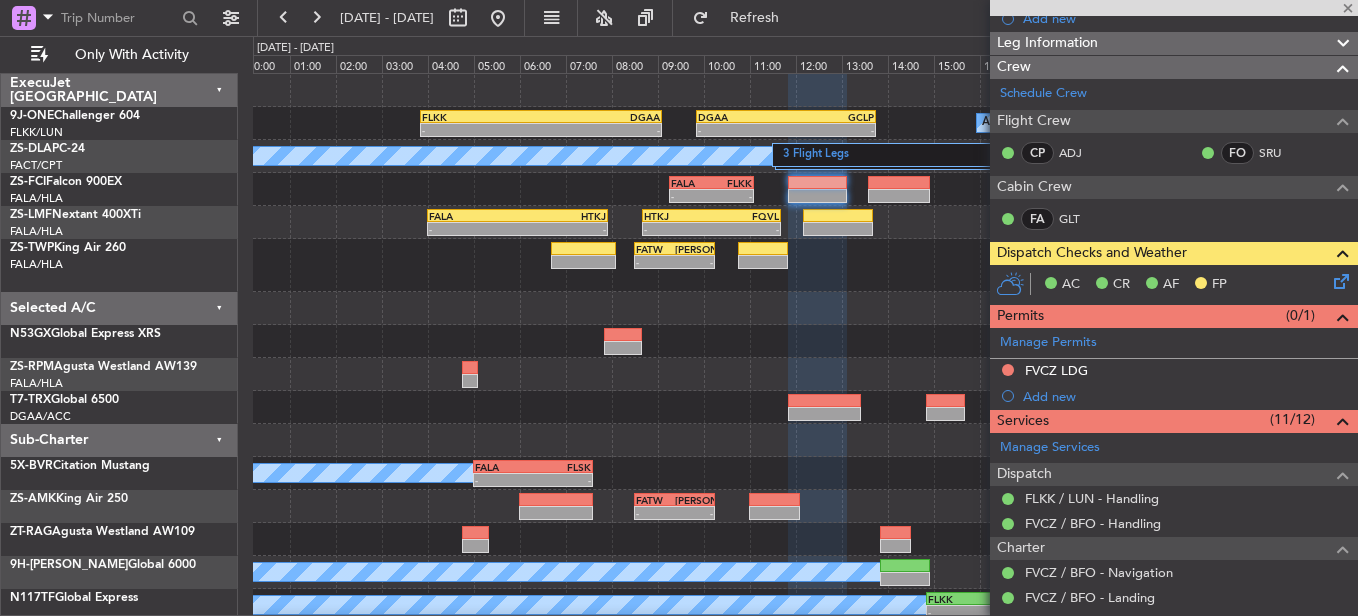 type 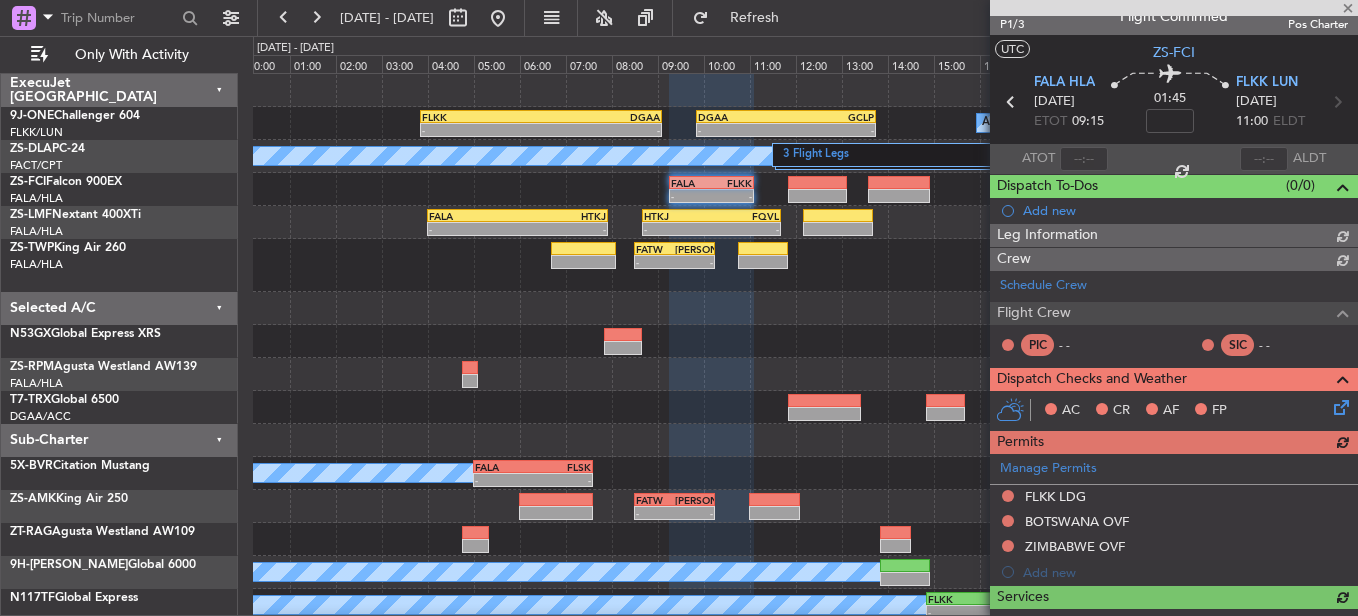 scroll, scrollTop: 213, scrollLeft: 0, axis: vertical 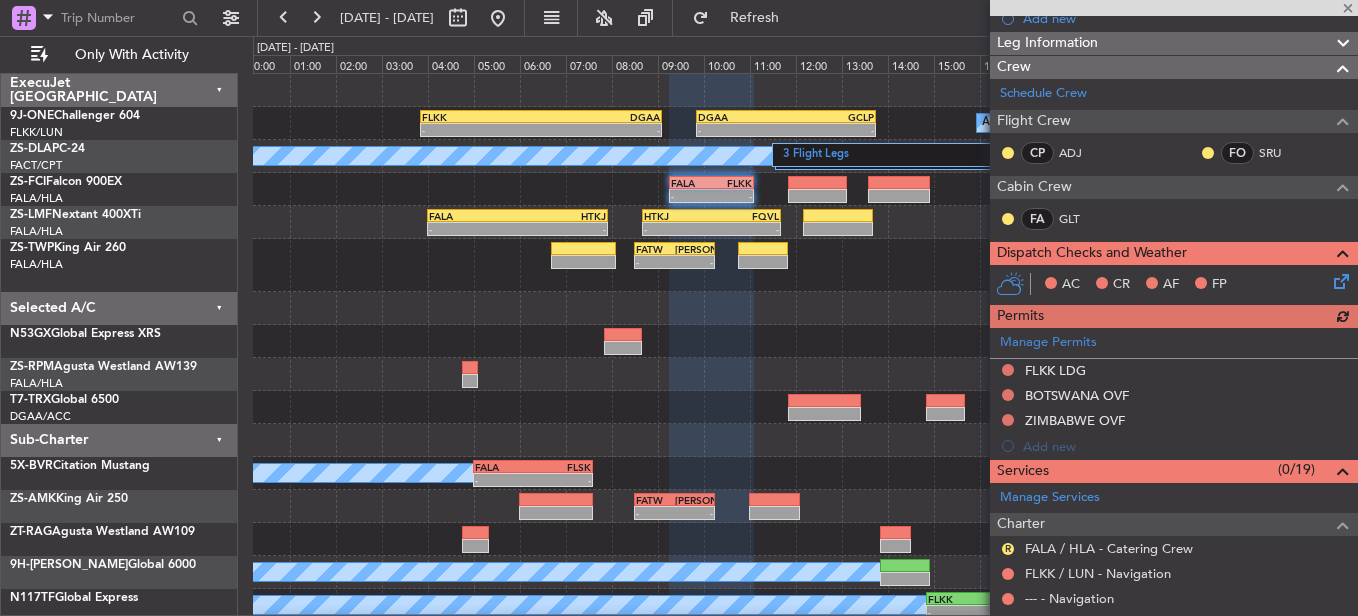 click on "FO SRU" 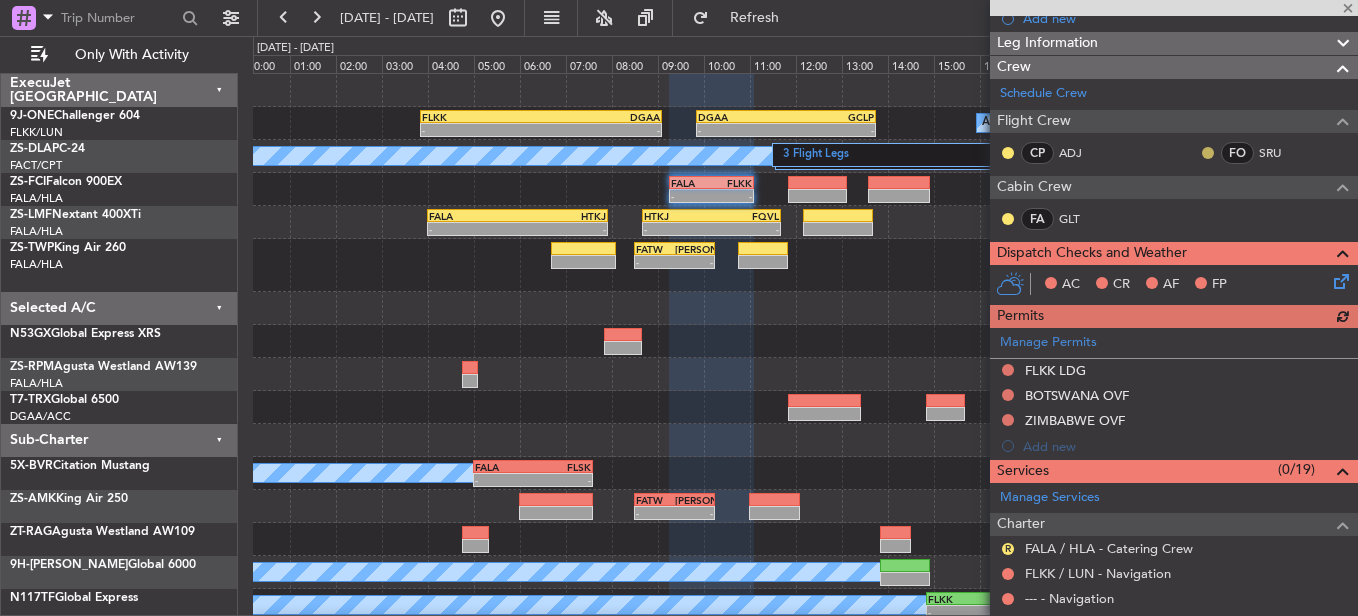 click 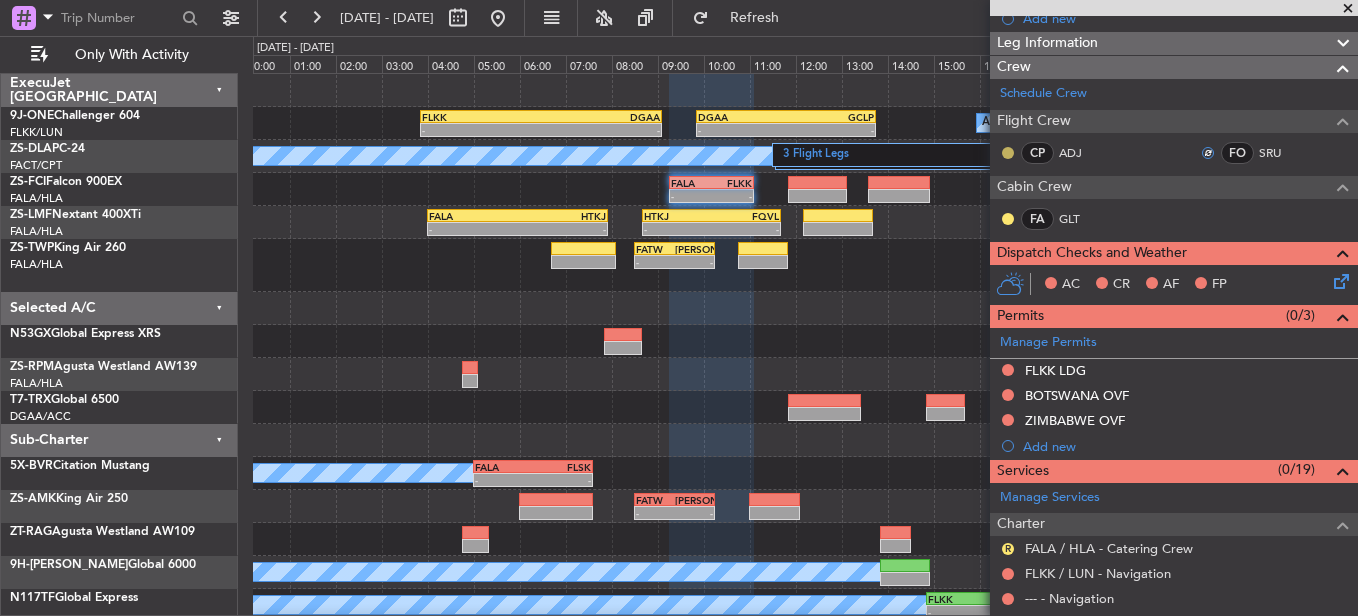 click 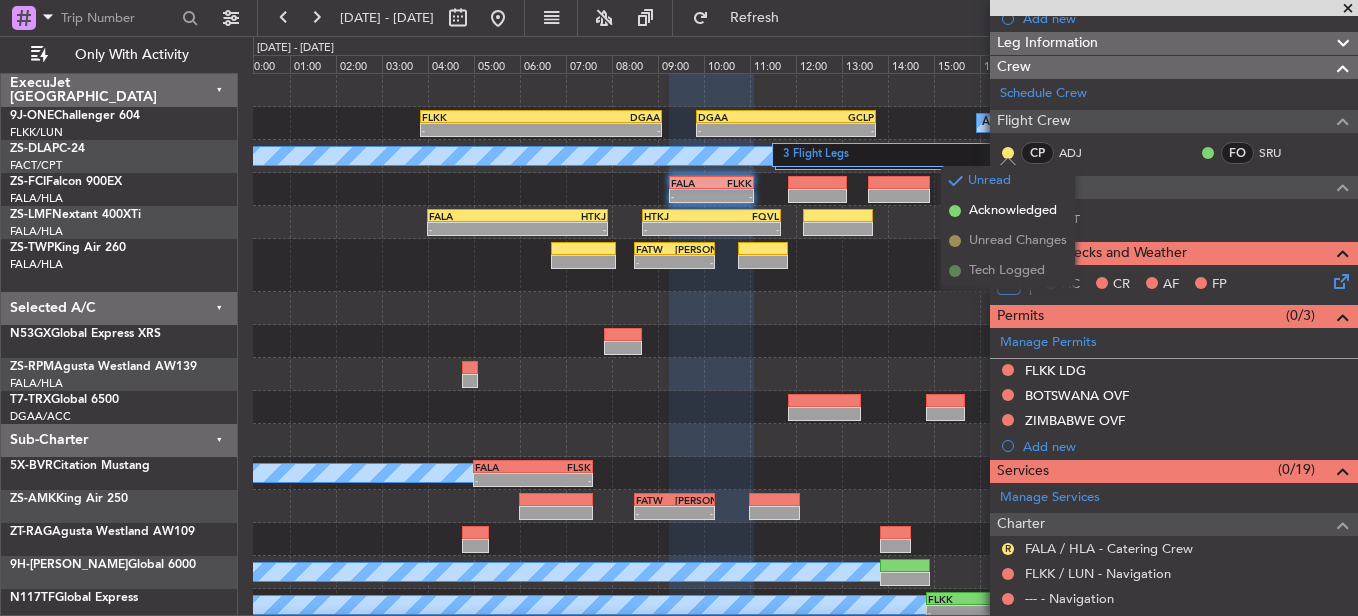 click on "Acknowledged" at bounding box center [1013, 211] 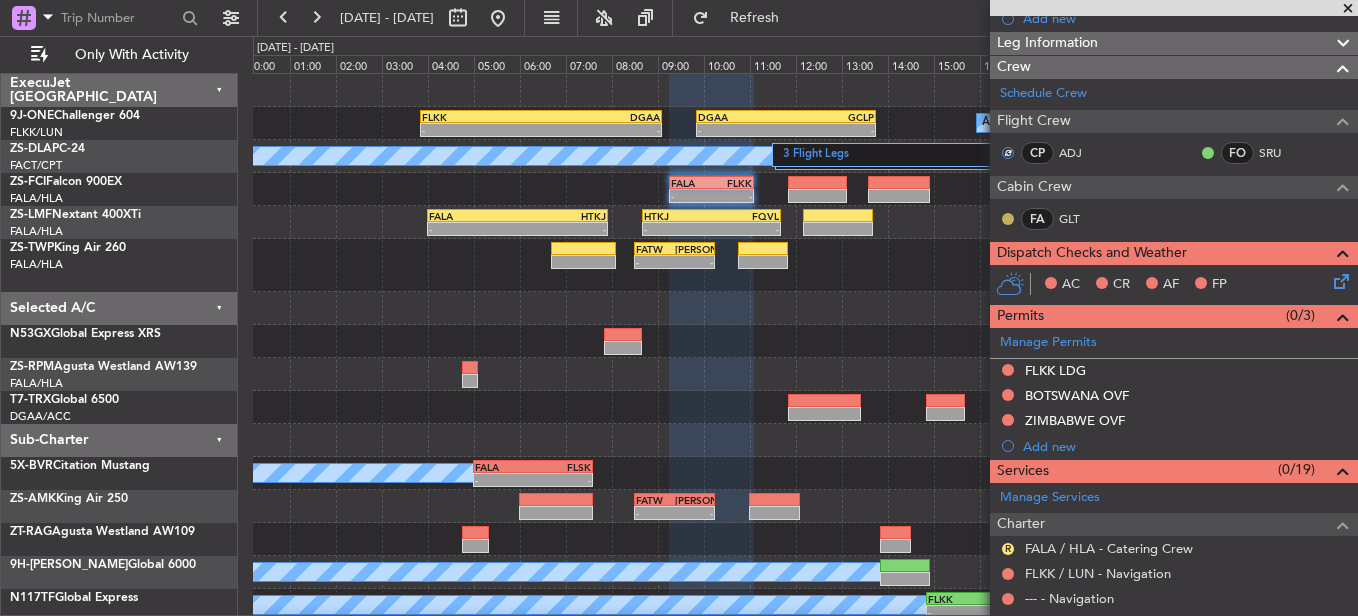 click 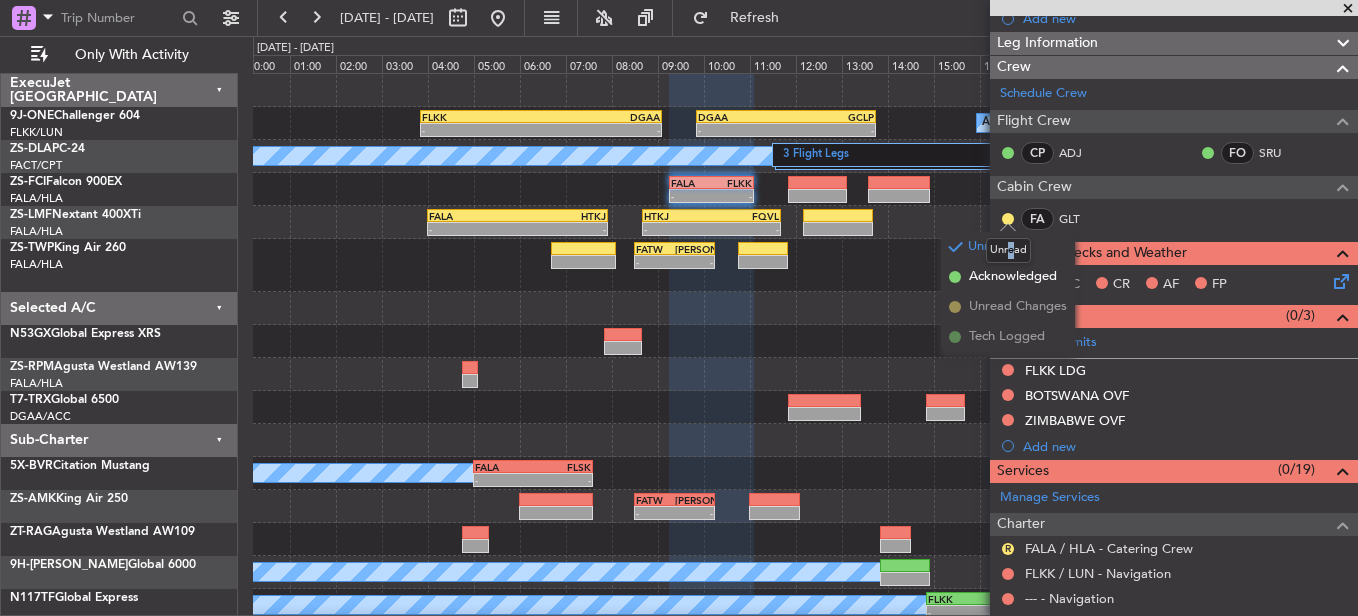 click on "Unread" at bounding box center (1008, 250) 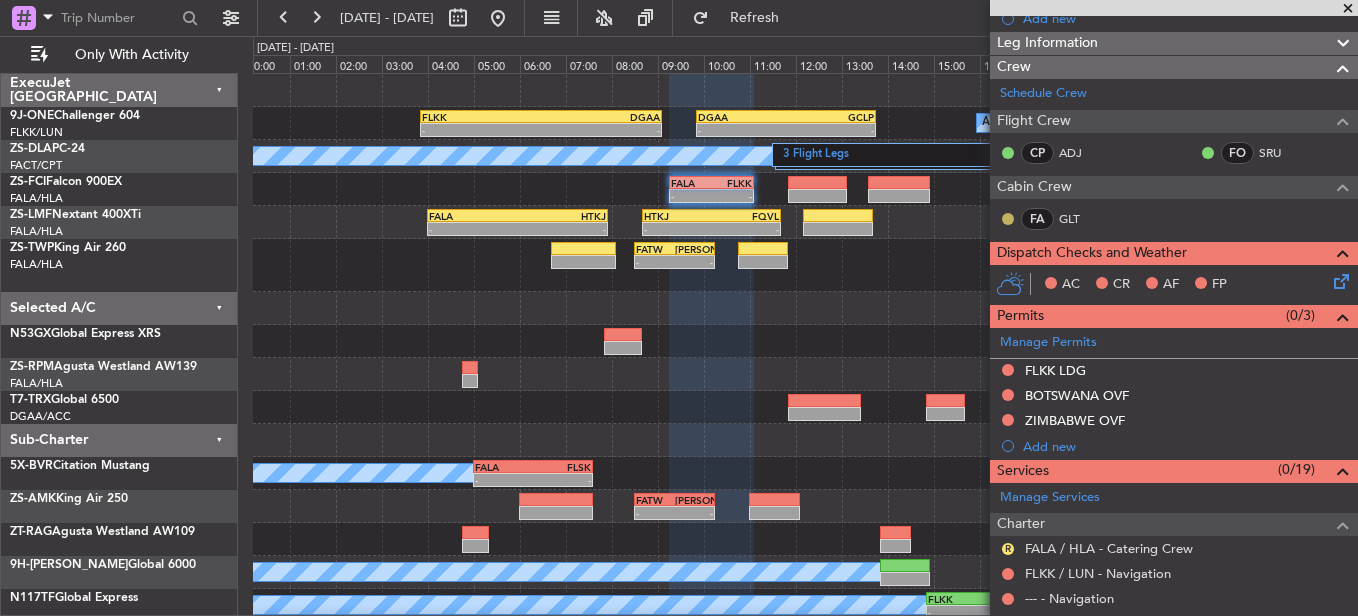 drag, startPoint x: 1011, startPoint y: 274, endPoint x: 1002, endPoint y: 217, distance: 57.706154 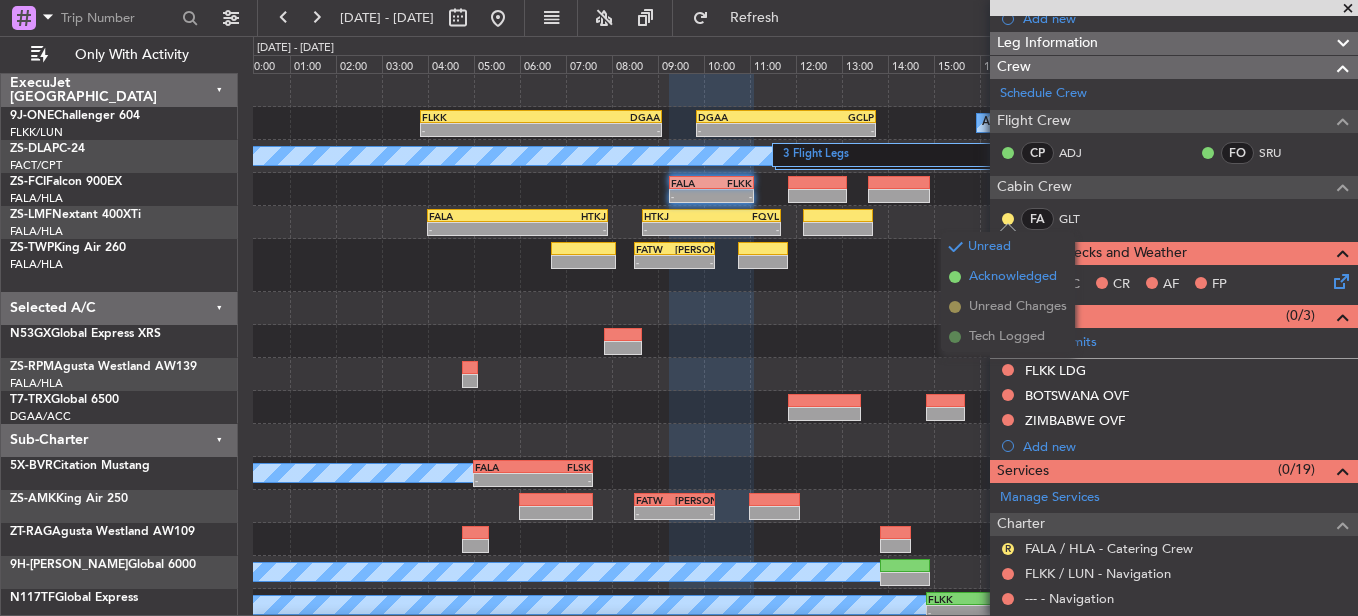 click on "Acknowledged" at bounding box center [1013, 277] 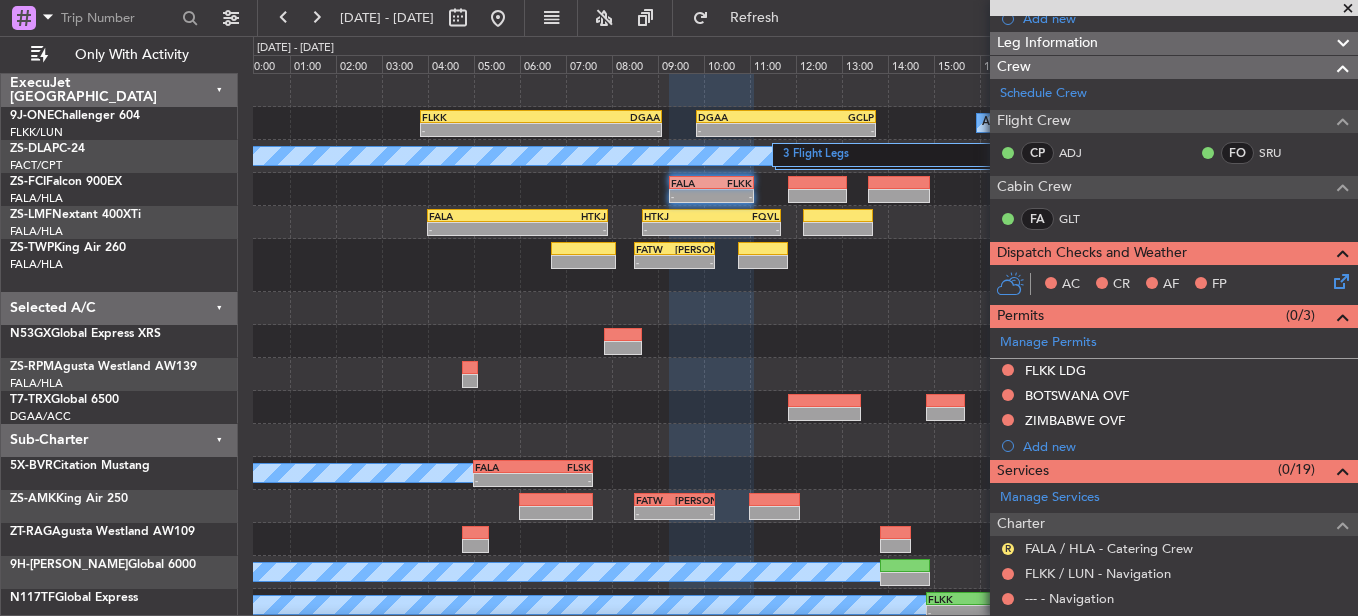 click 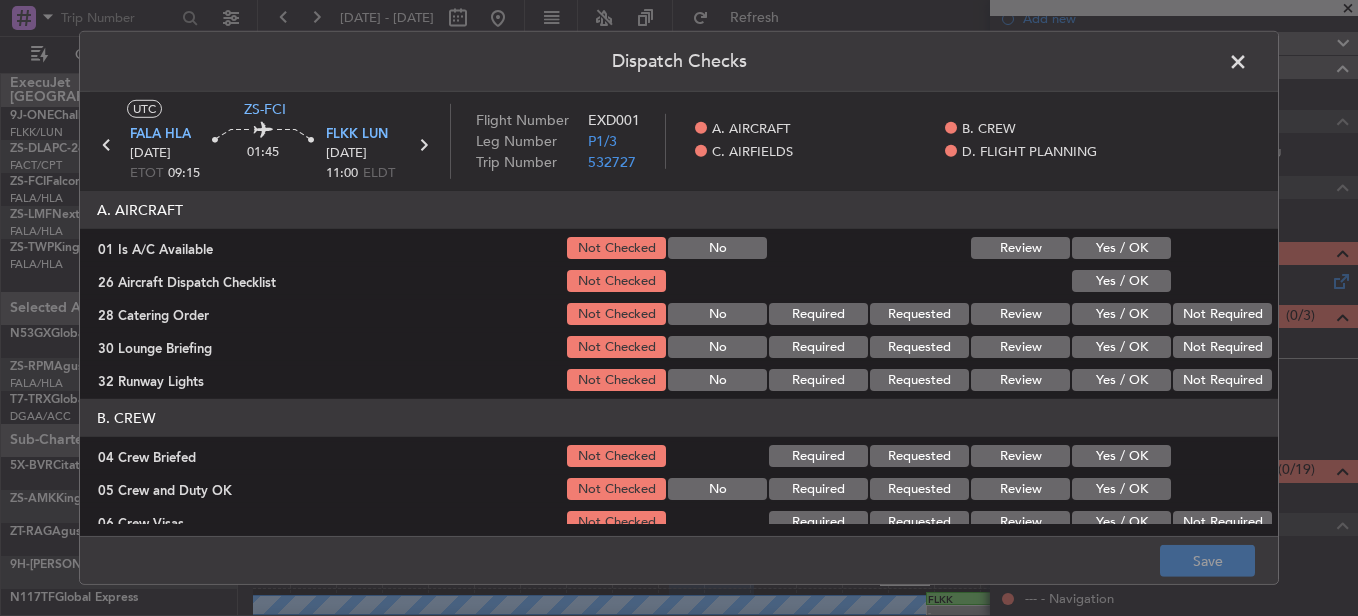 click on "Yes / OK" 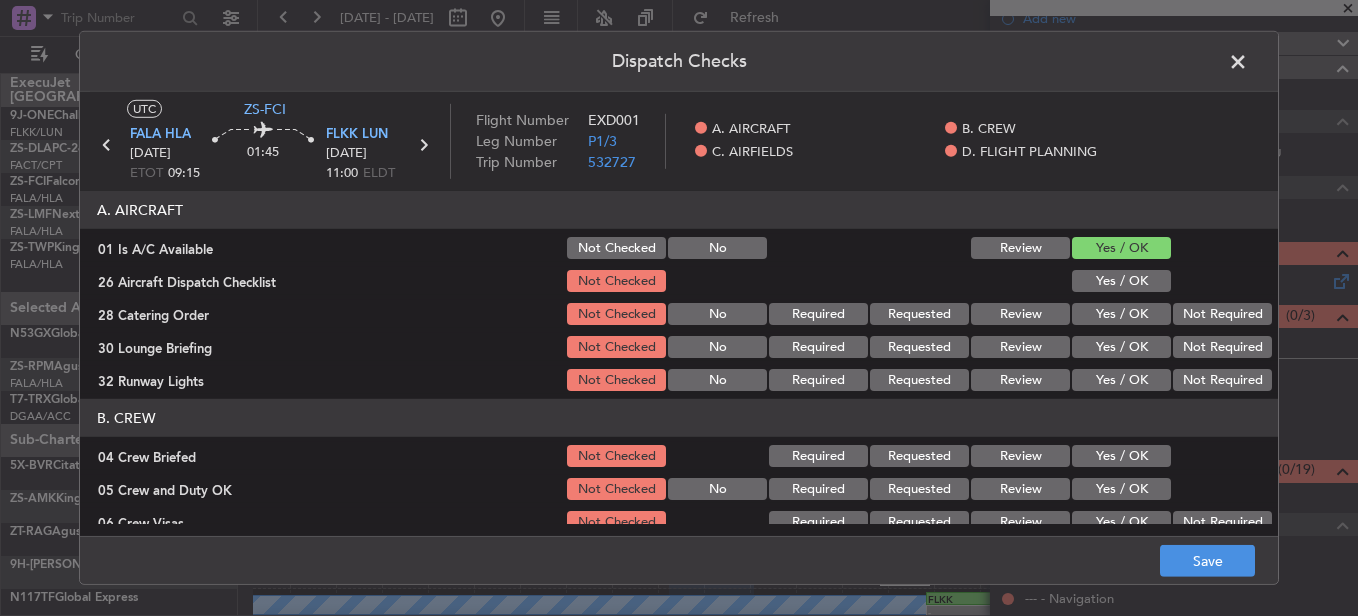 click on "Yes / OK" 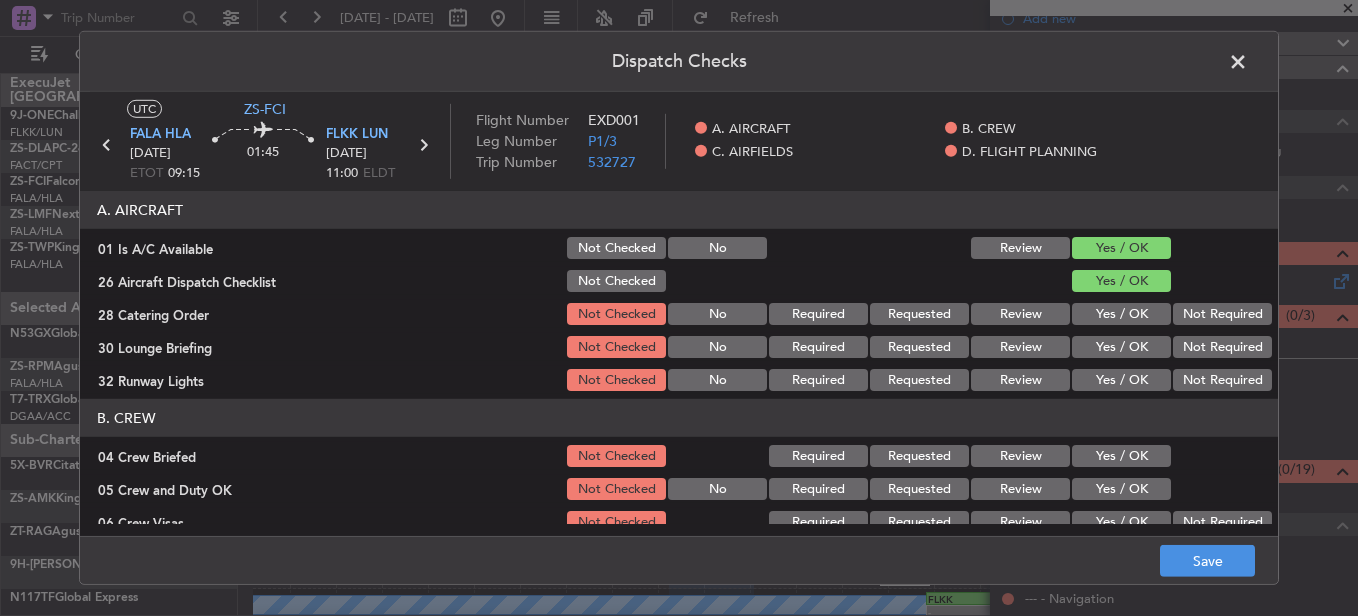 click on "Not Required" 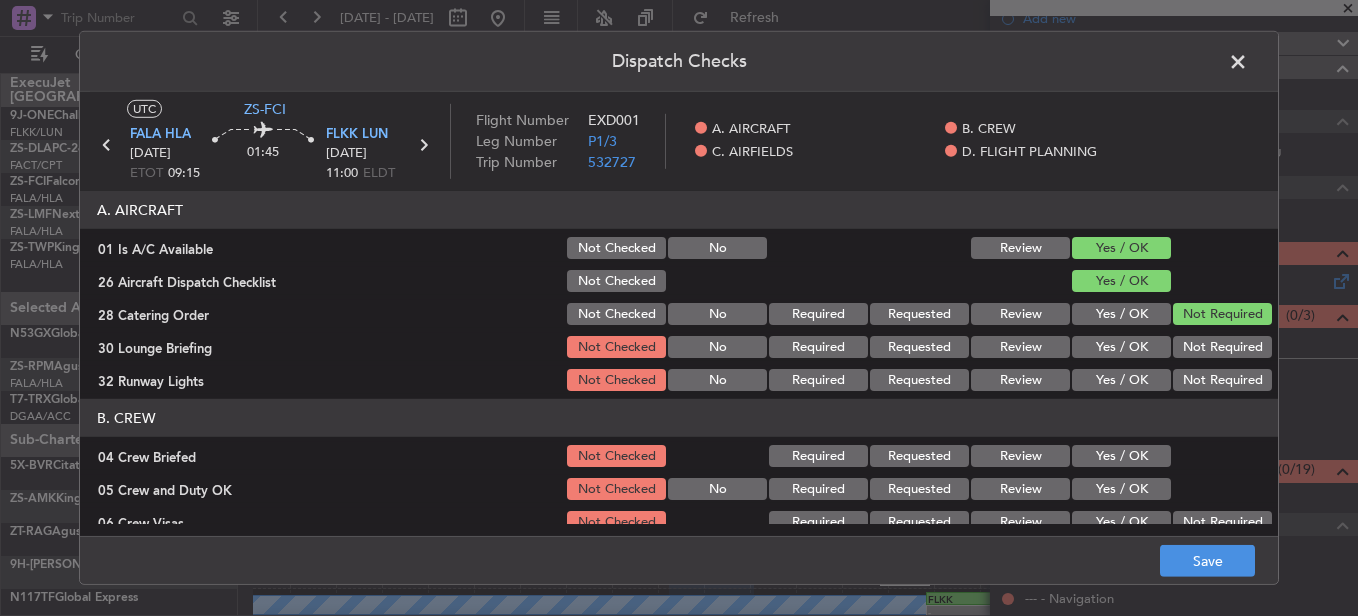click on "Not Required" 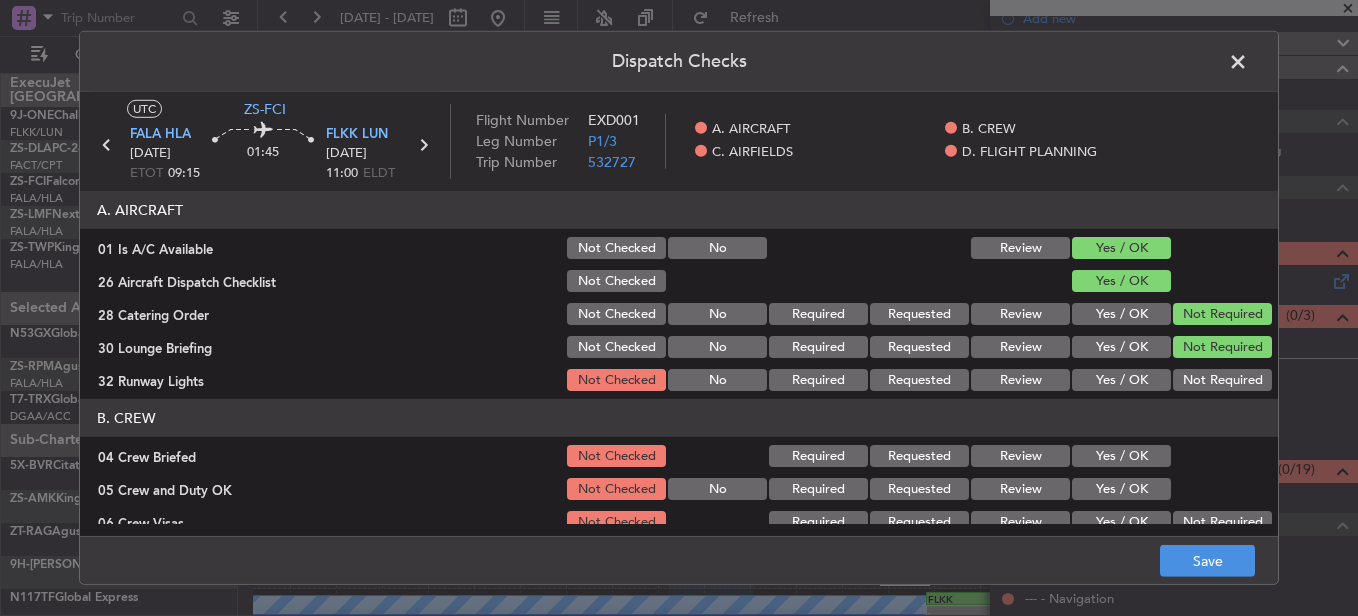 click on "Not Required" 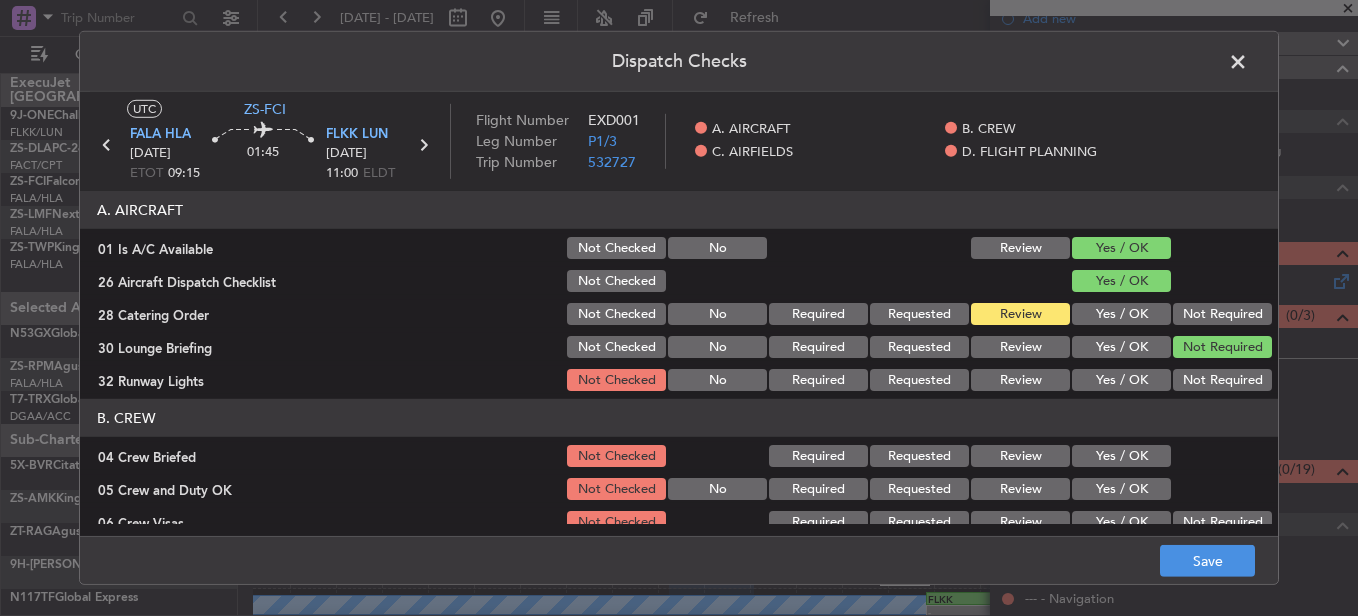click on "Yes / OK" 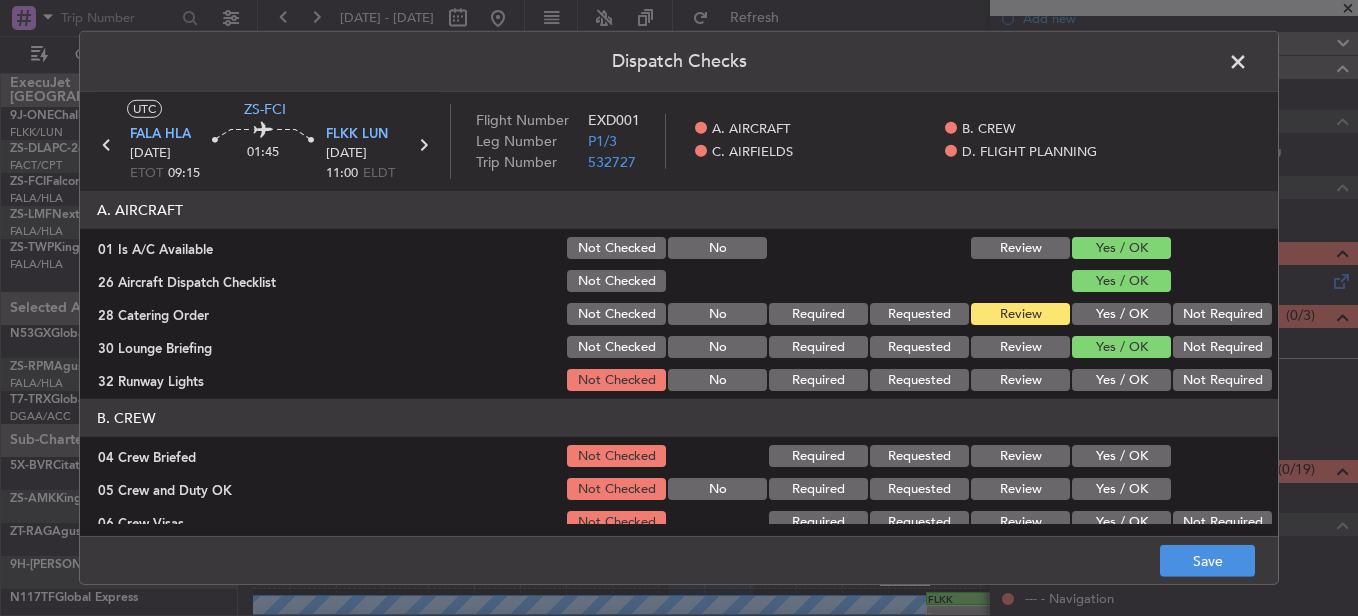 click on "Yes / OK" 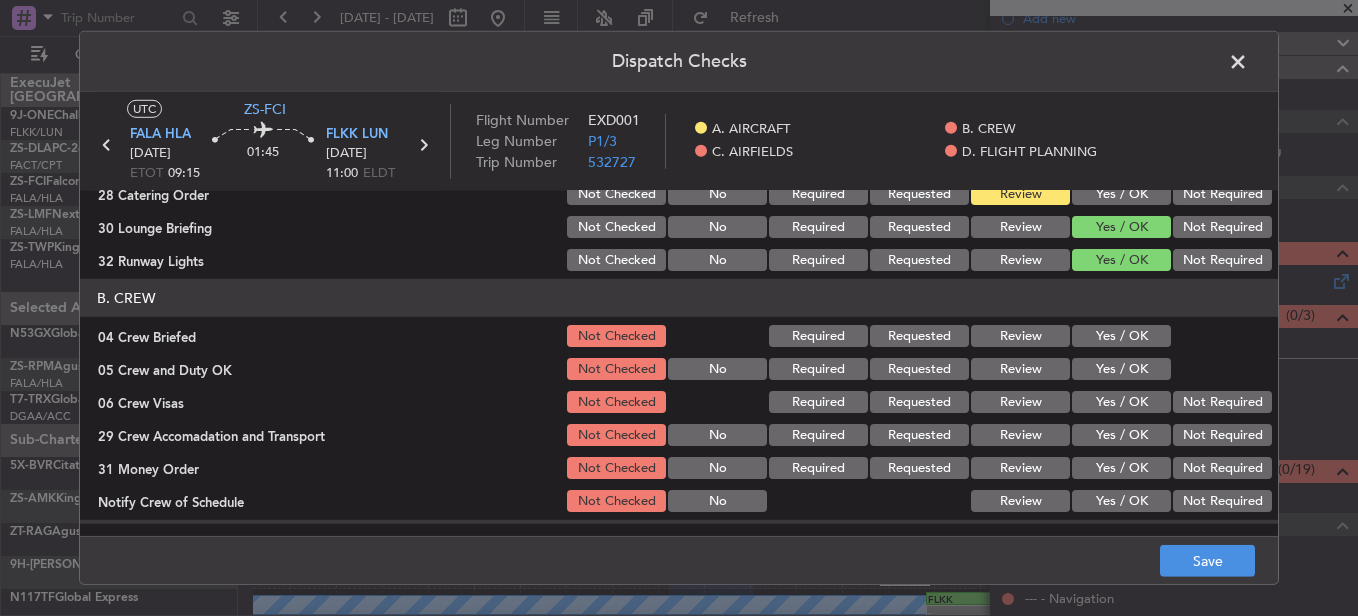 scroll, scrollTop: 100, scrollLeft: 0, axis: vertical 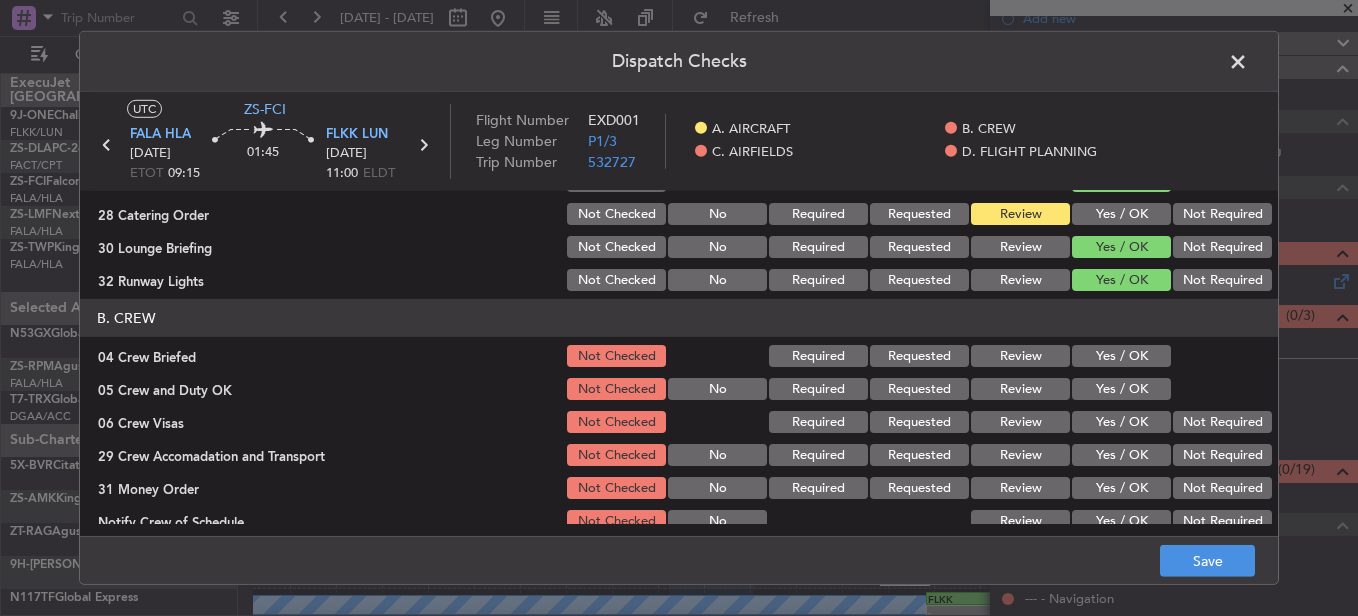 click on "Review" 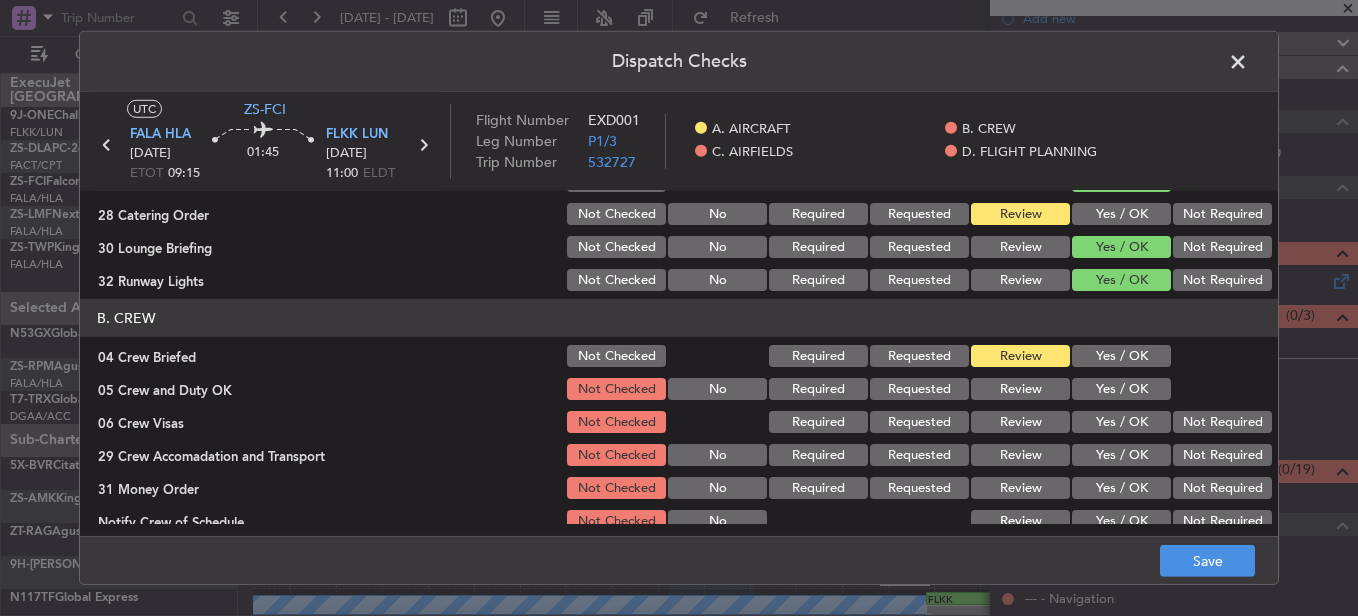 click on "Yes / OK" 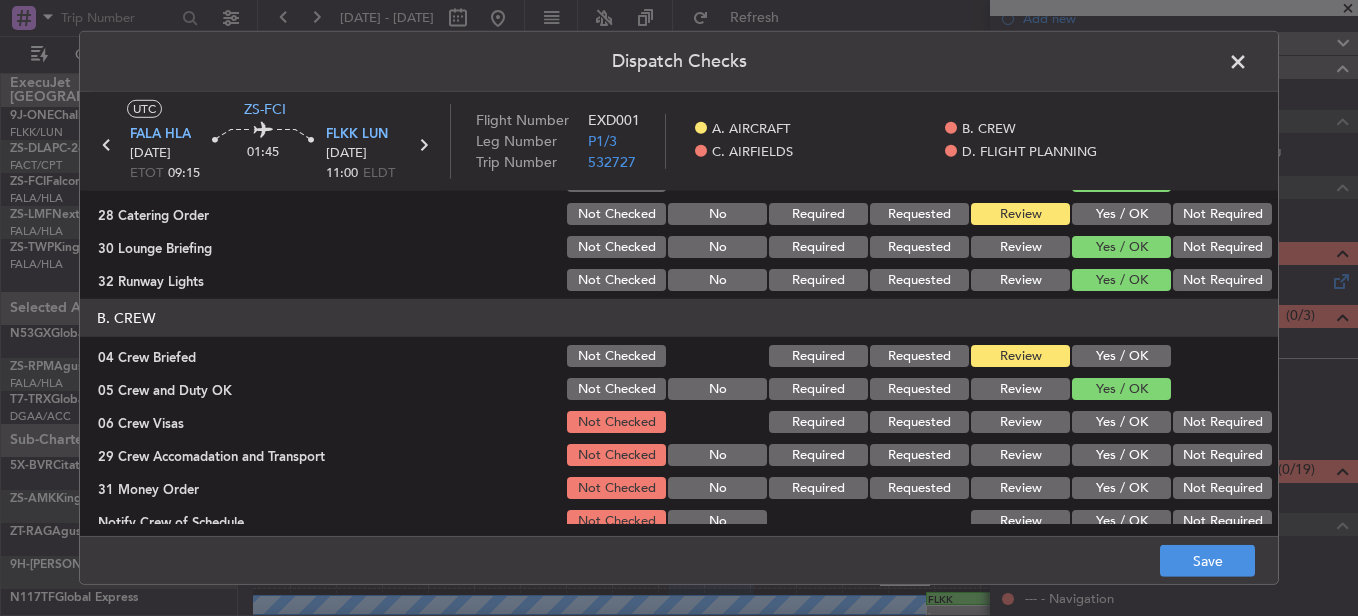 click on "Not Required" 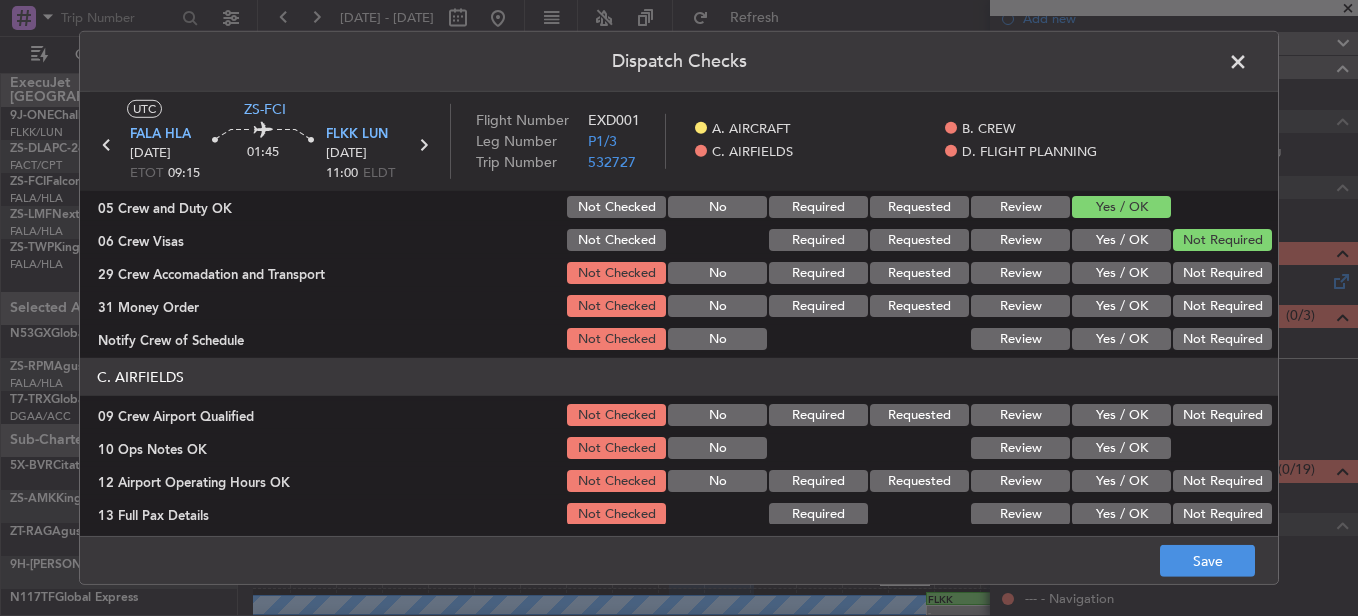 scroll, scrollTop: 300, scrollLeft: 0, axis: vertical 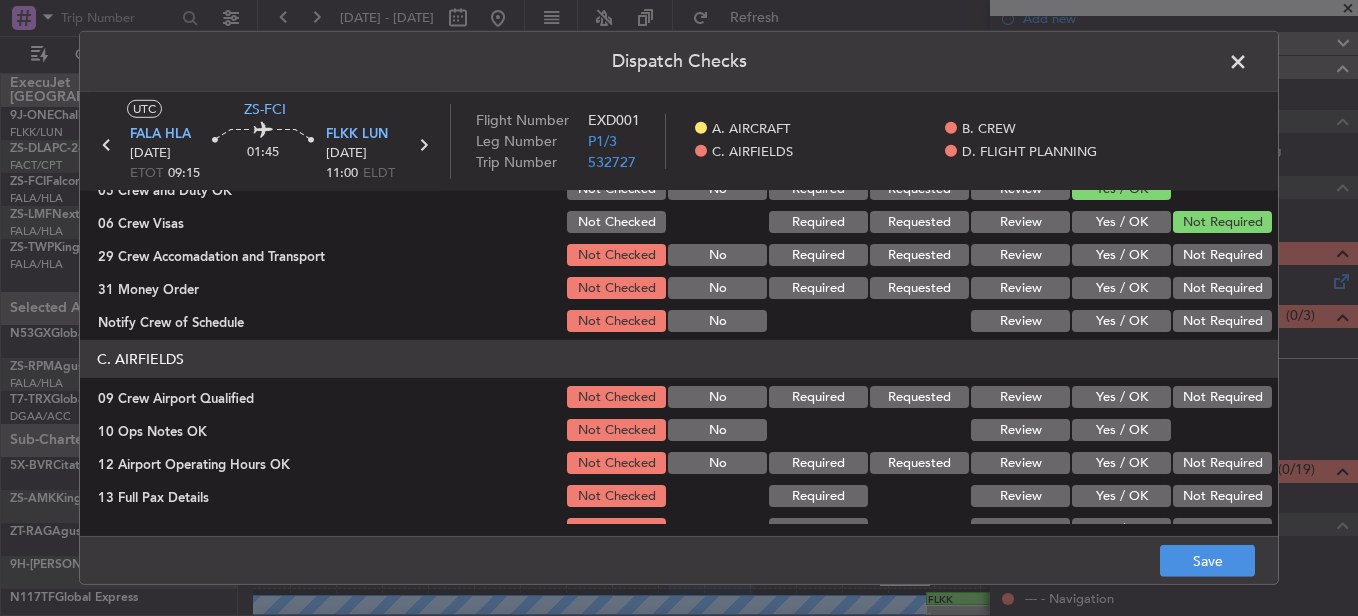 click on "Review" 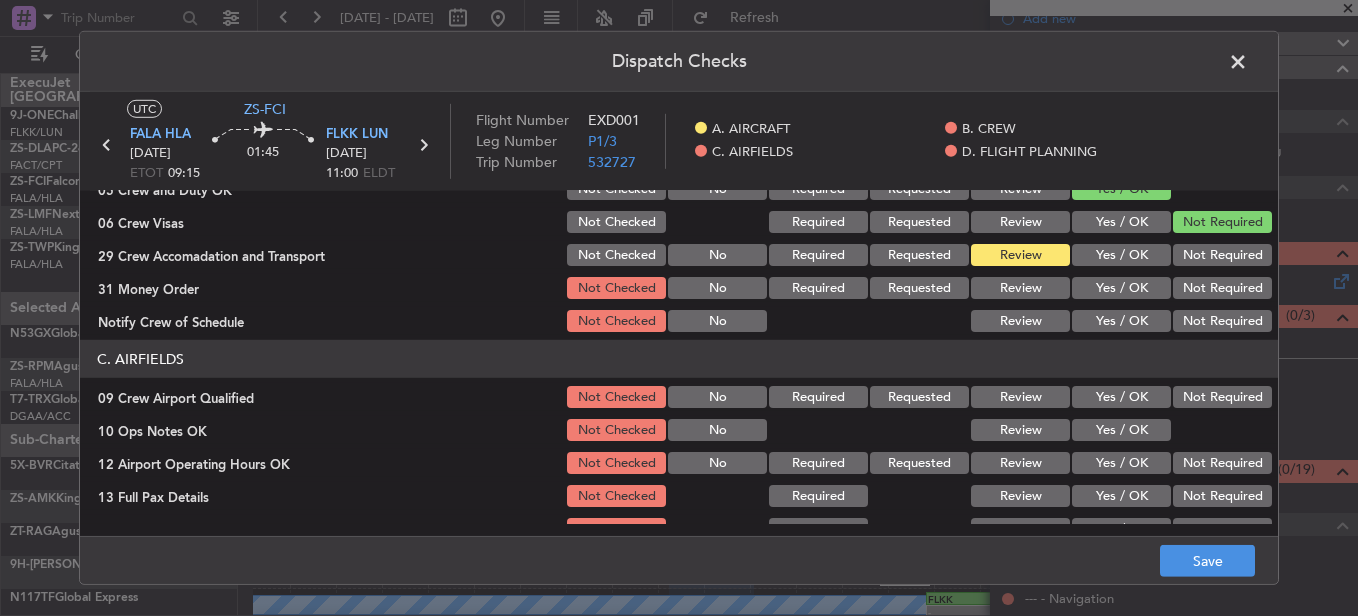 click on "Yes / OK" 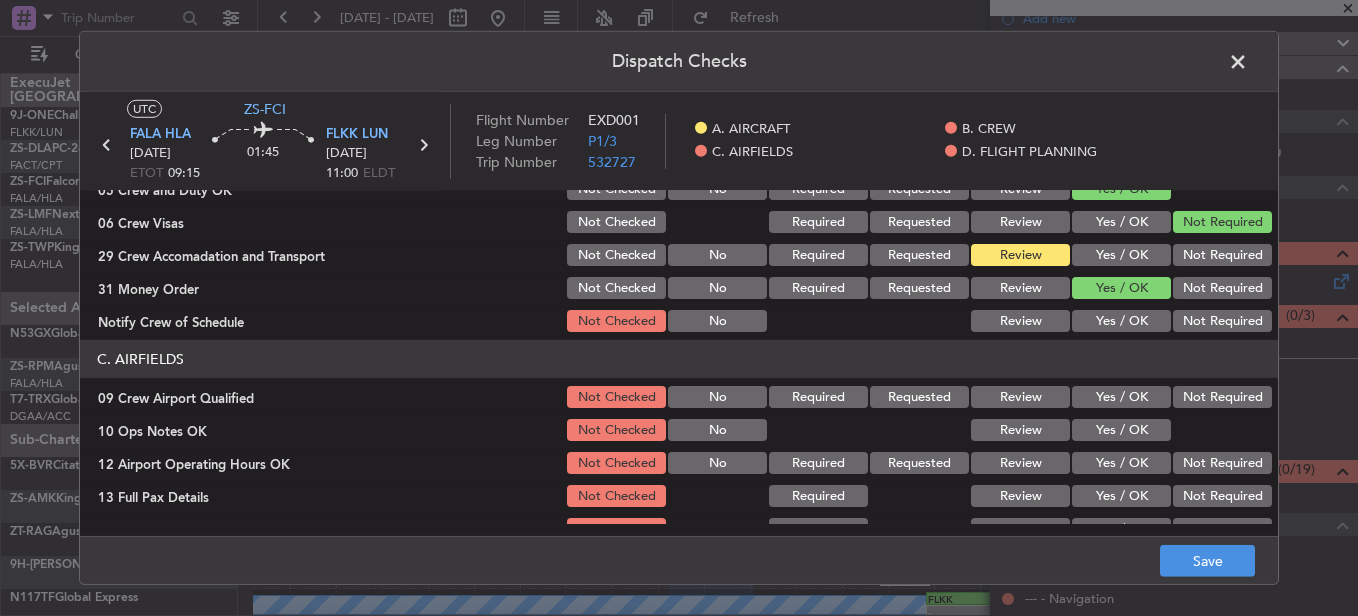 click on "Yes / OK" 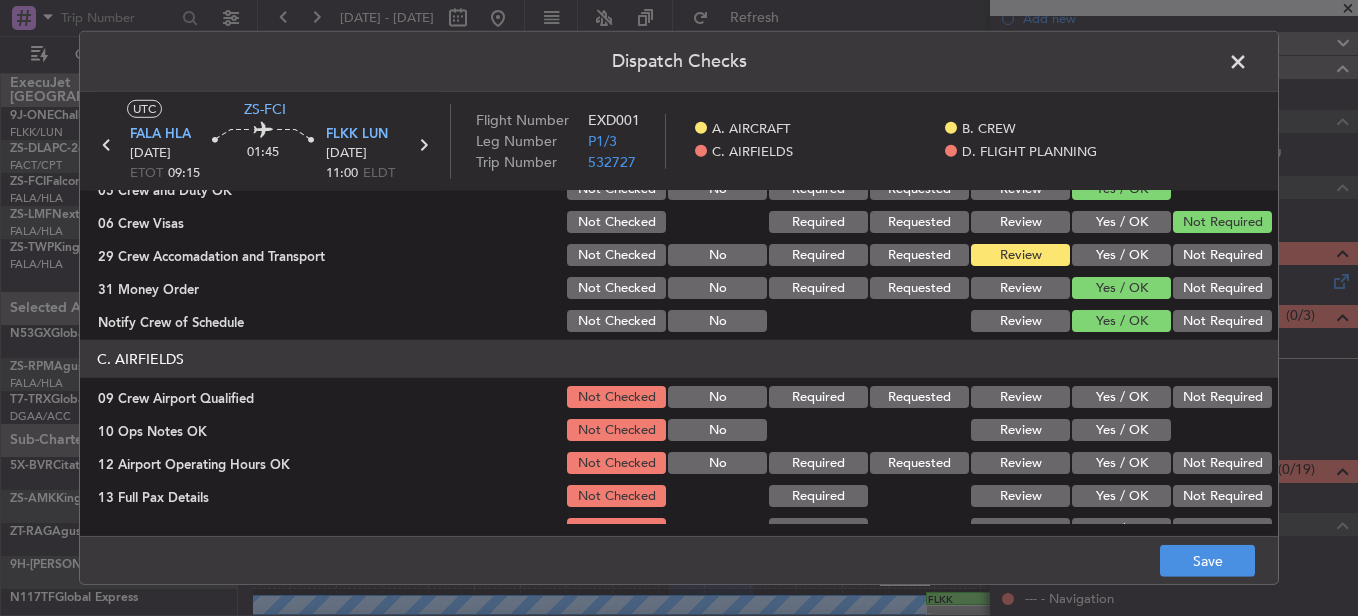 click on "Yes / OK" 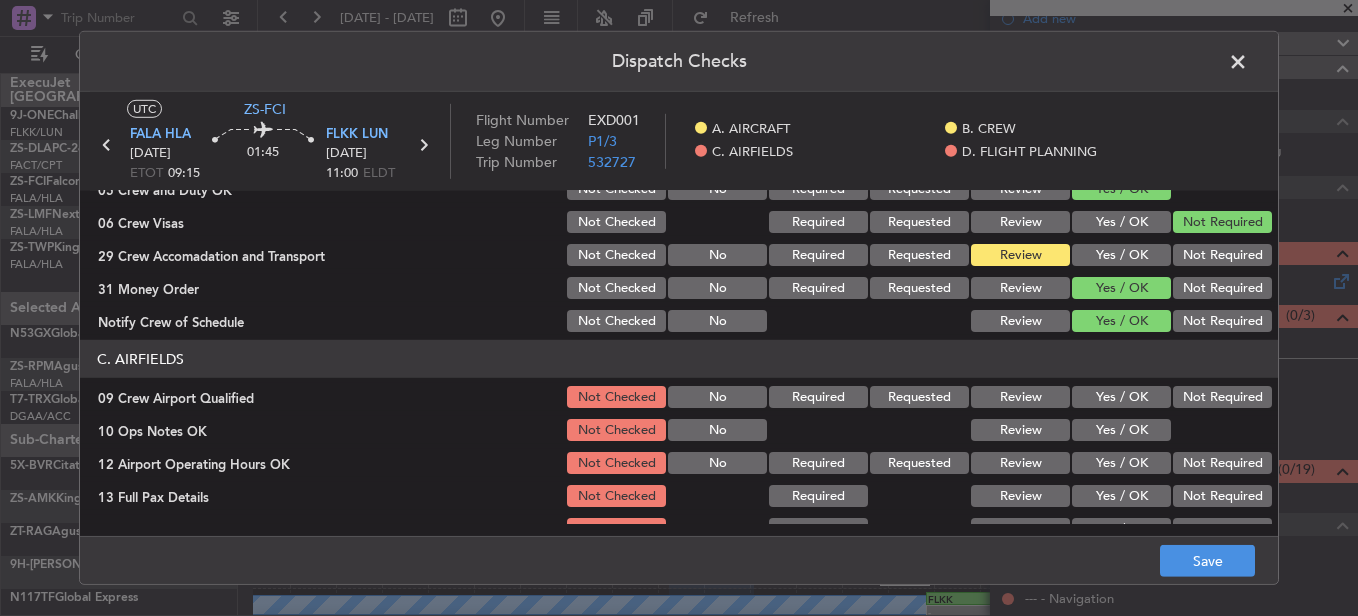 click on "Yes / OK" 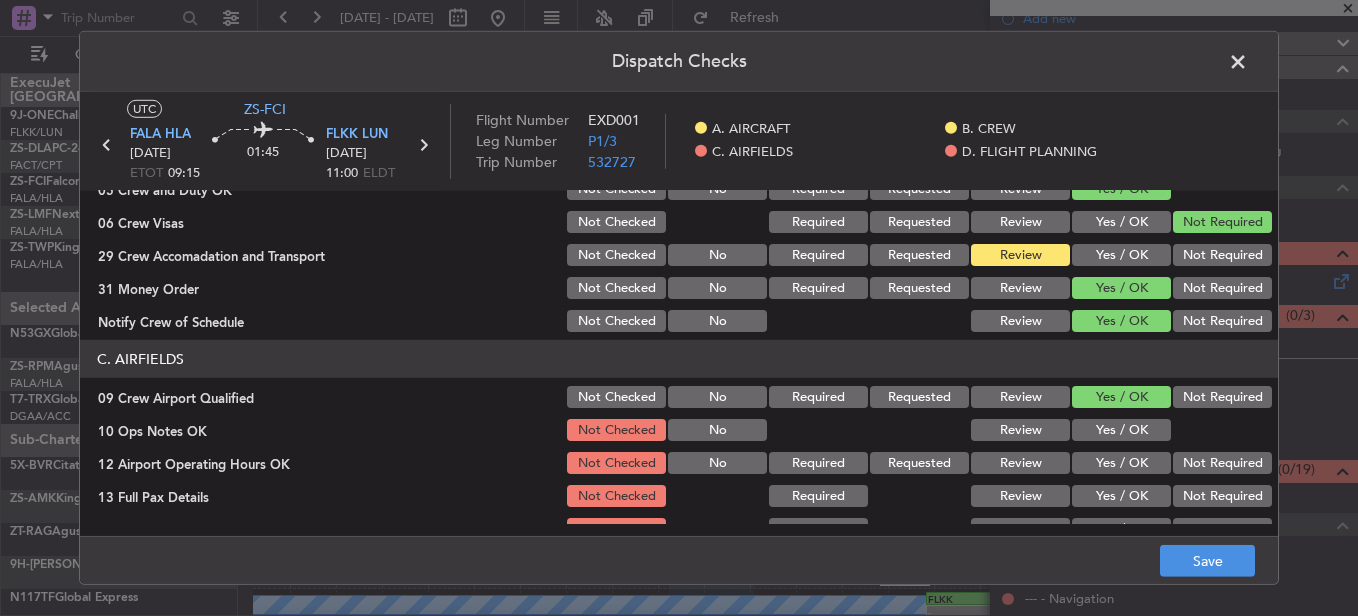 click on "Yes / OK" 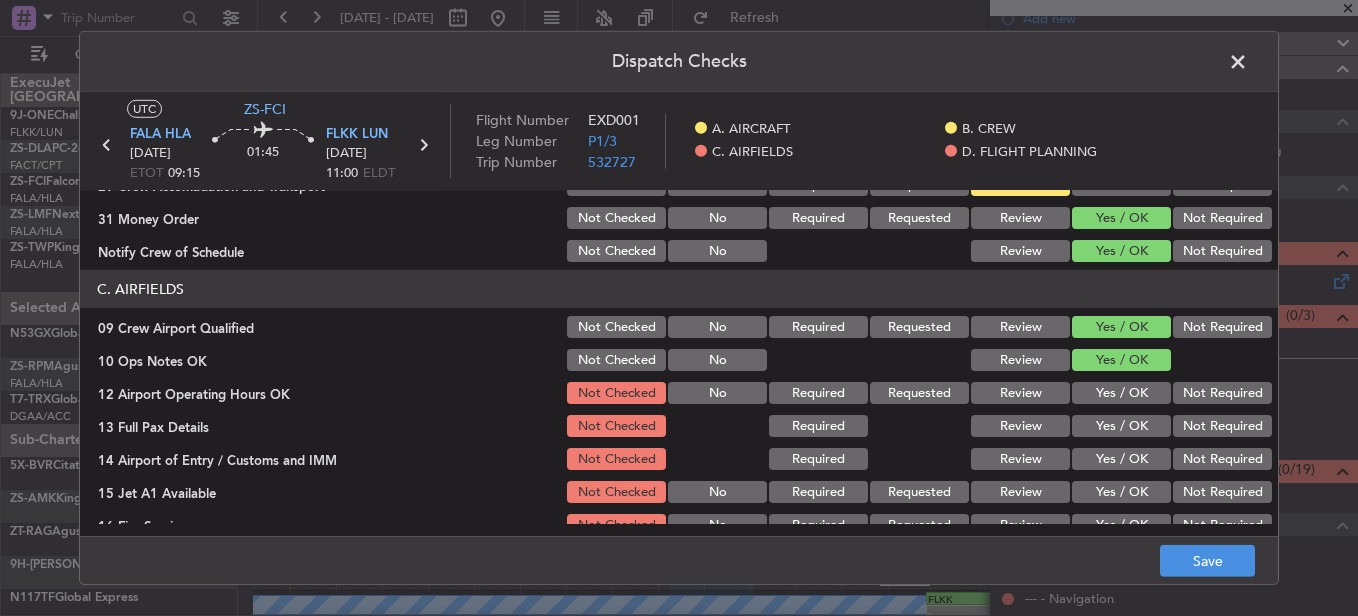 scroll, scrollTop: 400, scrollLeft: 0, axis: vertical 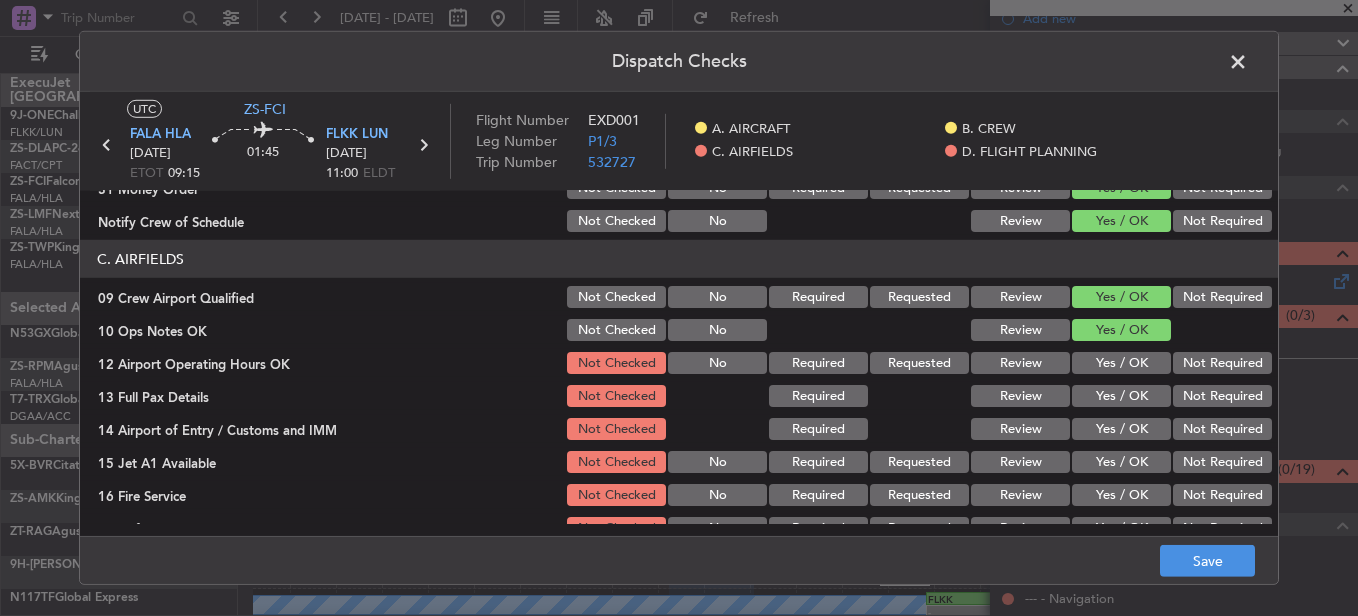 click on "Yes / OK" 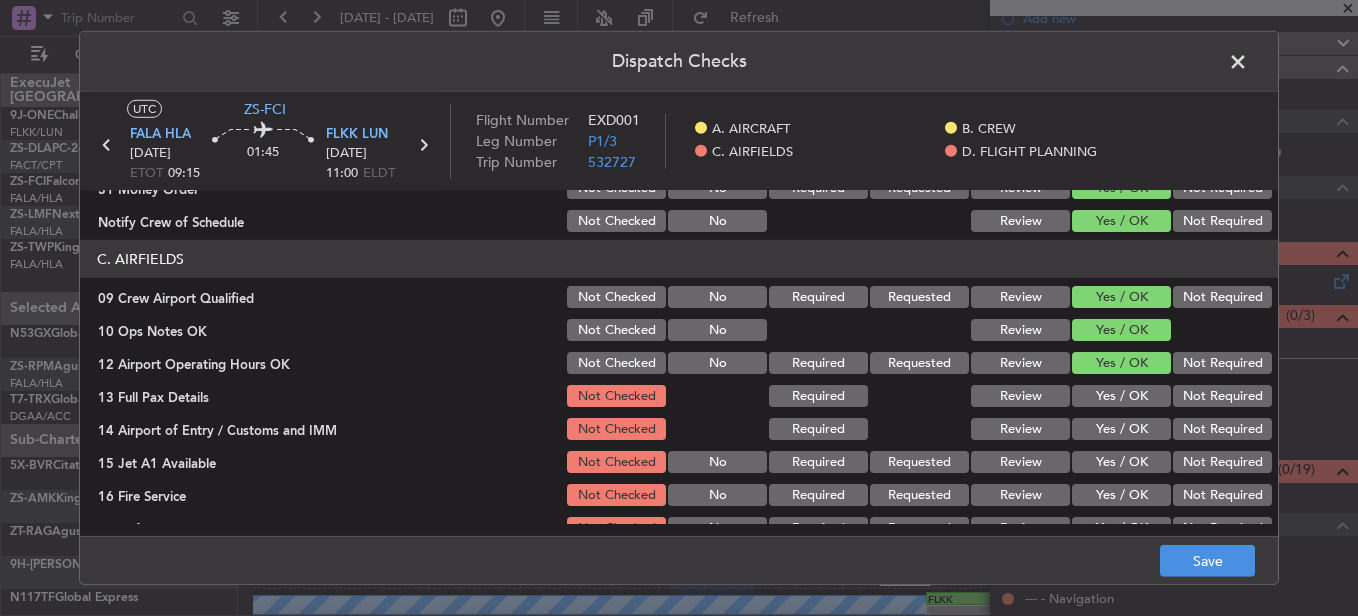 click on "Review" 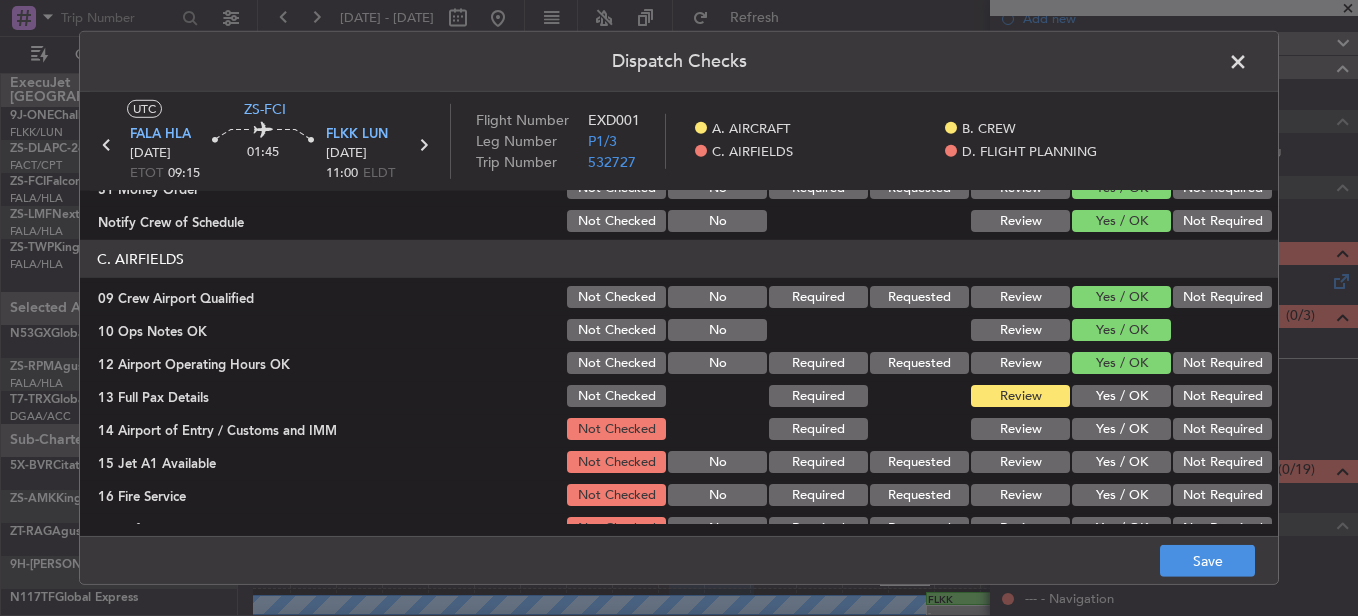 click on "Yes / OK" 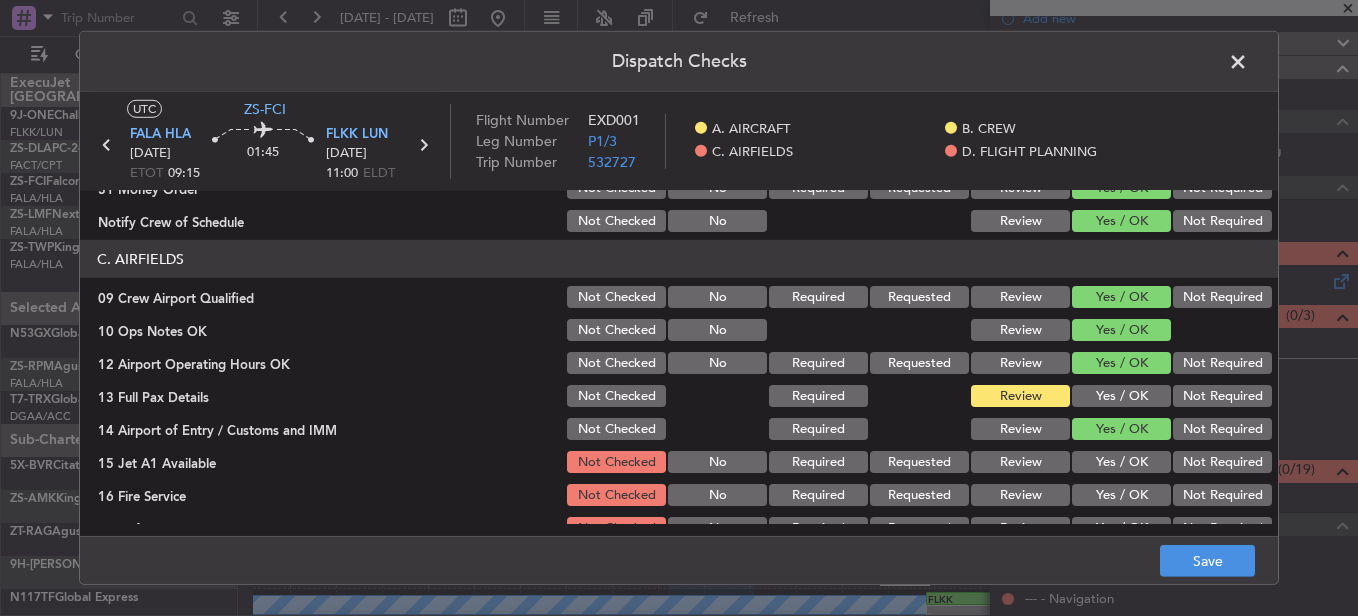 click on "Yes / OK" 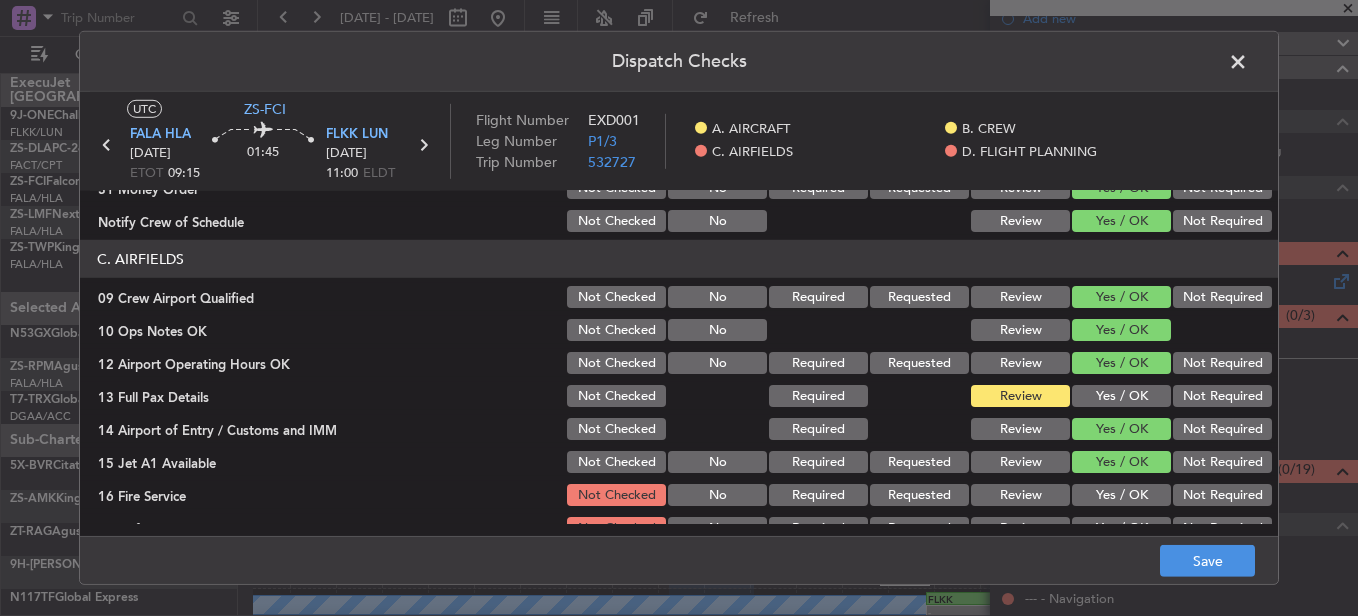 scroll, scrollTop: 565, scrollLeft: 0, axis: vertical 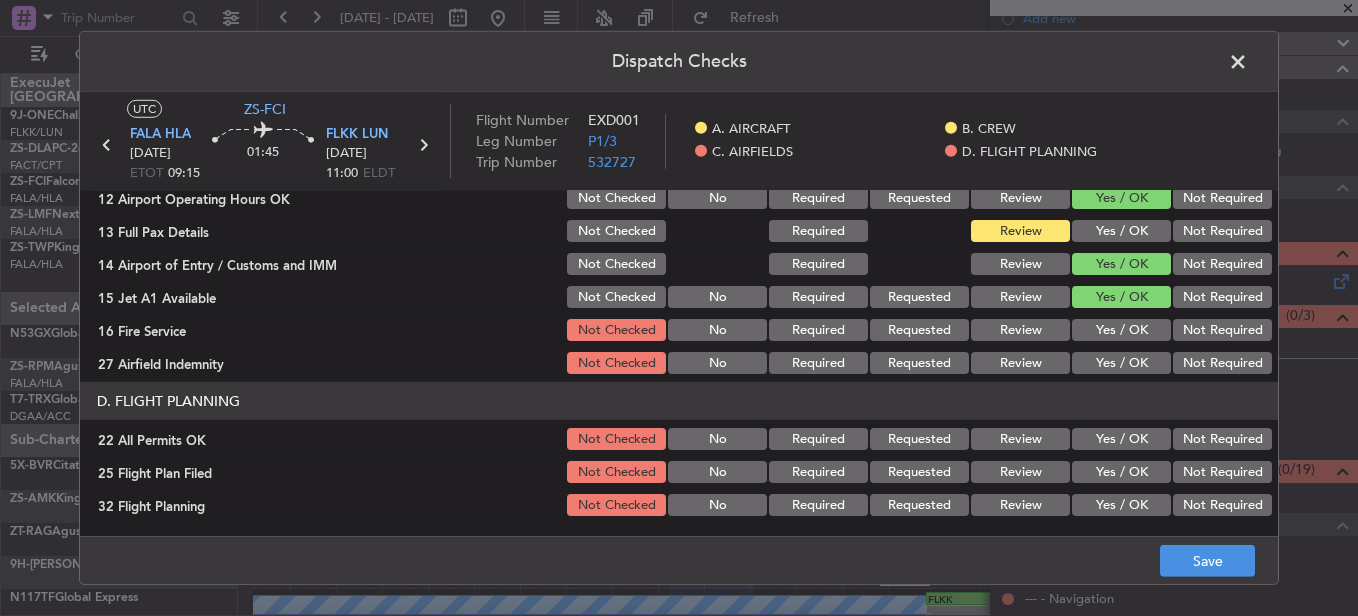 drag, startPoint x: 1101, startPoint y: 331, endPoint x: 1103, endPoint y: 354, distance: 23.086792 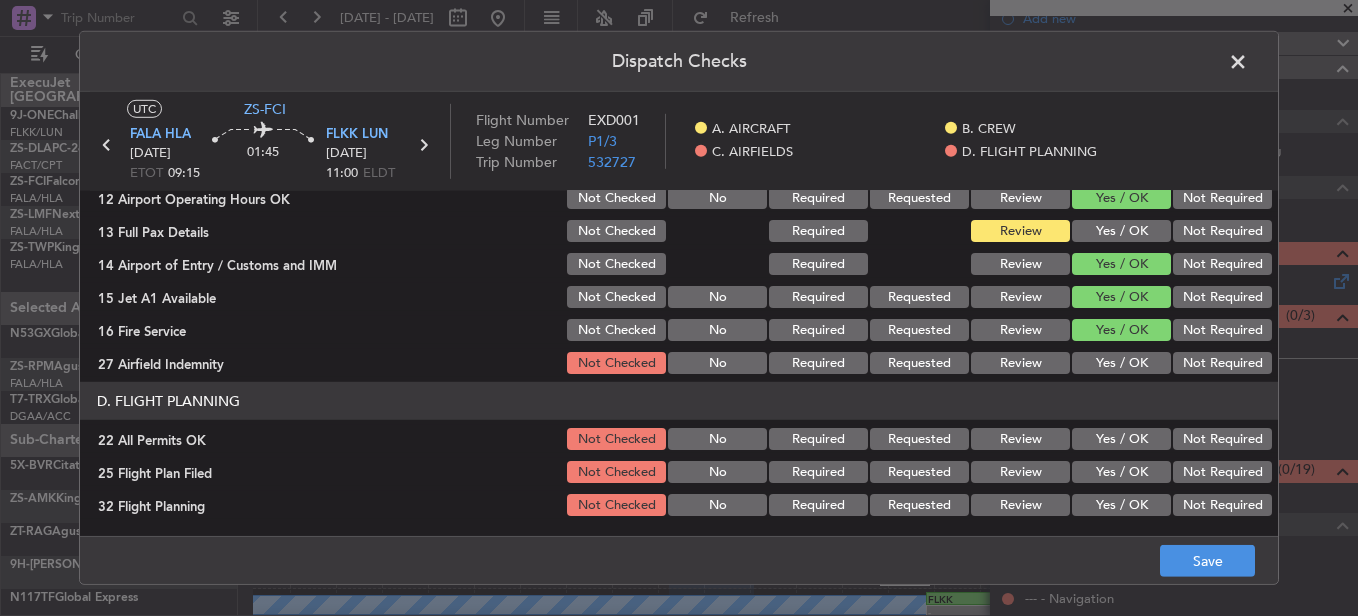 click on "Yes / OK" 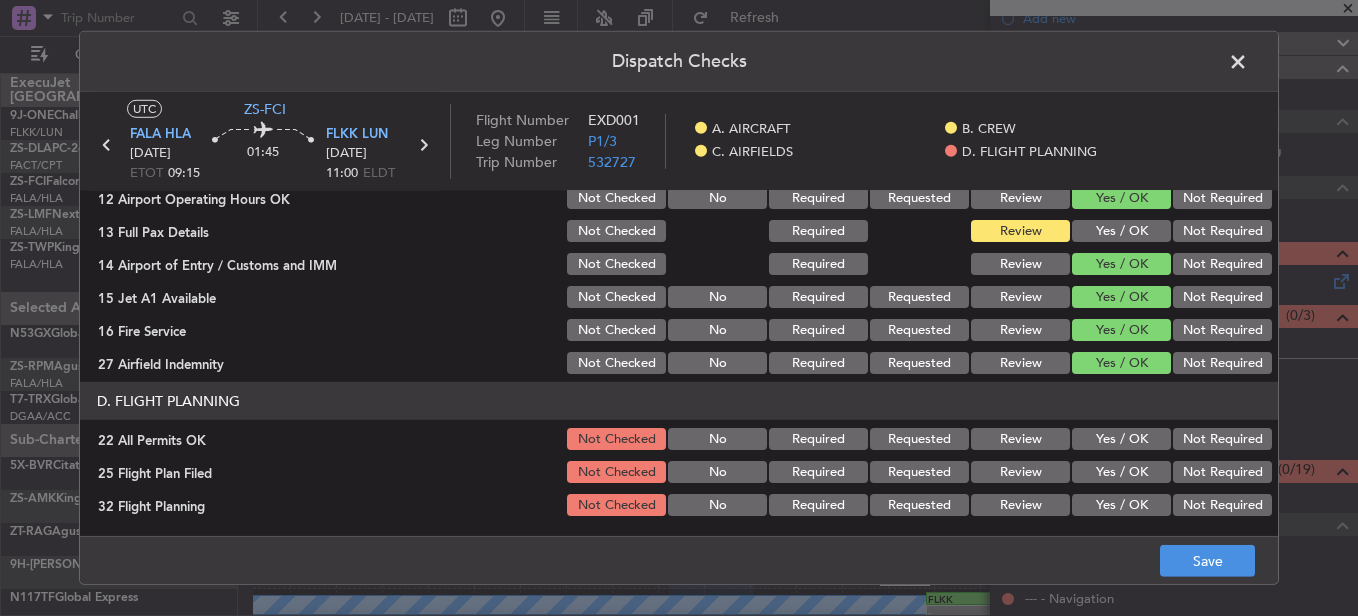 click on "Not Required" 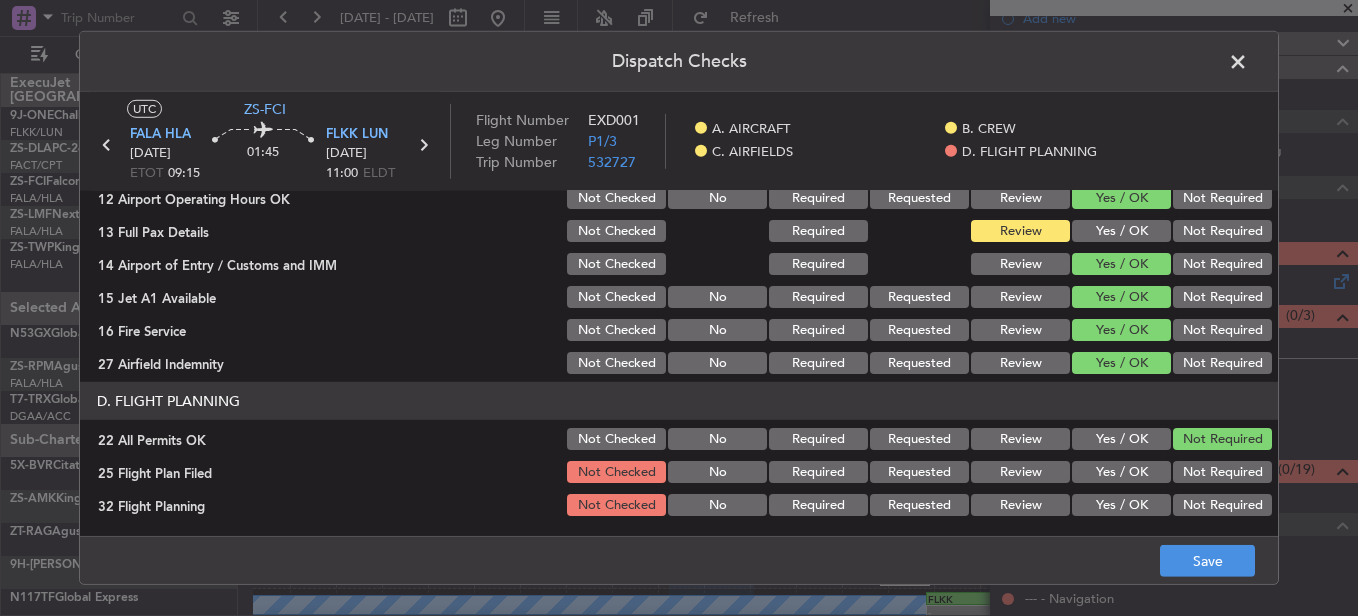 drag, startPoint x: 1018, startPoint y: 472, endPoint x: 1023, endPoint y: 484, distance: 13 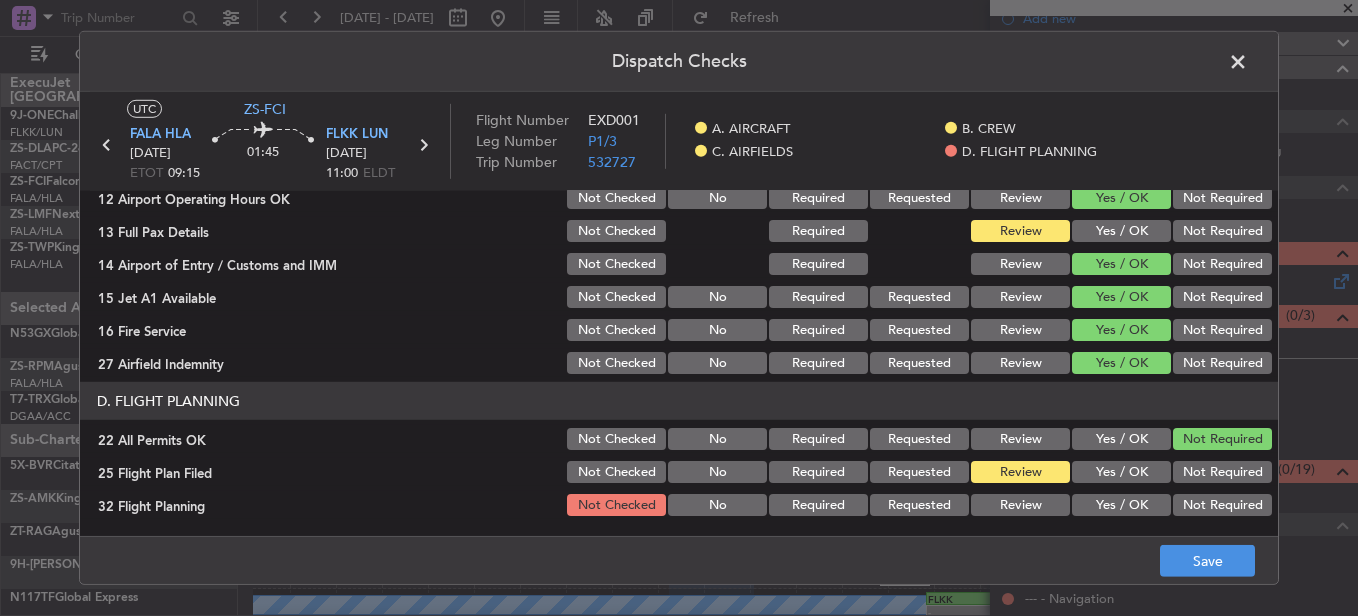 drag, startPoint x: 1026, startPoint y: 500, endPoint x: 1034, endPoint y: 513, distance: 15.264338 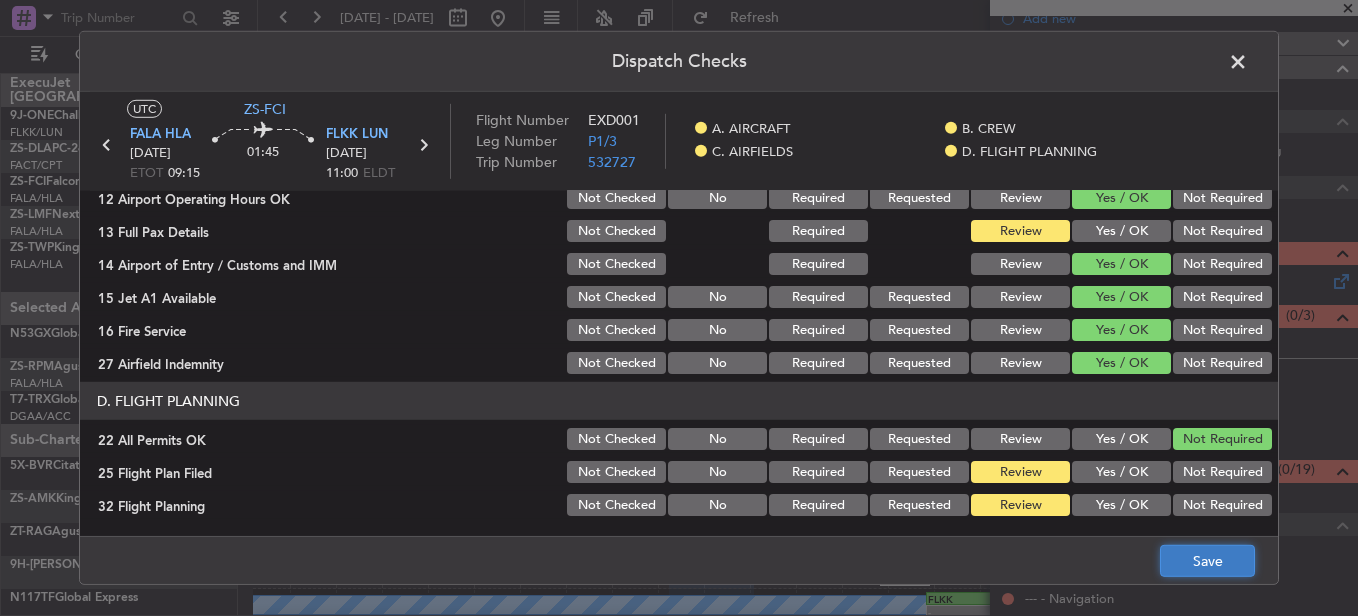 click on "Save" 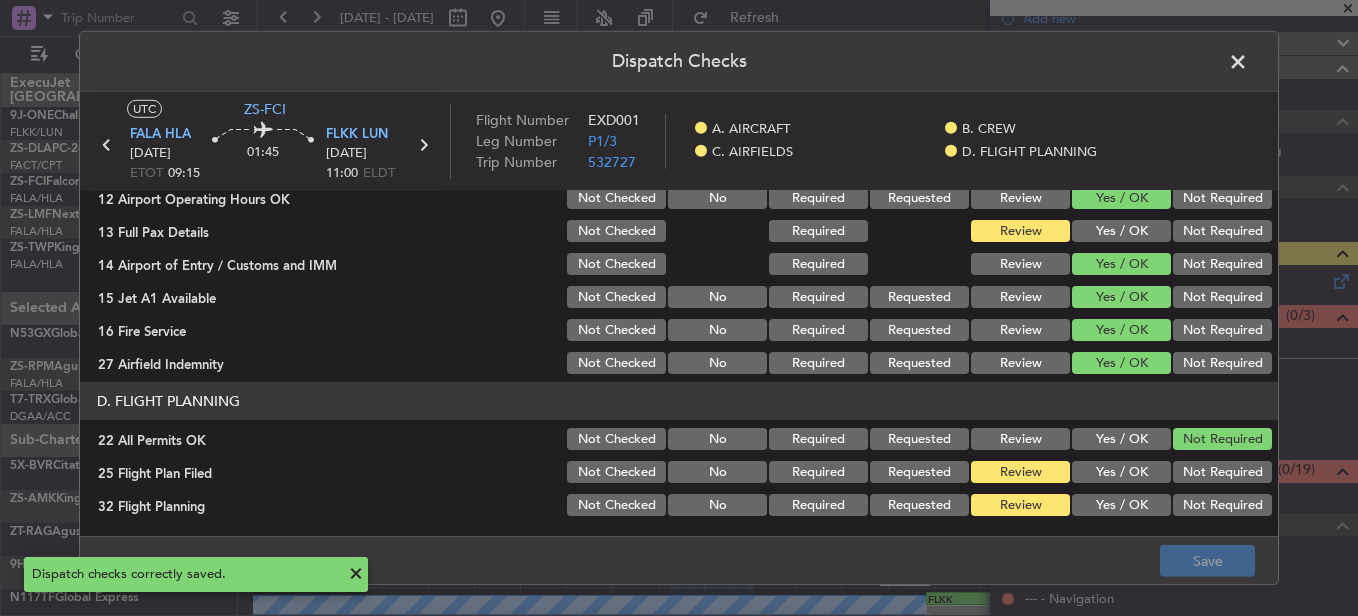 click 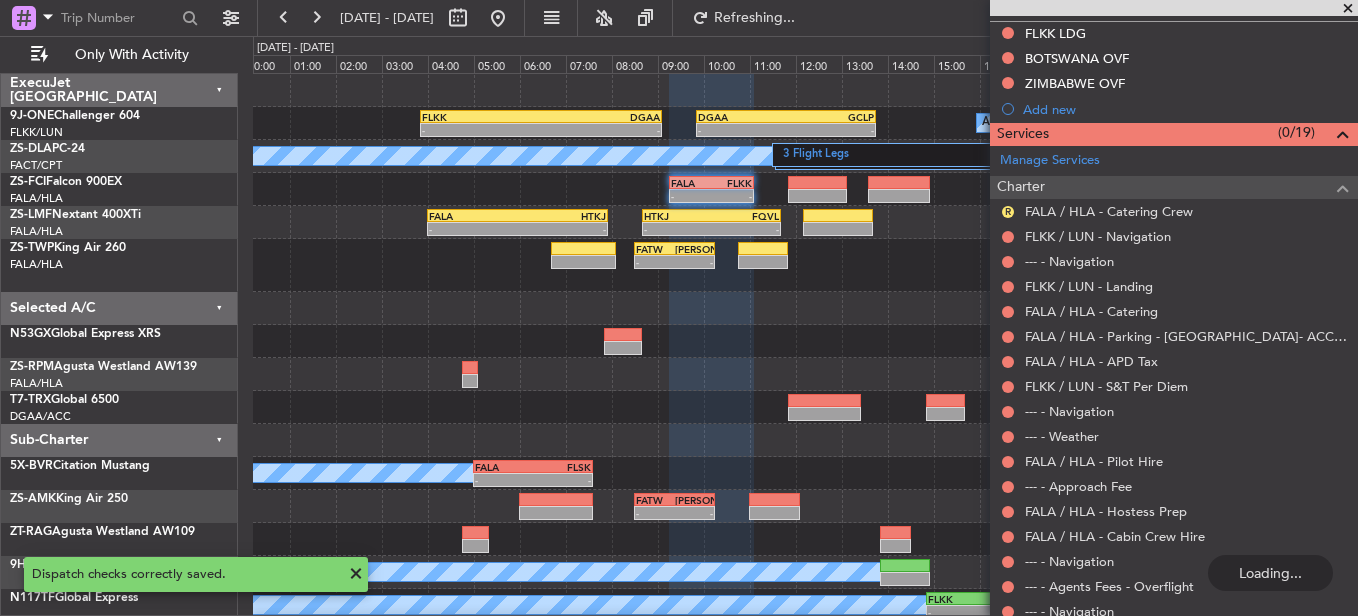scroll, scrollTop: 664, scrollLeft: 0, axis: vertical 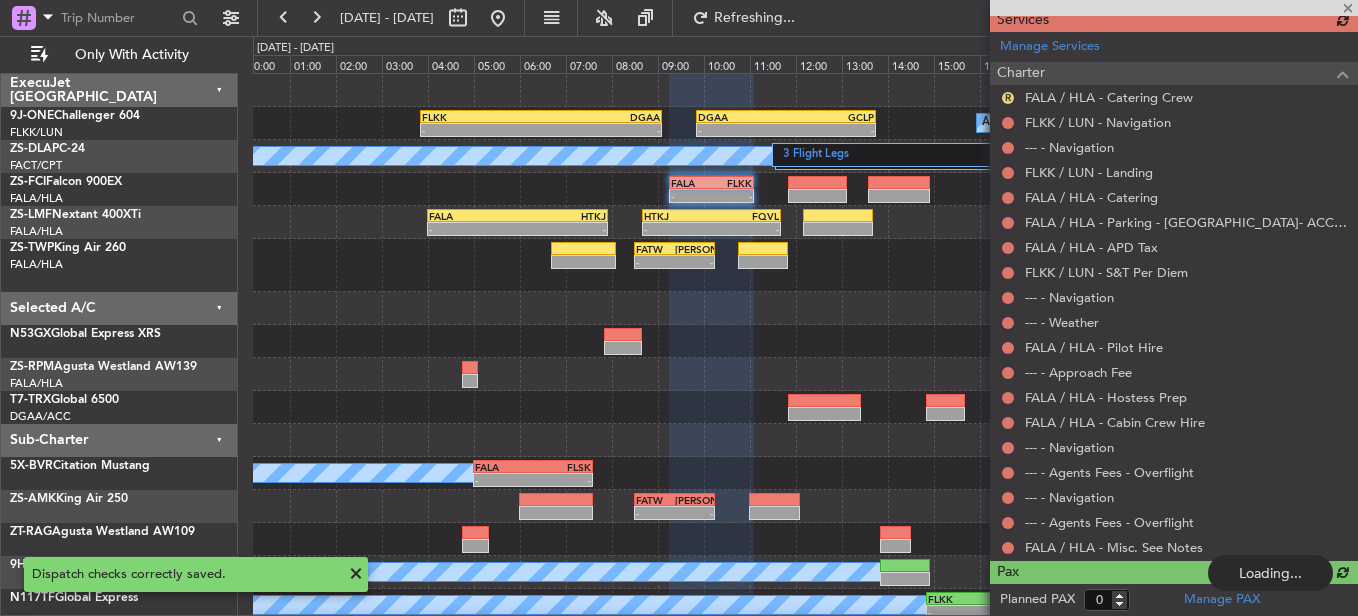 click on "Manage Services Charter  R   FALA / HLA - Catering Crew      FLKK / LUN - Navigation      --- - Navigation      FLKK / LUN - Landing      FALA / HLA - Catering      FALA / HLA - Parking - [GEOGRAPHIC_DATA]- ACC # 1800      FALA / HLA - APD Tax      FLKK / LUN - S&T Per Diem      --- - Navigation      --- - Weather      FALA / HLA - Pilot Hire      --- - Approach Fee      FALA / HLA - Hostess Prep      FALA / HLA - Cabin Crew Hire      --- - Navigation      --- - Agents Fees - Overflight      --- - Navigation      --- - Agents Fees - Overflight      FALA / HLA - Misc. See Notes" 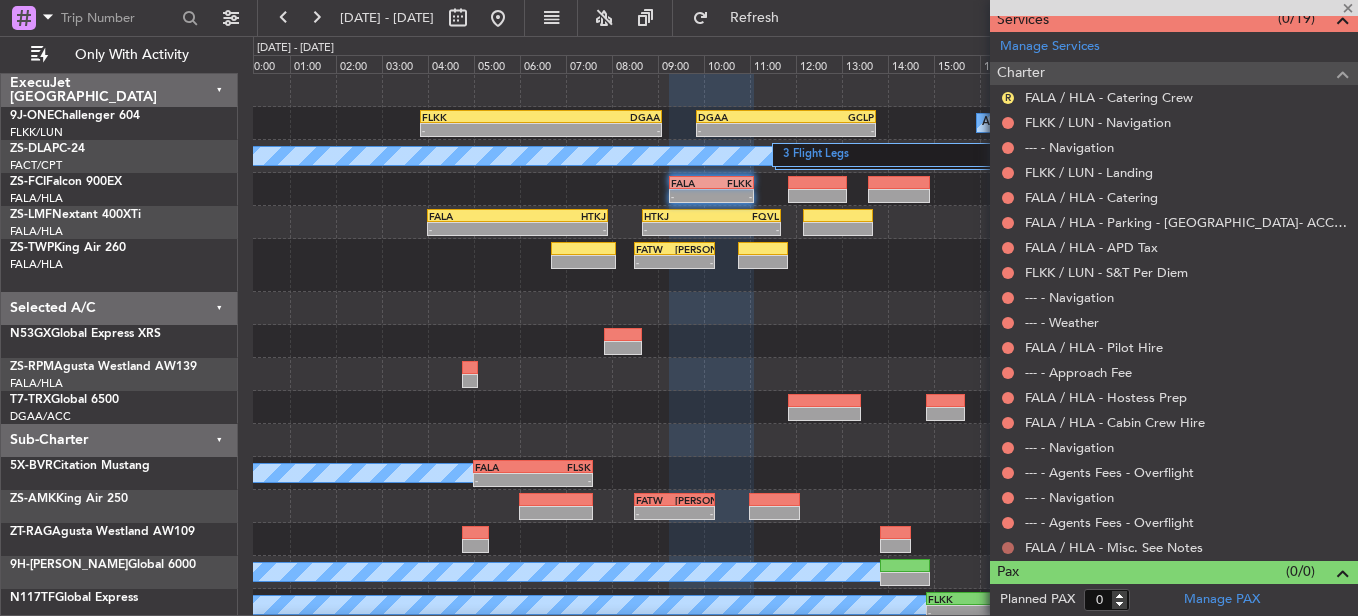 click at bounding box center [1008, 548] 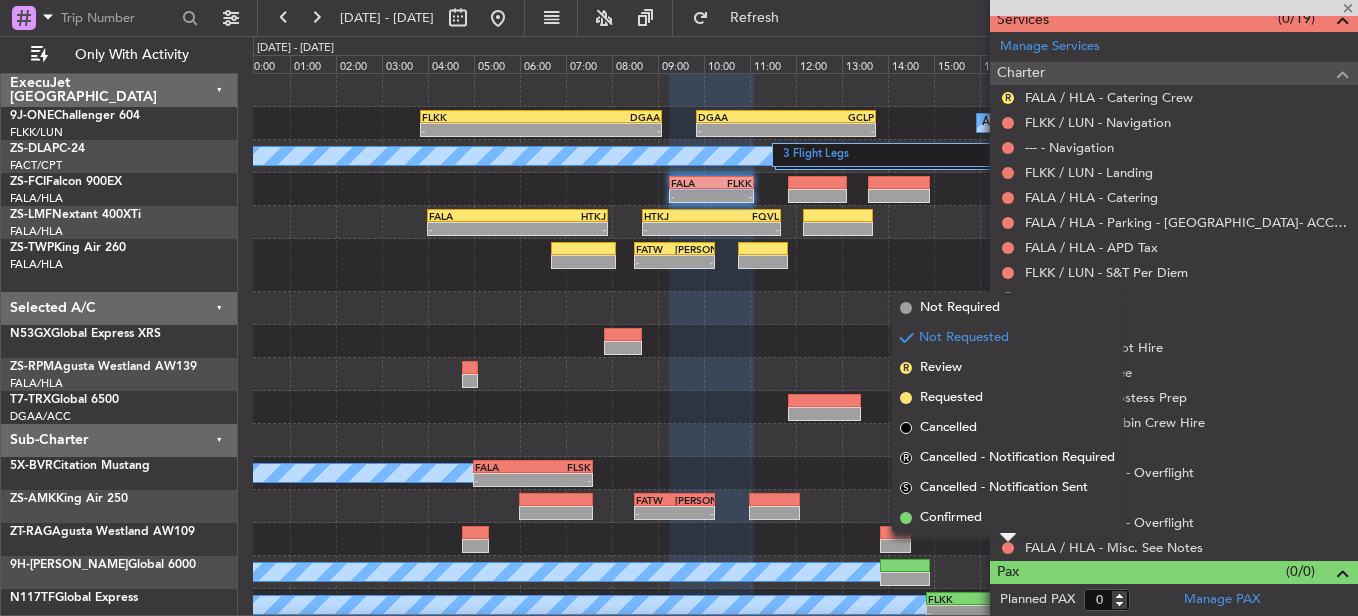 click on "Confirmed" at bounding box center (1007, 518) 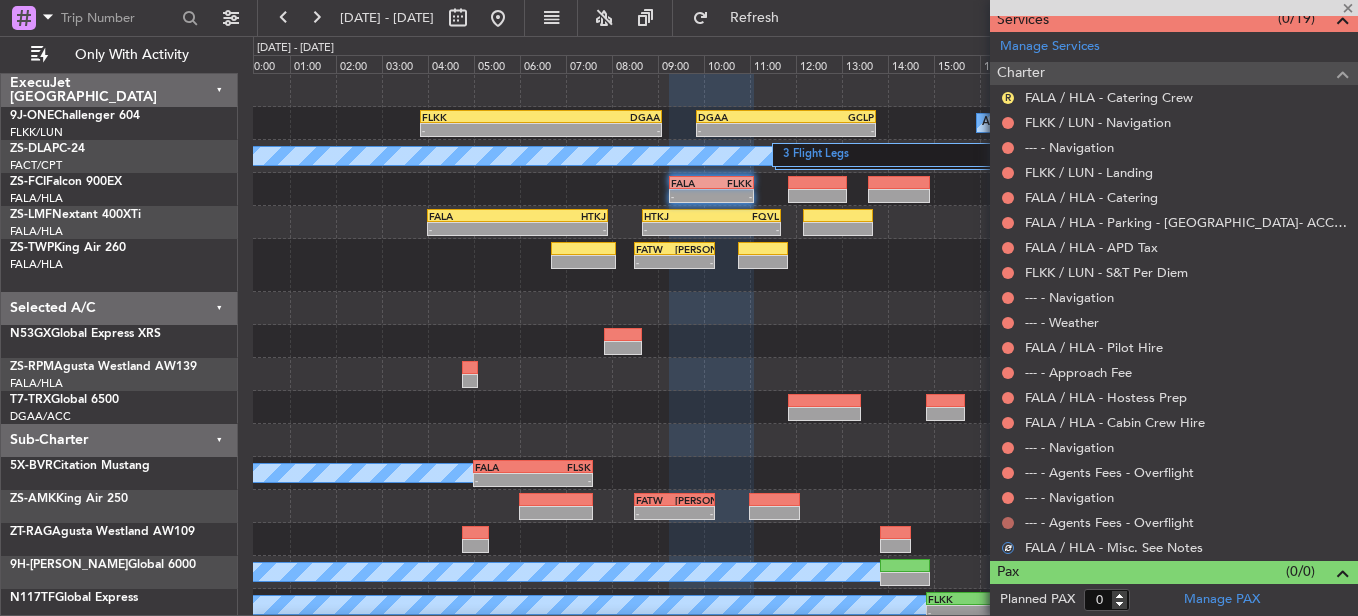 click at bounding box center [1008, 523] 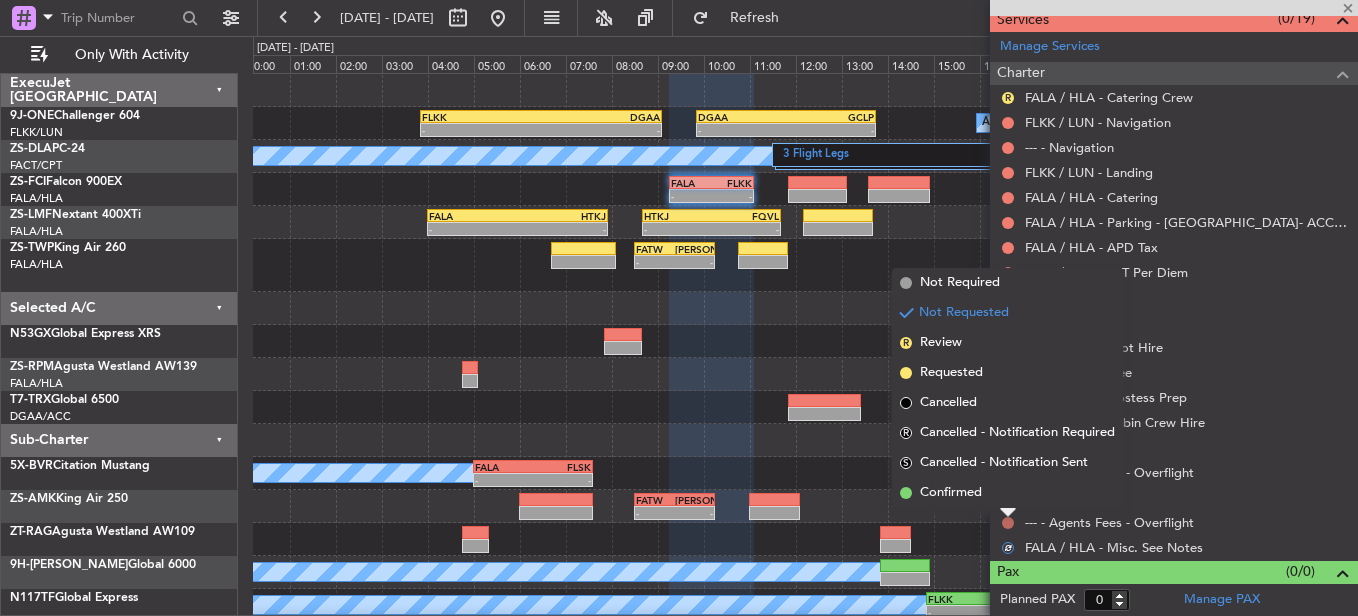 click on "Confirmed" at bounding box center [1007, 493] 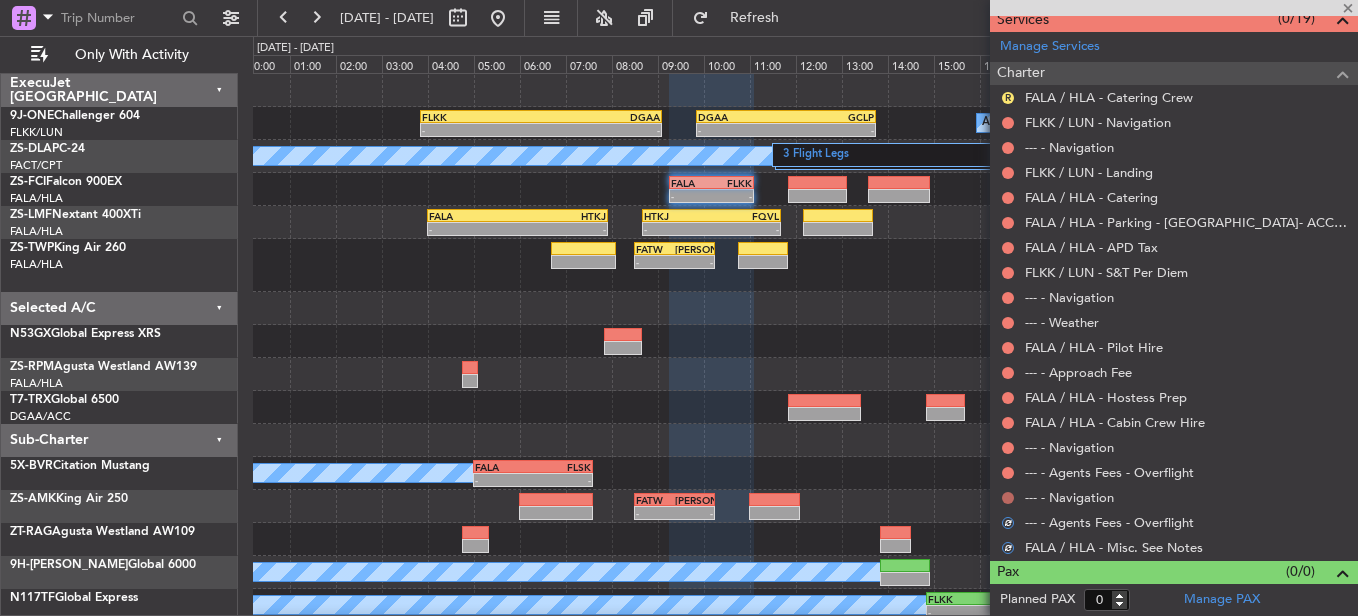 click at bounding box center [1008, 498] 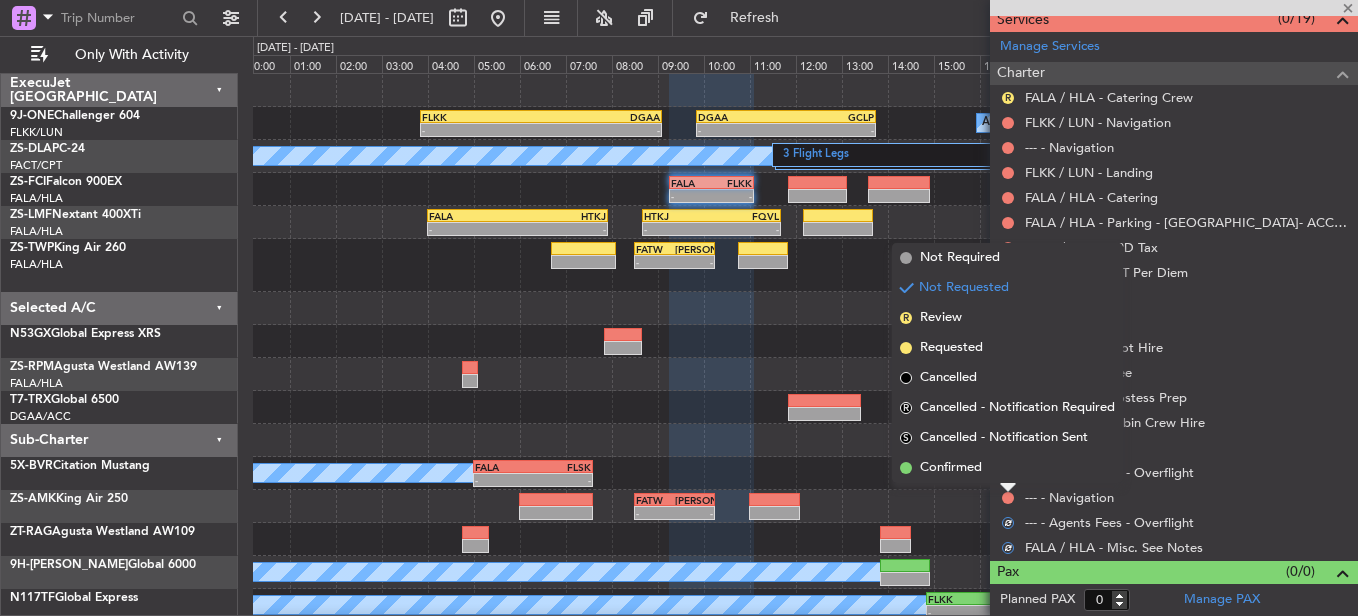 click on "Confirmed" at bounding box center [1007, 468] 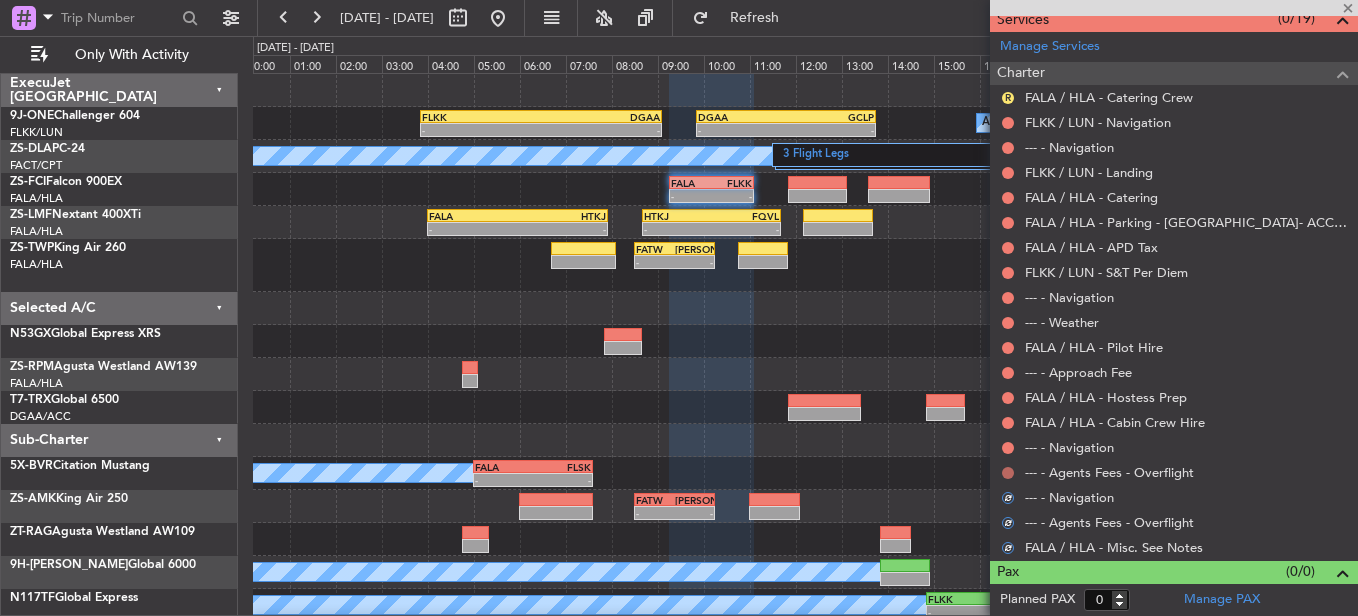 click at bounding box center [1008, 473] 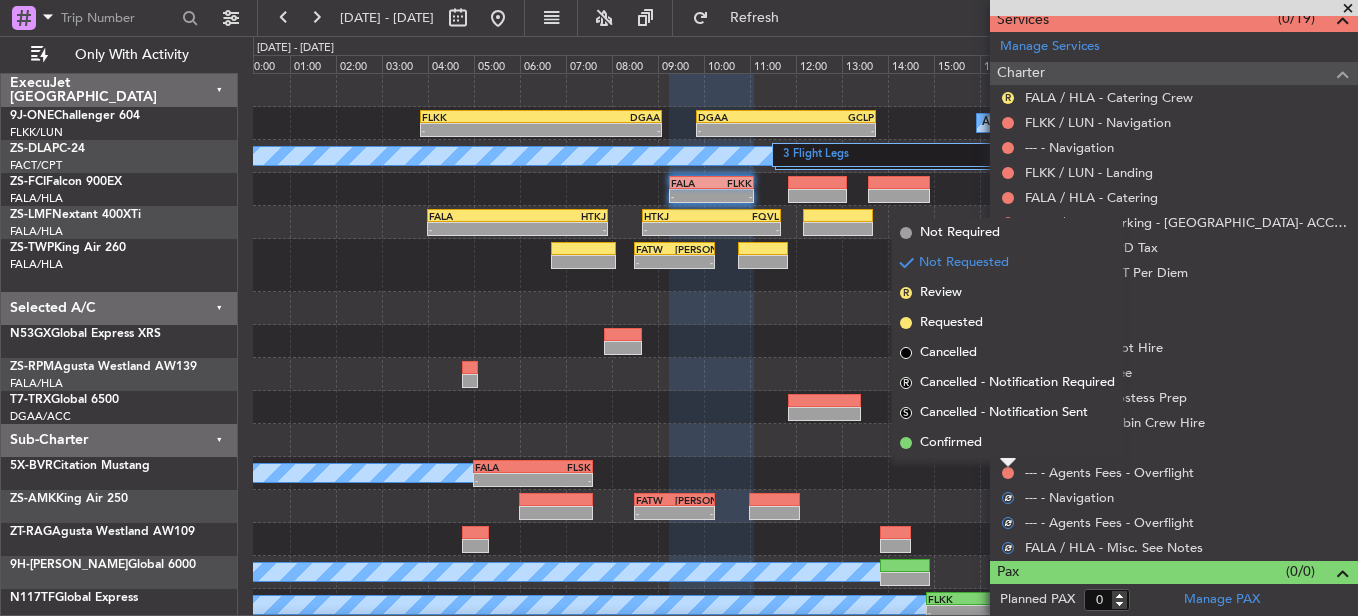 click on "Confirmed" at bounding box center [1007, 443] 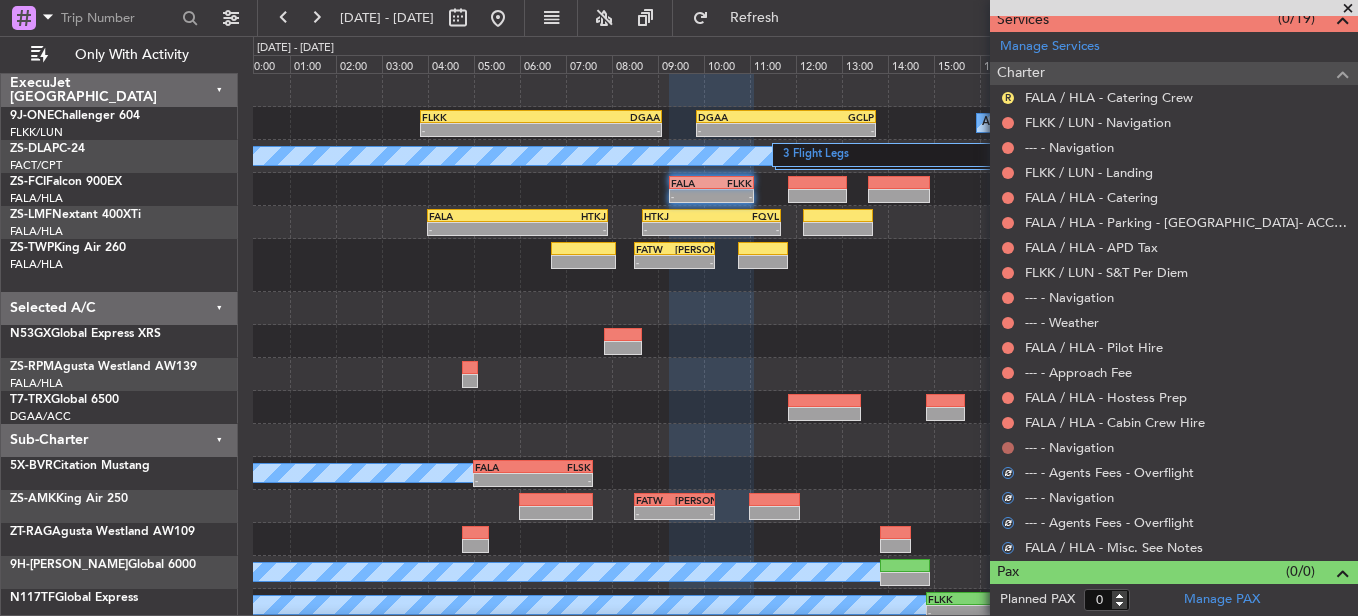 click at bounding box center (1008, 448) 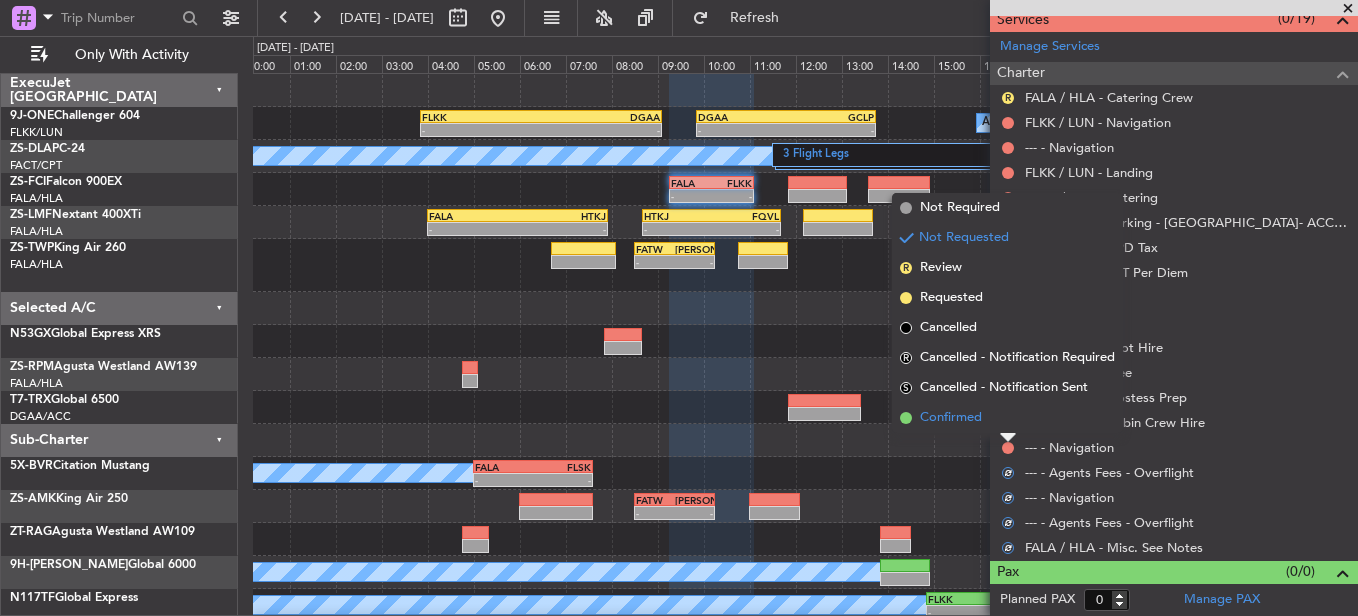 click on "Confirmed" at bounding box center (1007, 418) 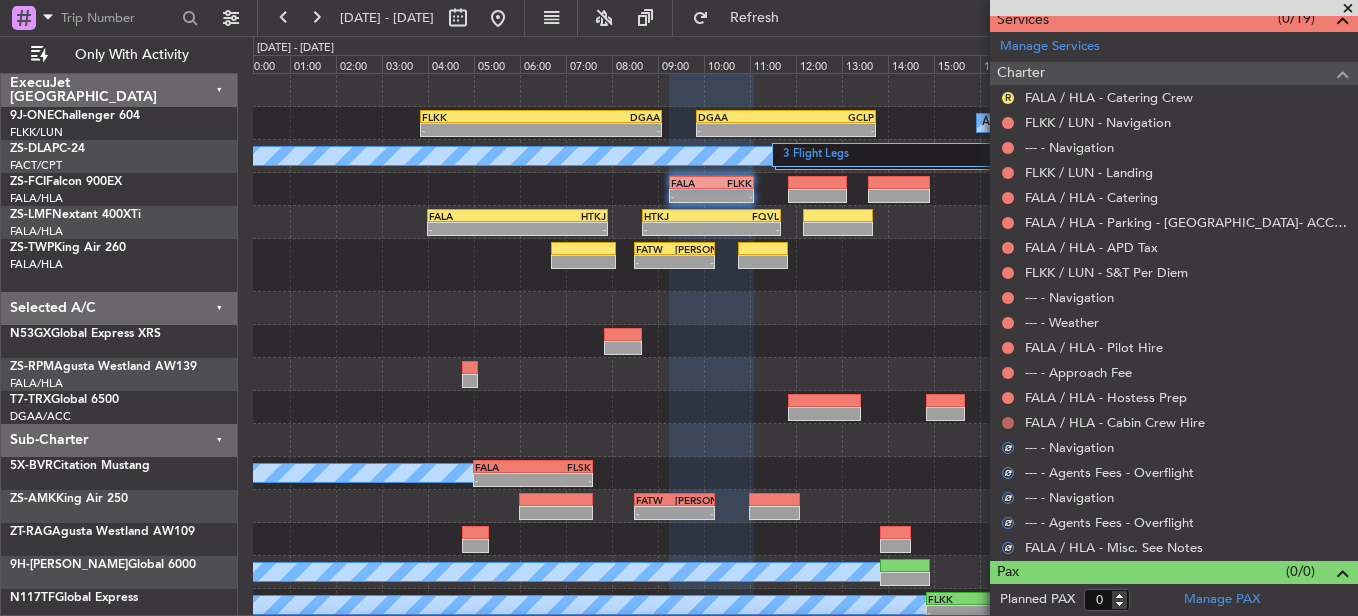 click at bounding box center (1008, 423) 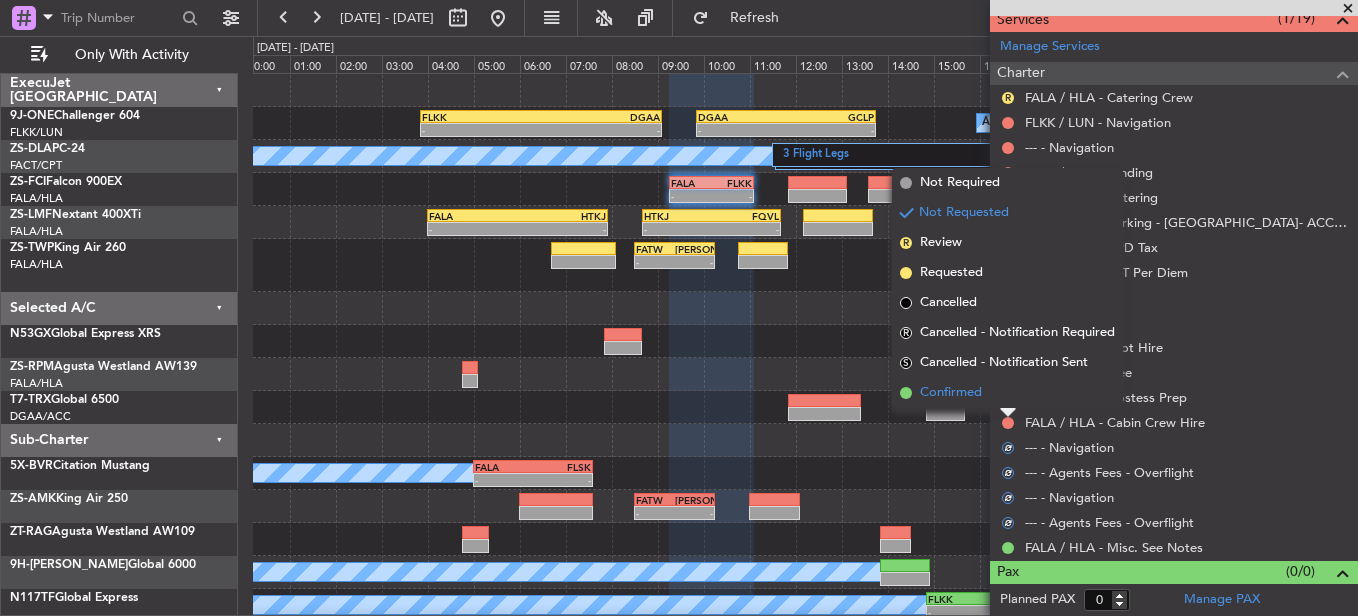 click on "Confirmed" at bounding box center (1007, 393) 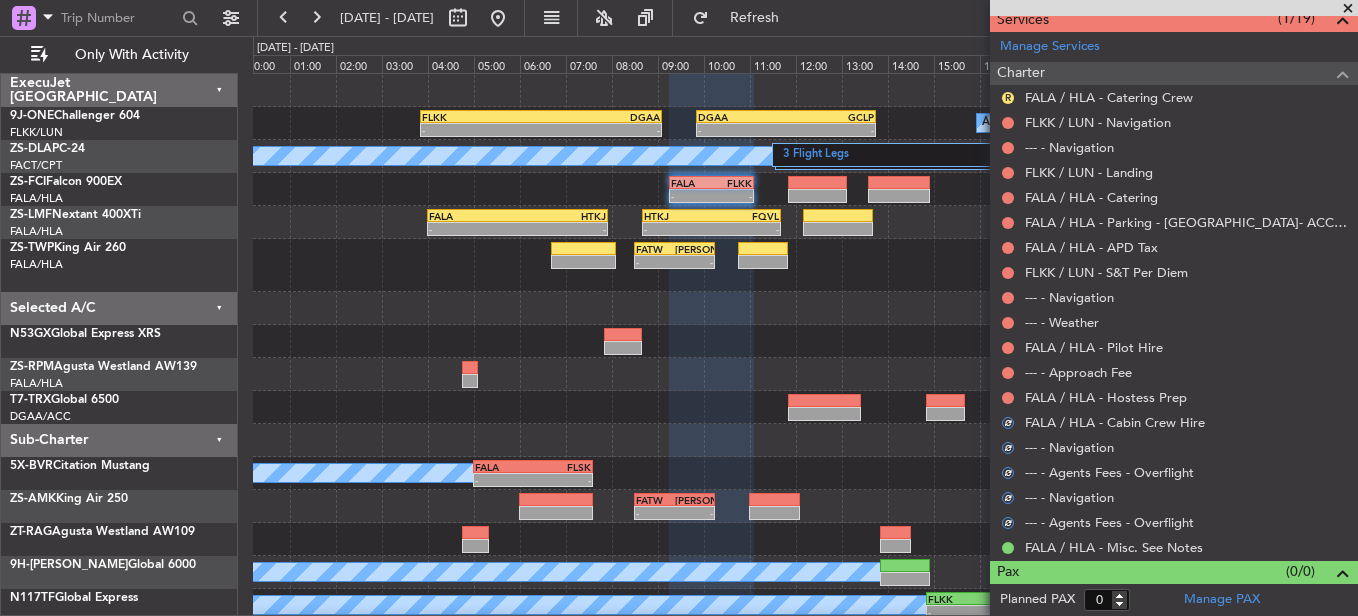 click on "FALA / HLA - Hostess Prep" at bounding box center [1174, 397] 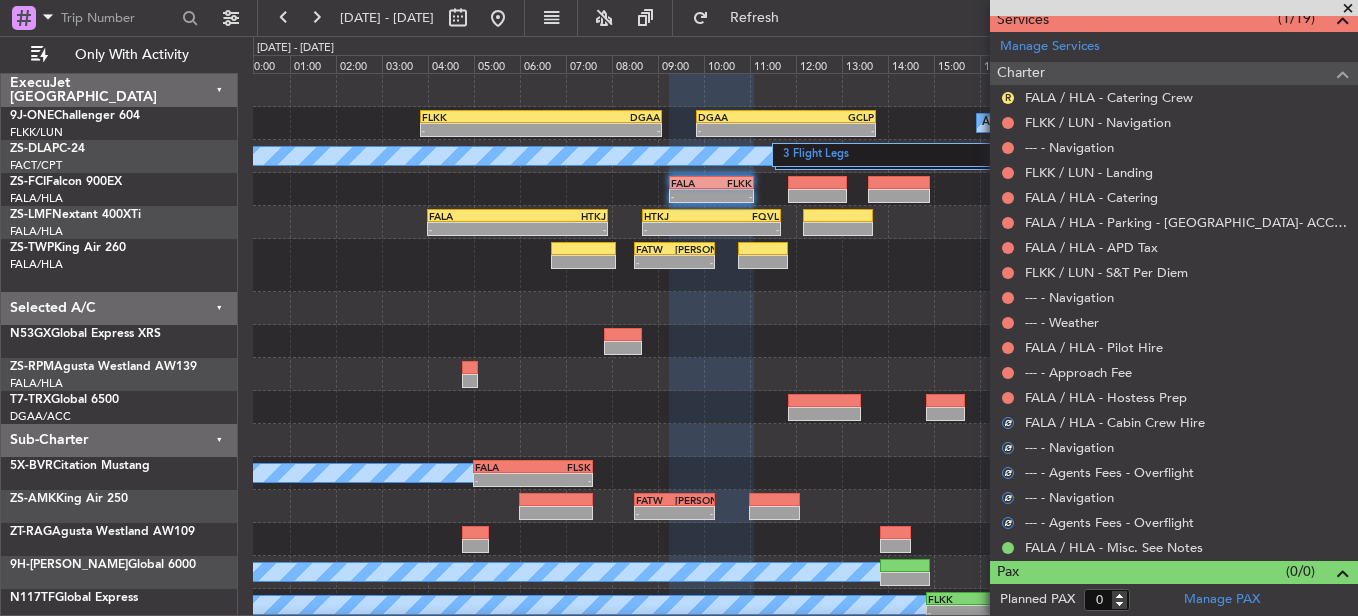 click at bounding box center [1008, 398] 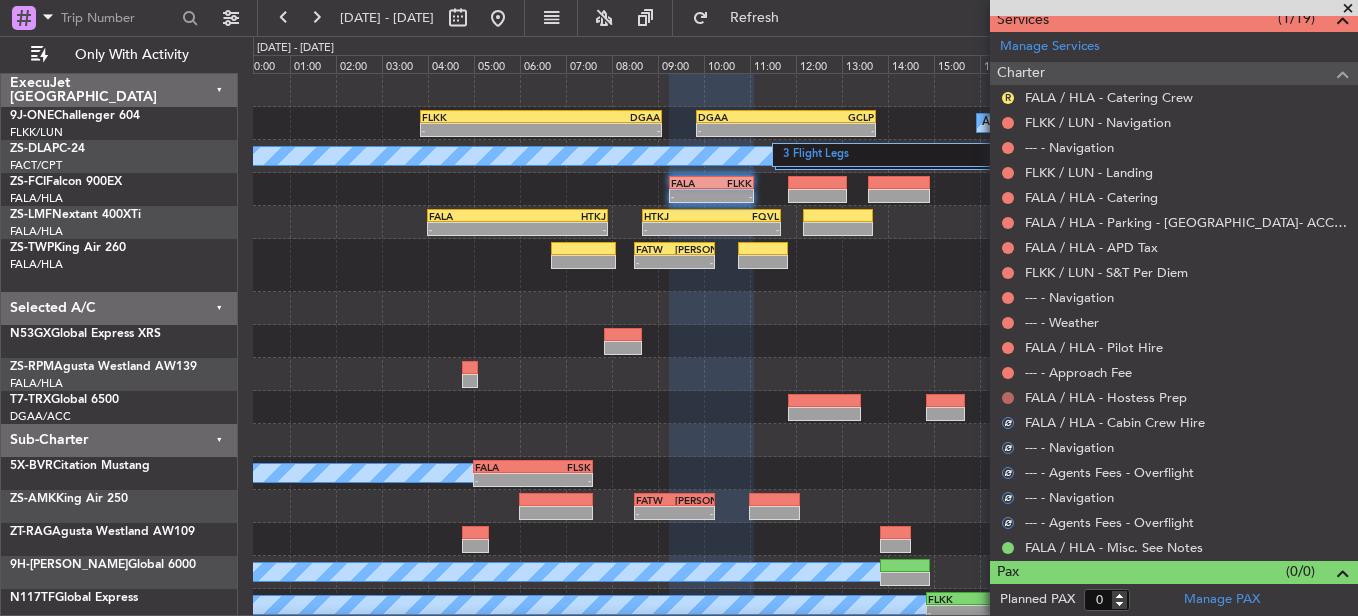 click at bounding box center [1008, 398] 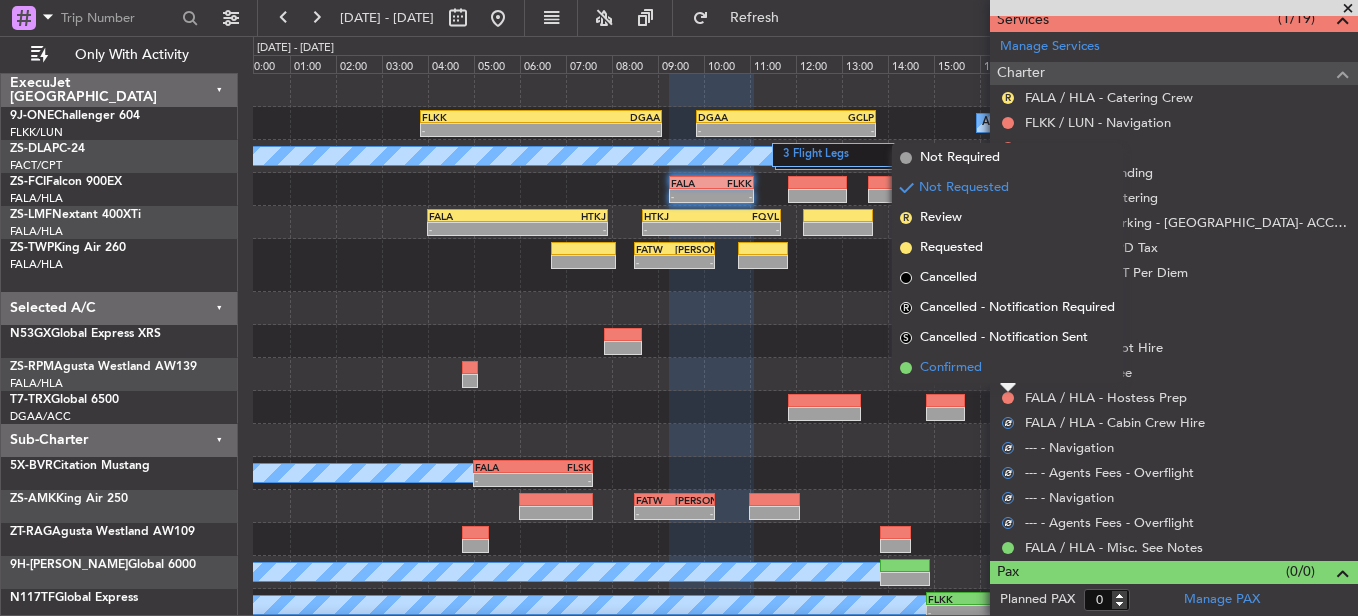 click on "Confirmed" at bounding box center [1007, 368] 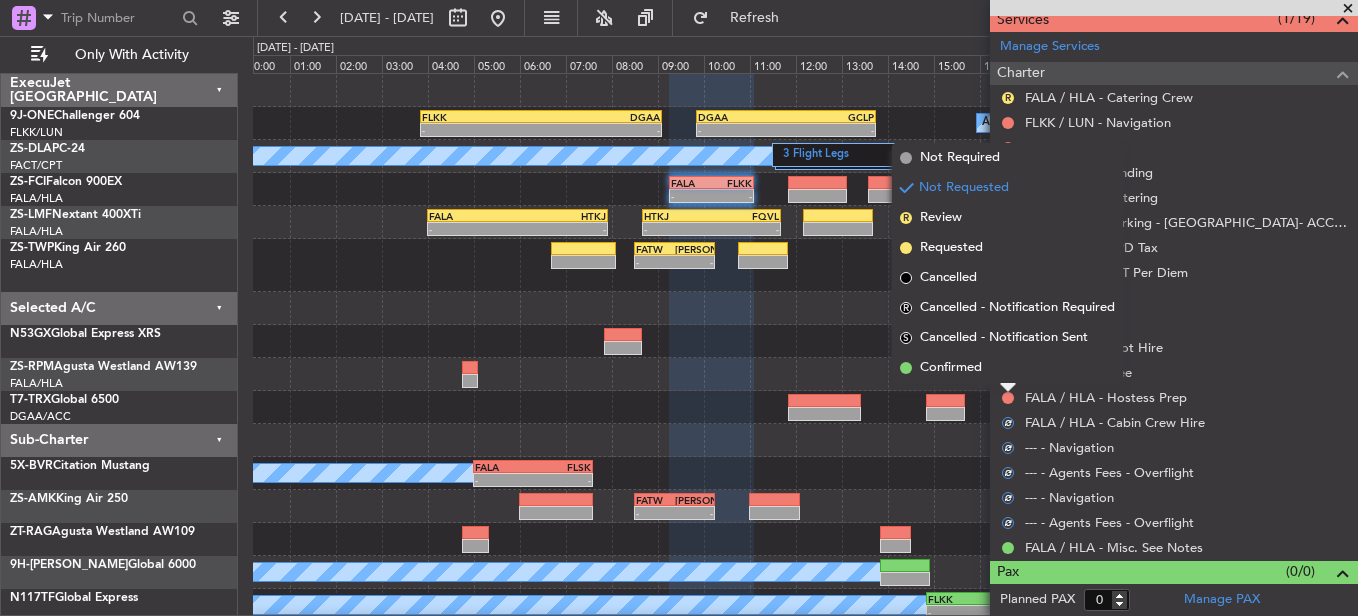 click at bounding box center (1008, 373) 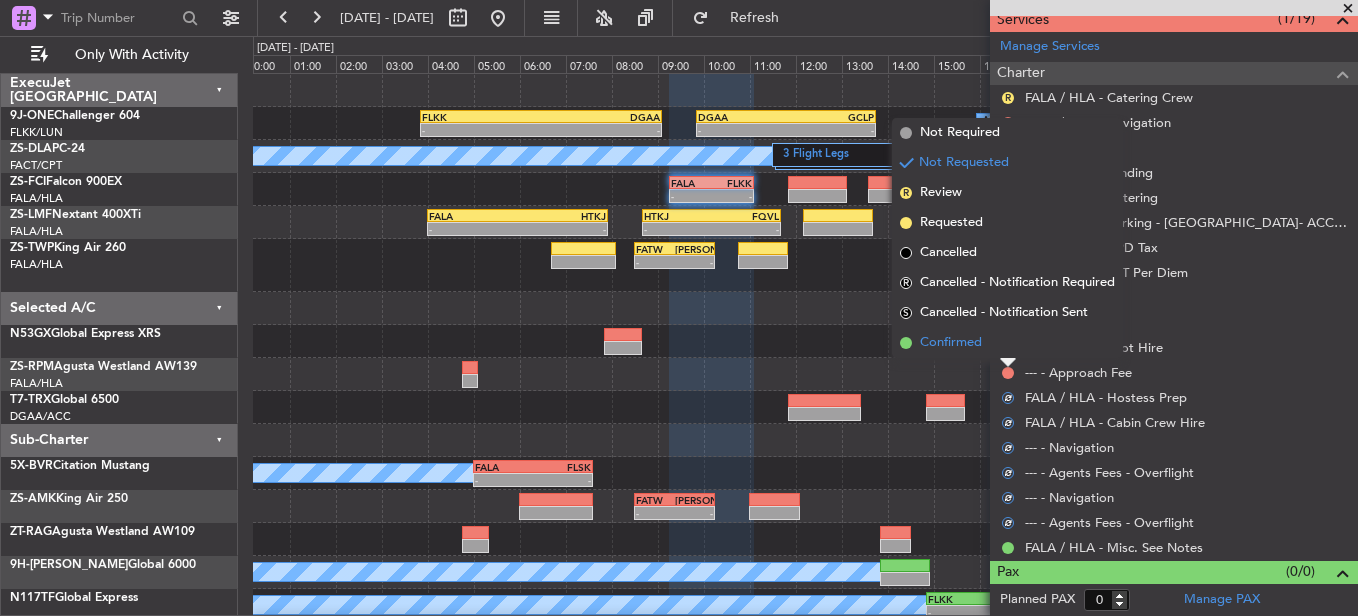 click on "Confirmed" at bounding box center (1007, 343) 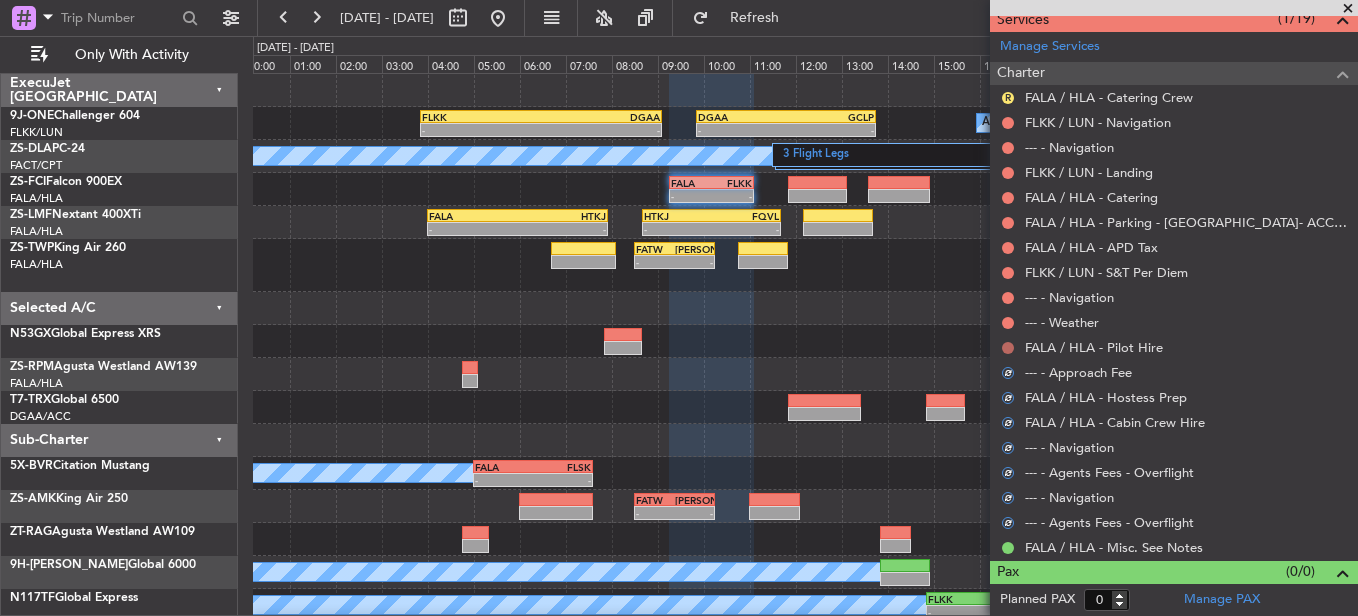click at bounding box center [1008, 348] 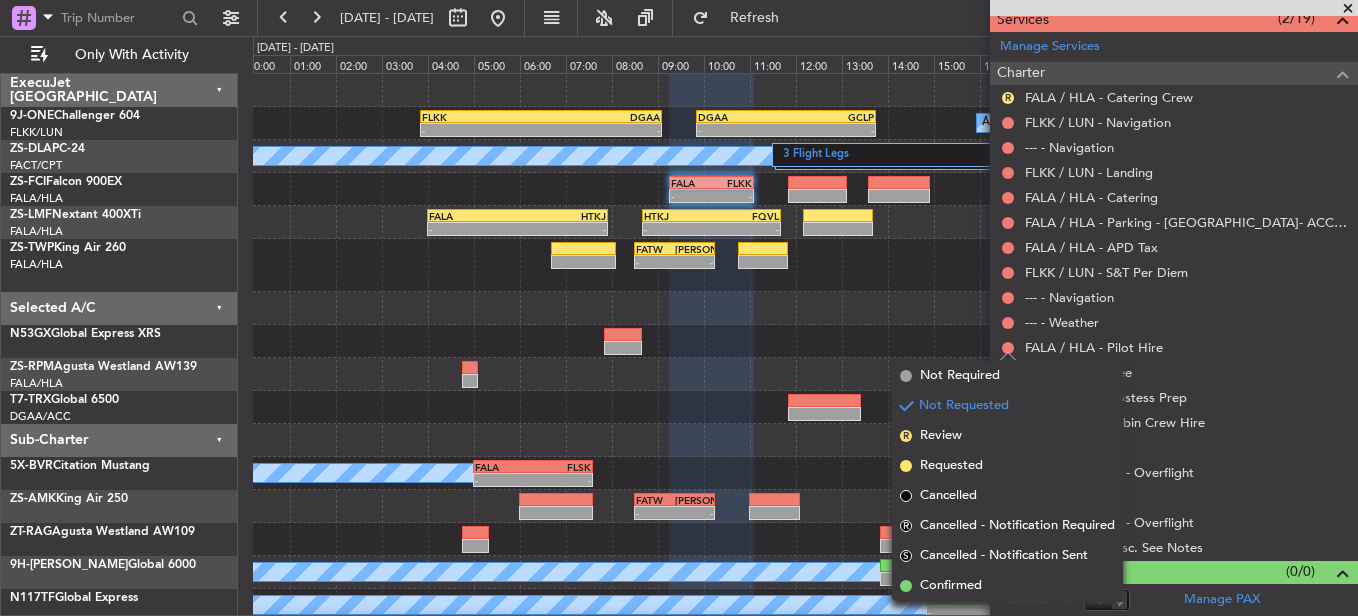 drag, startPoint x: 1015, startPoint y: 581, endPoint x: 1018, endPoint y: 554, distance: 27.166155 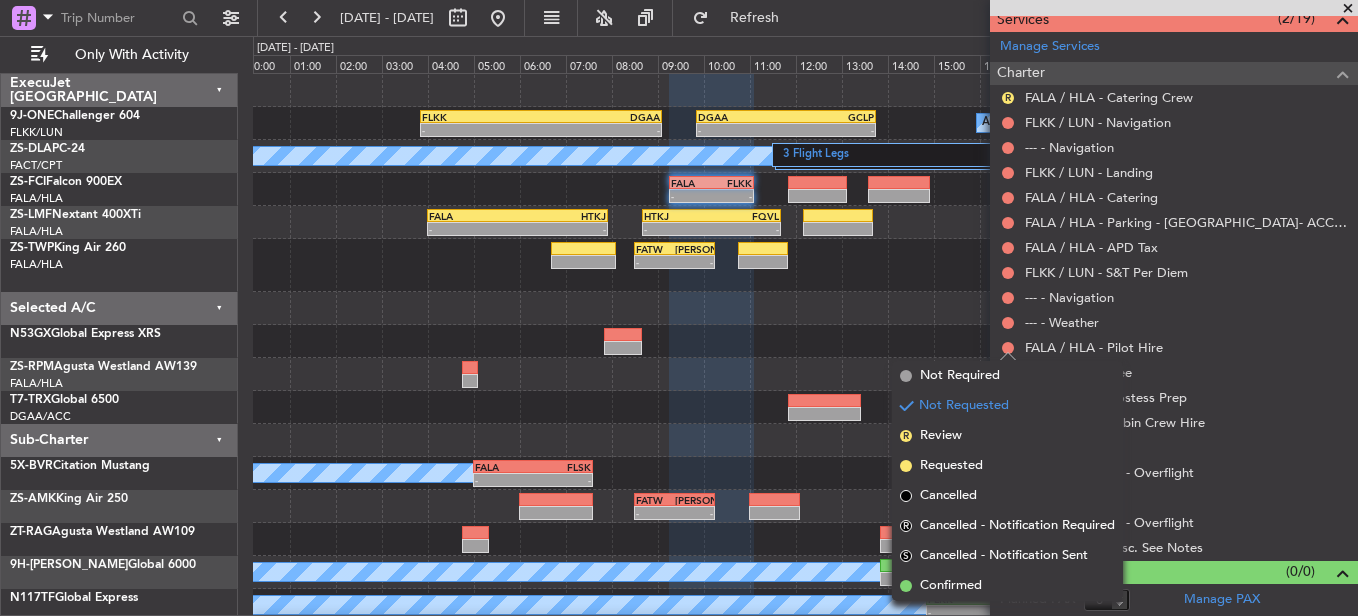 click on "Confirmed" at bounding box center (1007, 586) 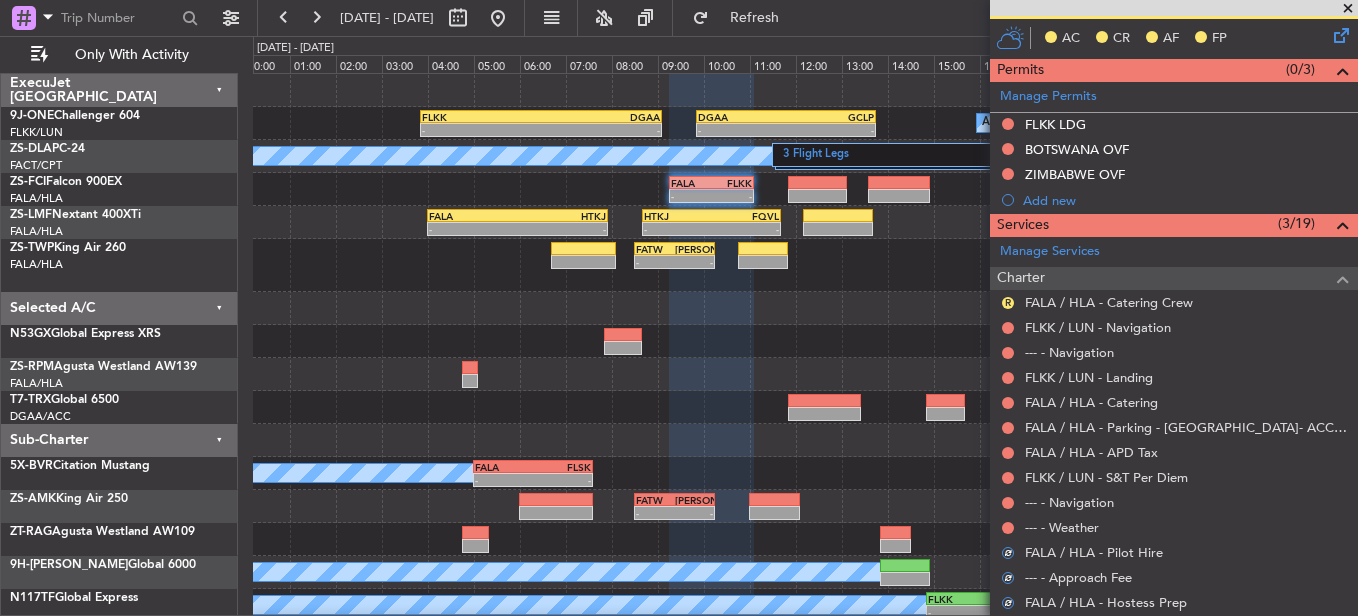 scroll, scrollTop: 564, scrollLeft: 0, axis: vertical 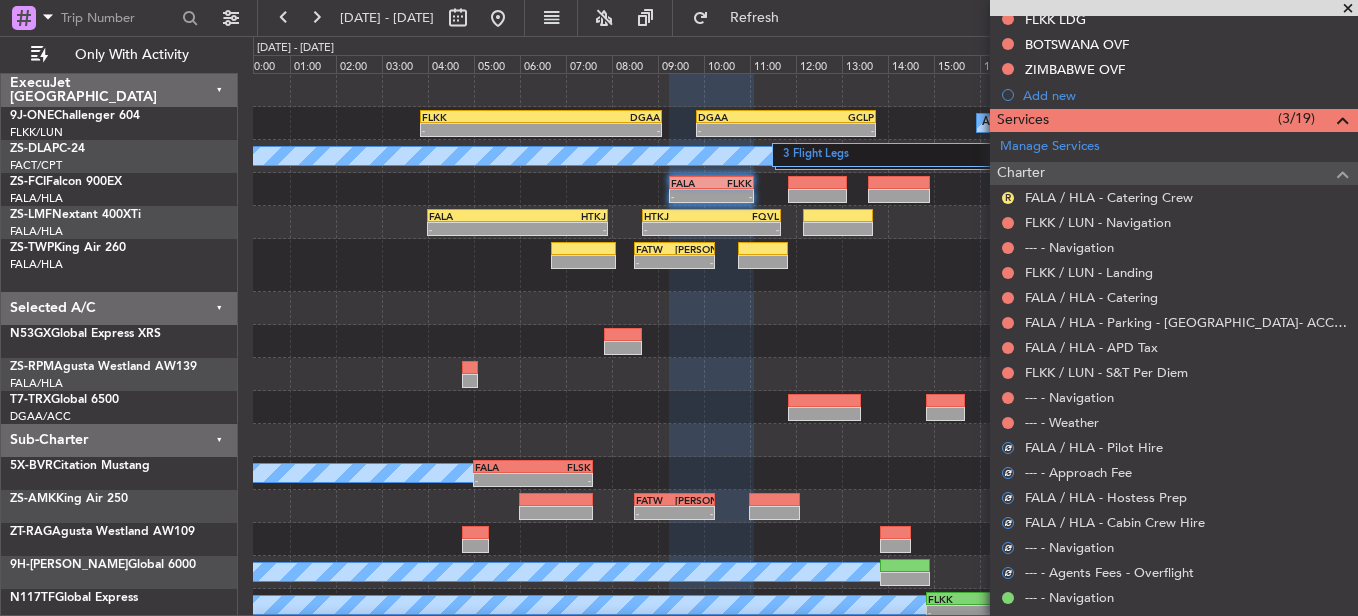 click at bounding box center [1008, 423] 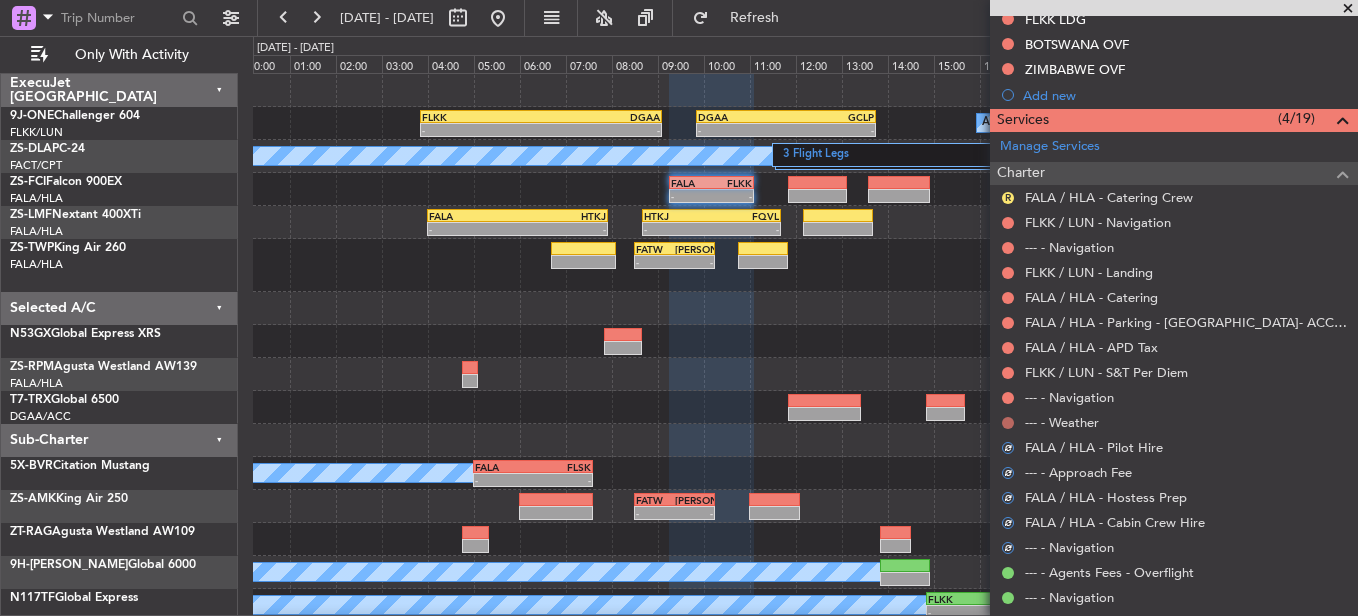 click at bounding box center (1008, 423) 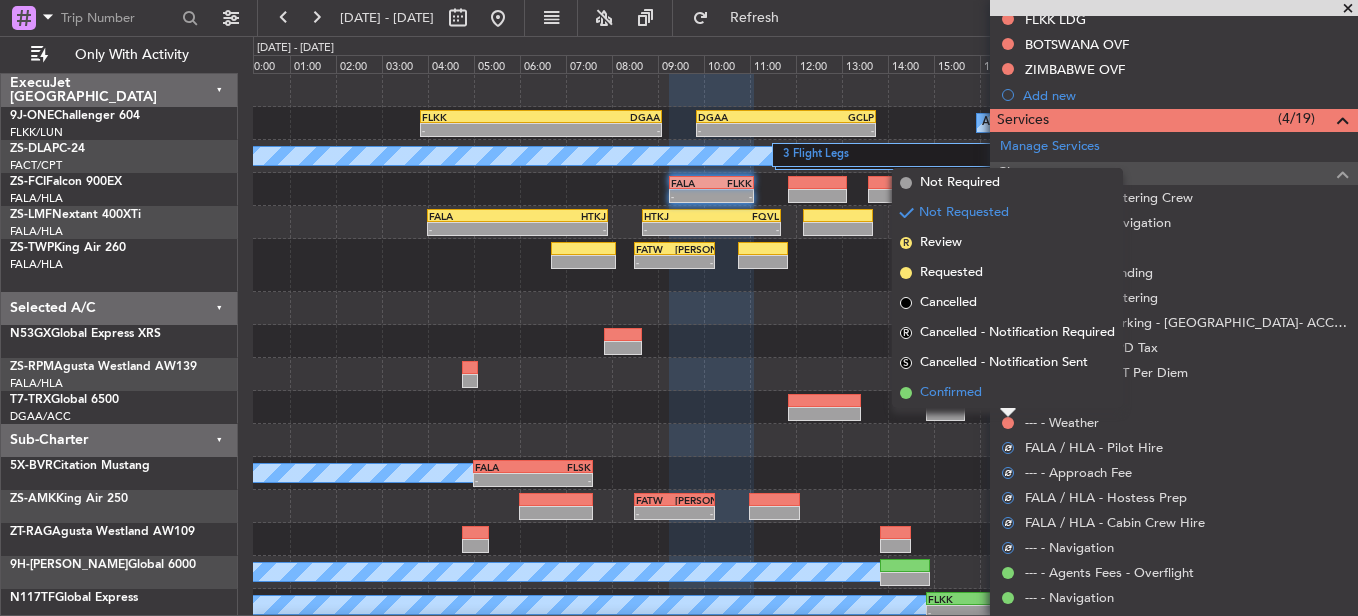 click on "Confirmed" at bounding box center [1007, 393] 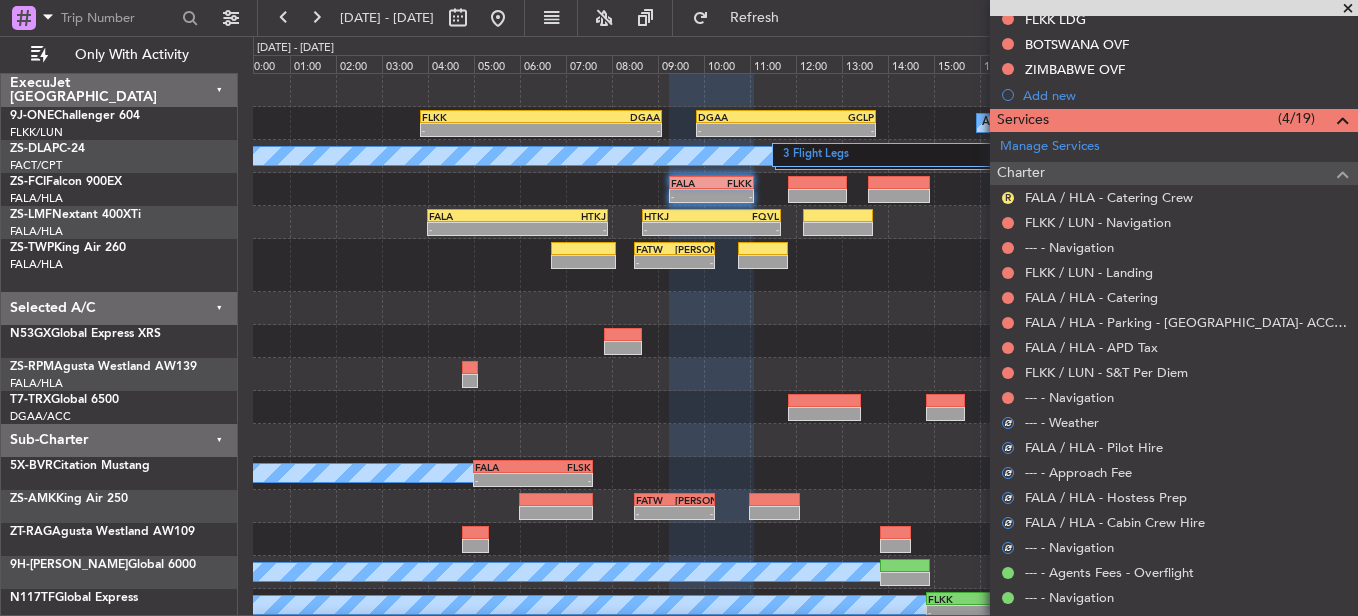 click at bounding box center [1008, 398] 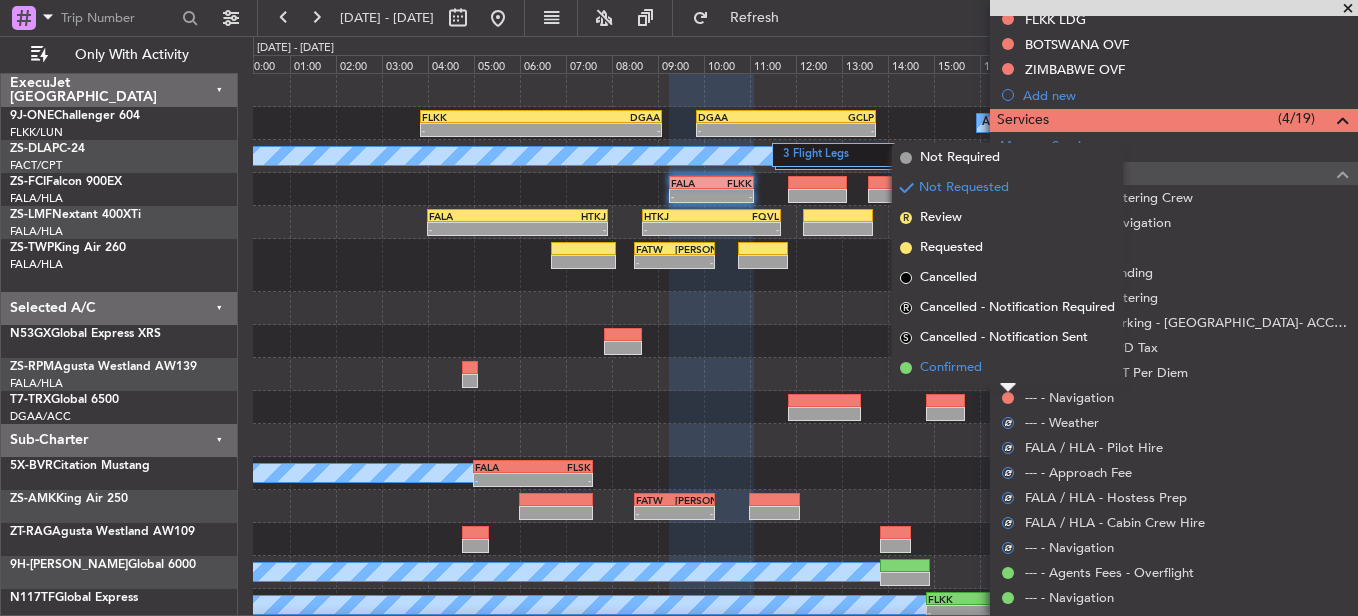 click on "Confirmed" at bounding box center [1007, 368] 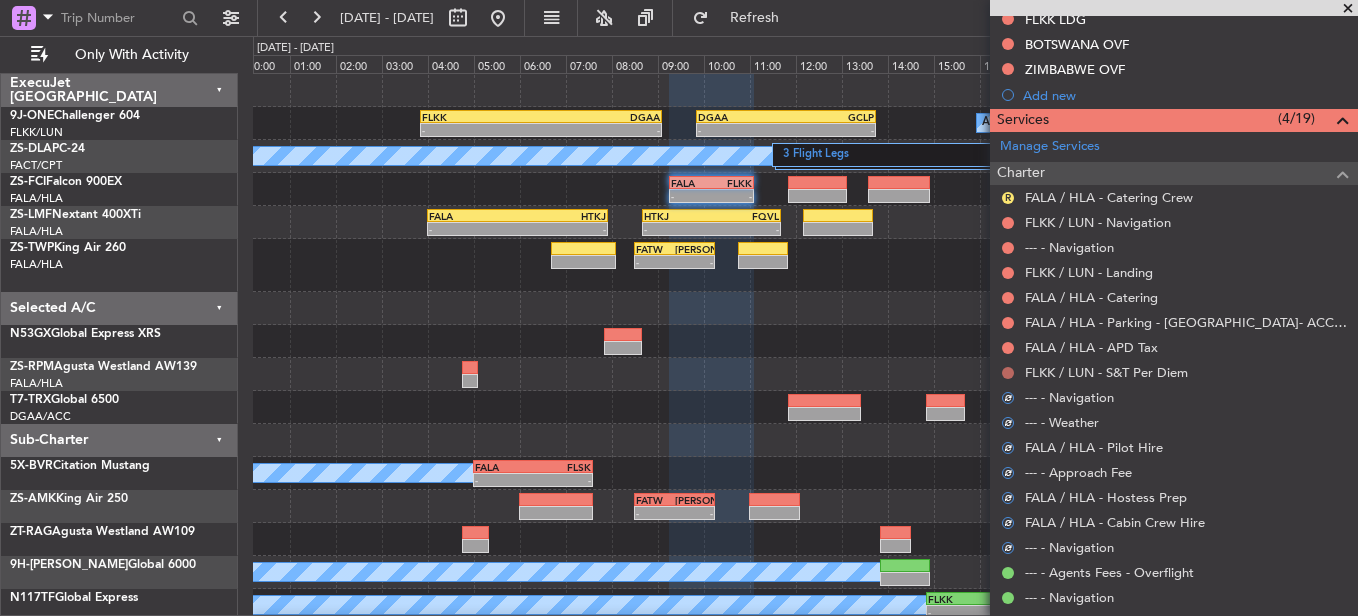 click at bounding box center [1008, 373] 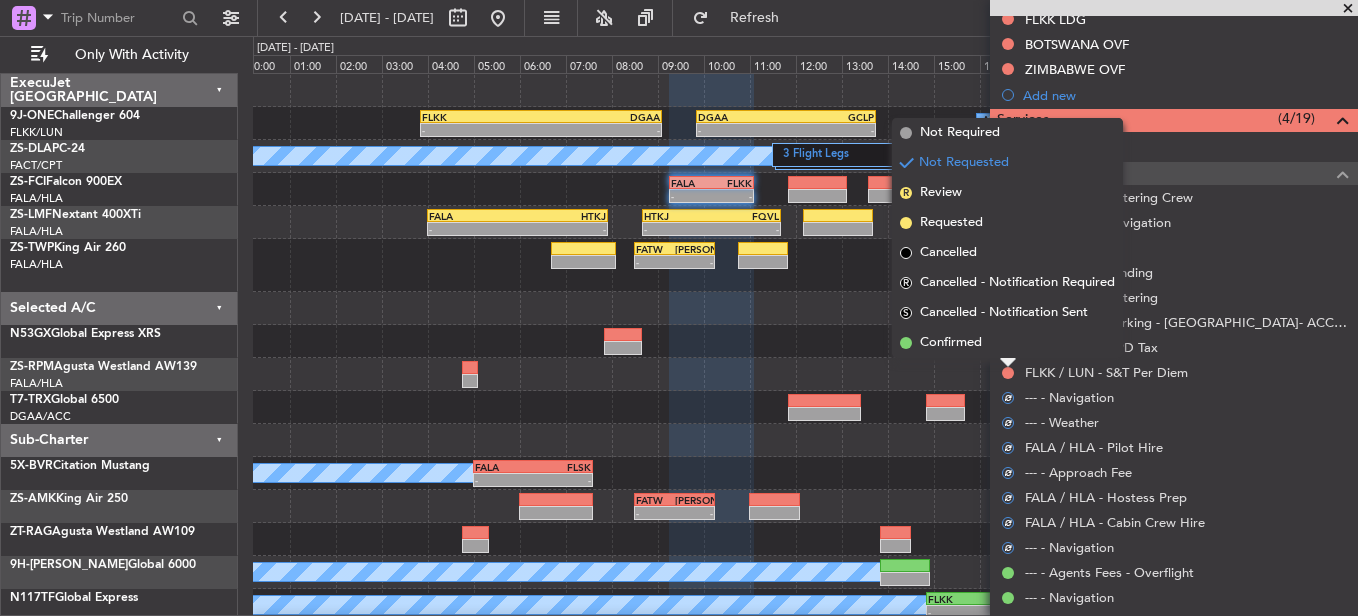 click on "Confirmed" at bounding box center (1007, 343) 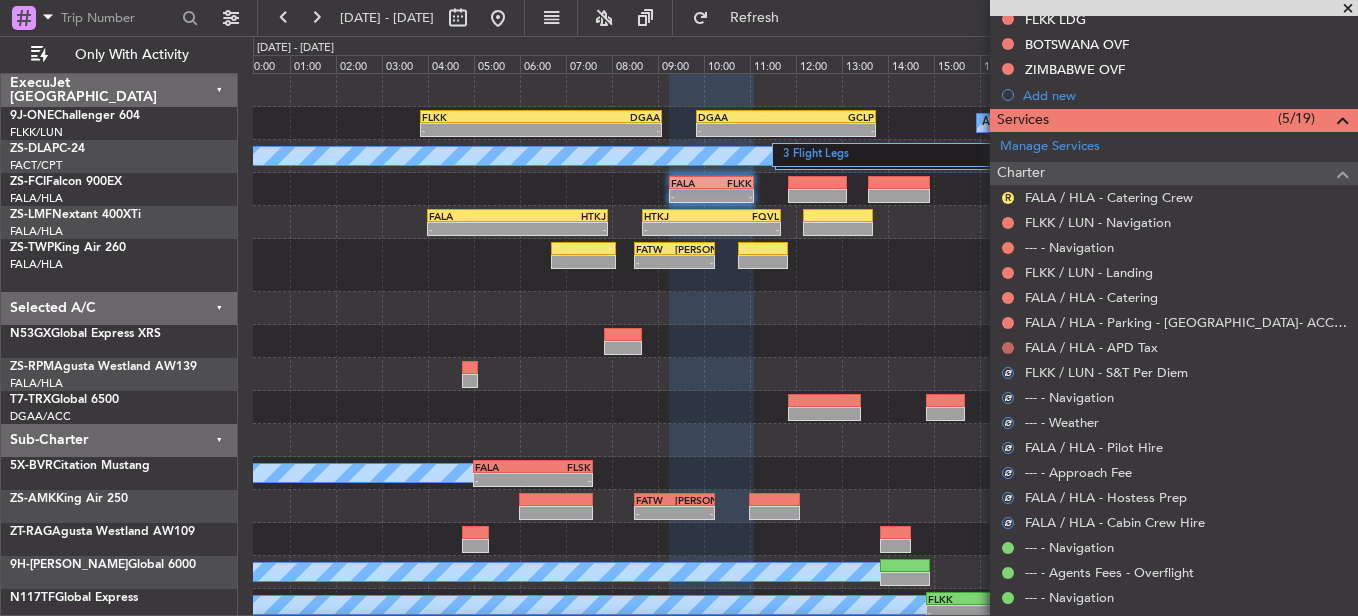 click at bounding box center (1008, 348) 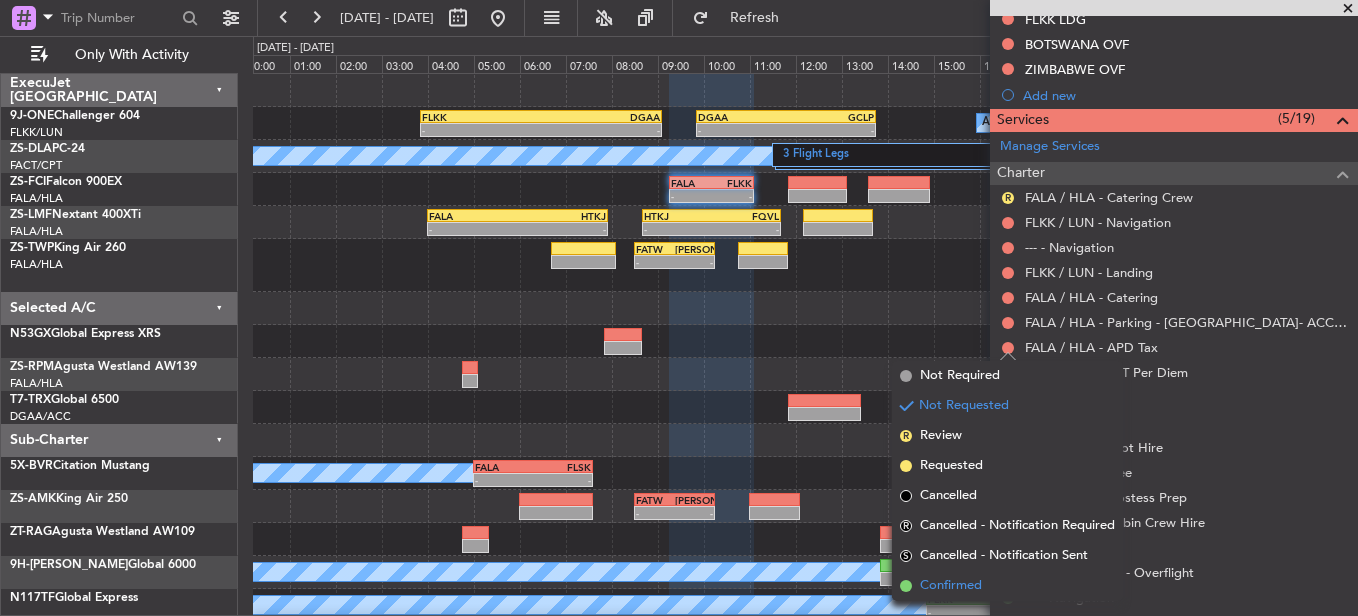 click on "Confirmed" at bounding box center (1007, 586) 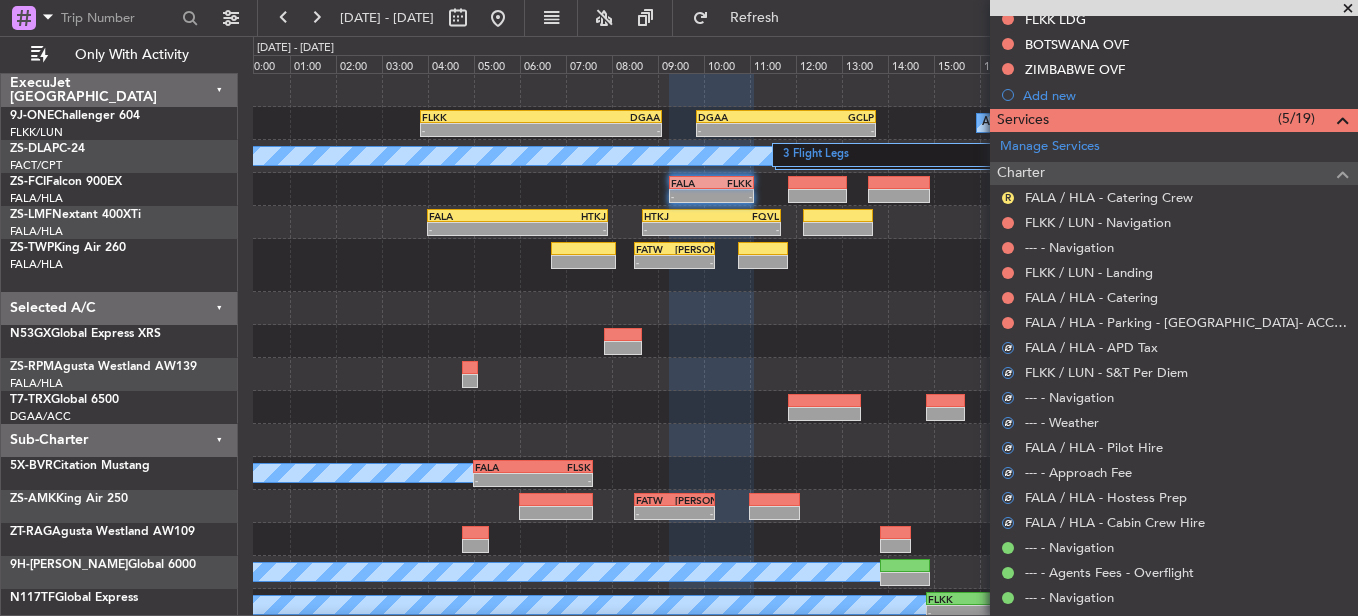 click on "R" at bounding box center (1008, 198) 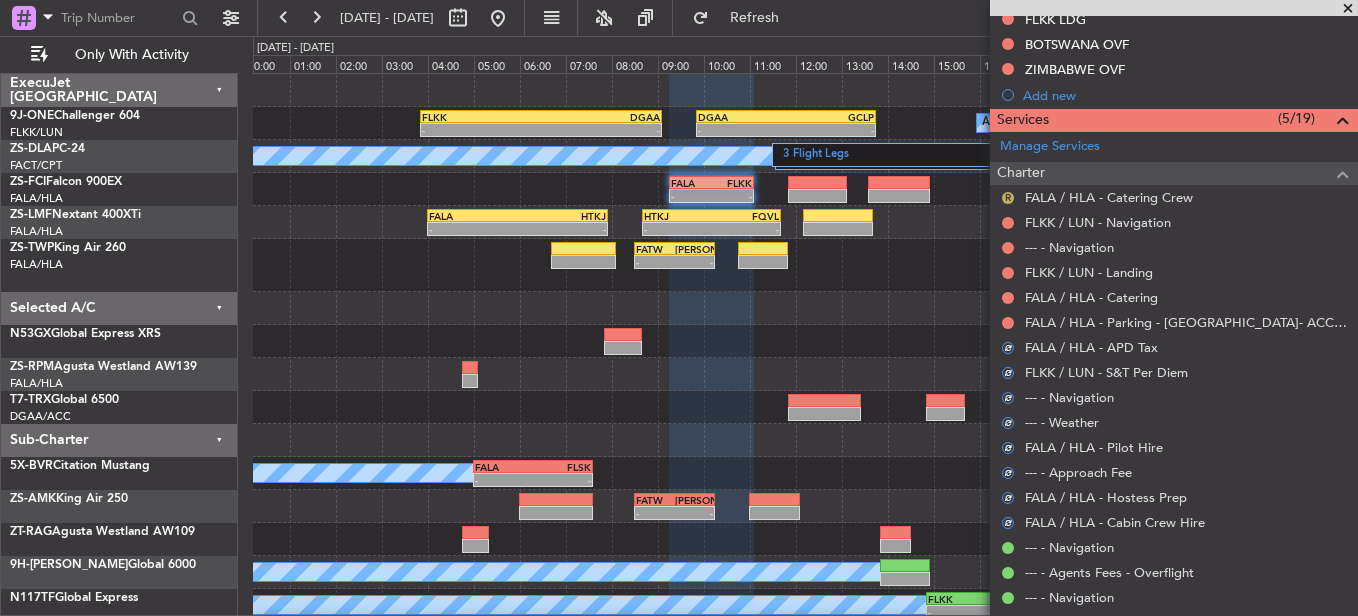 click on "R" at bounding box center (1008, 198) 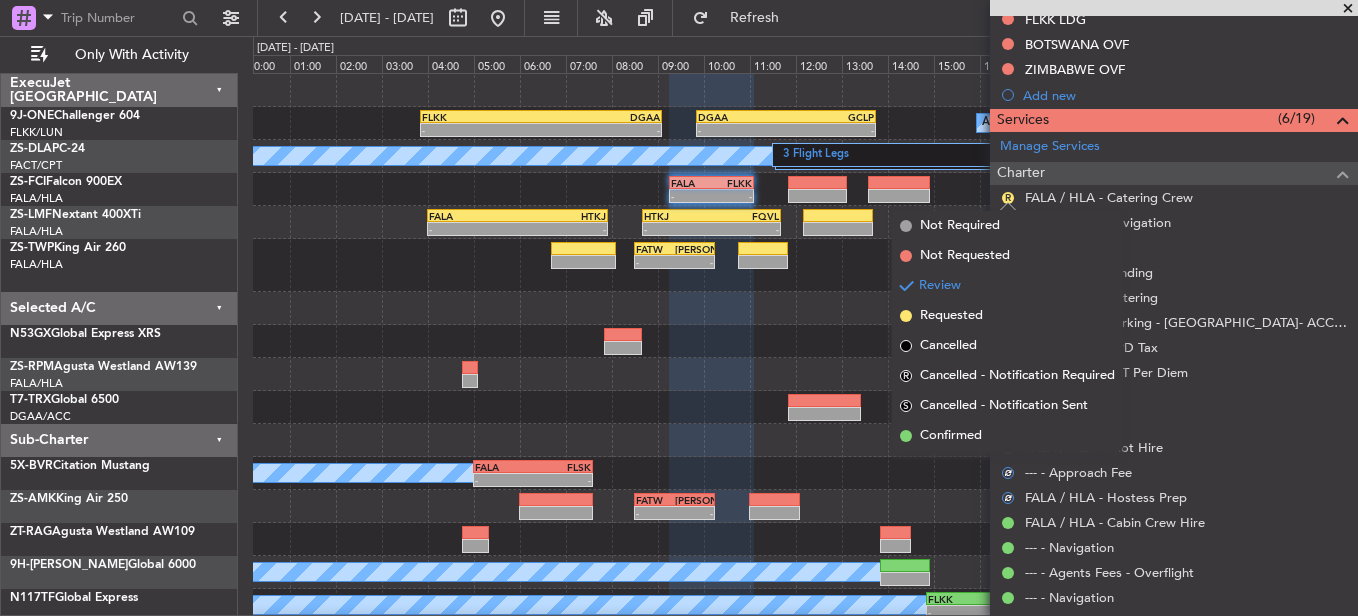 drag, startPoint x: 976, startPoint y: 437, endPoint x: 1027, endPoint y: 252, distance: 191.90102 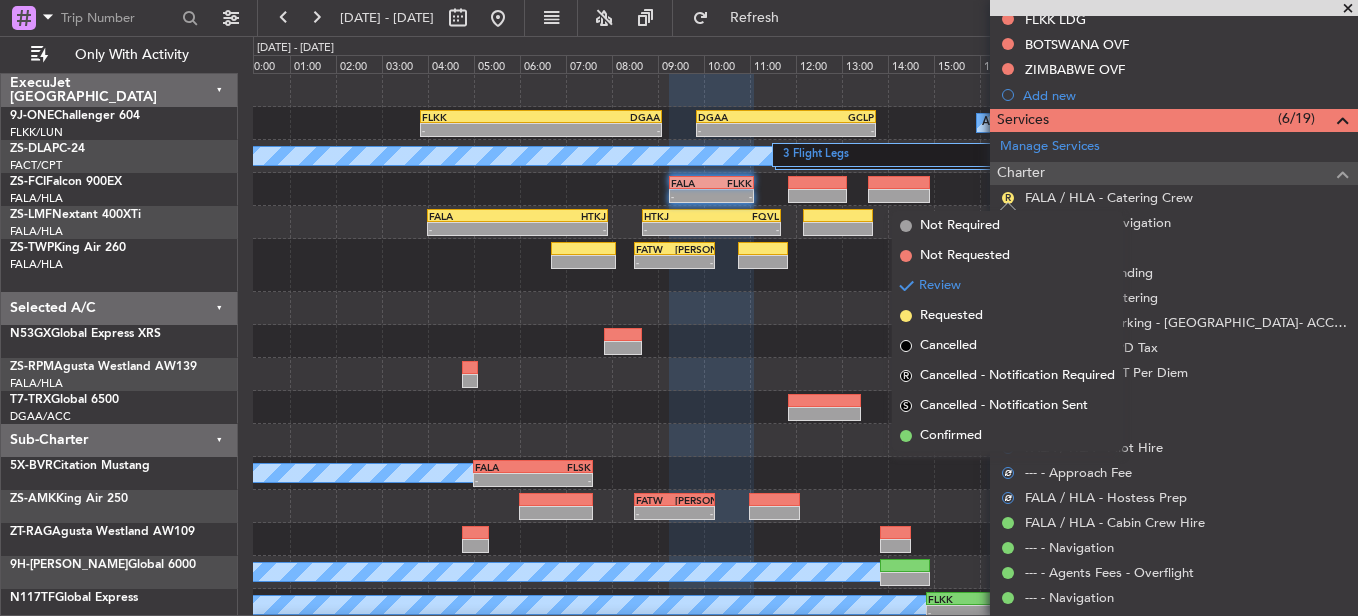 click on "Confirmed" at bounding box center [951, 436] 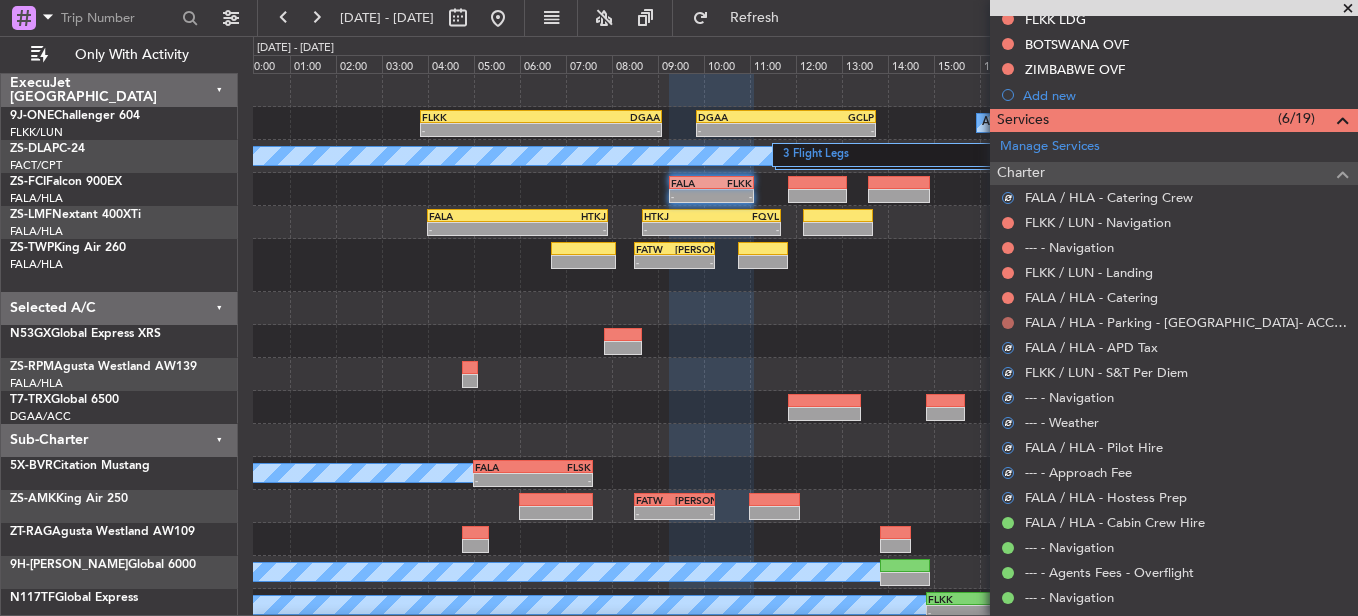 click at bounding box center [1008, 323] 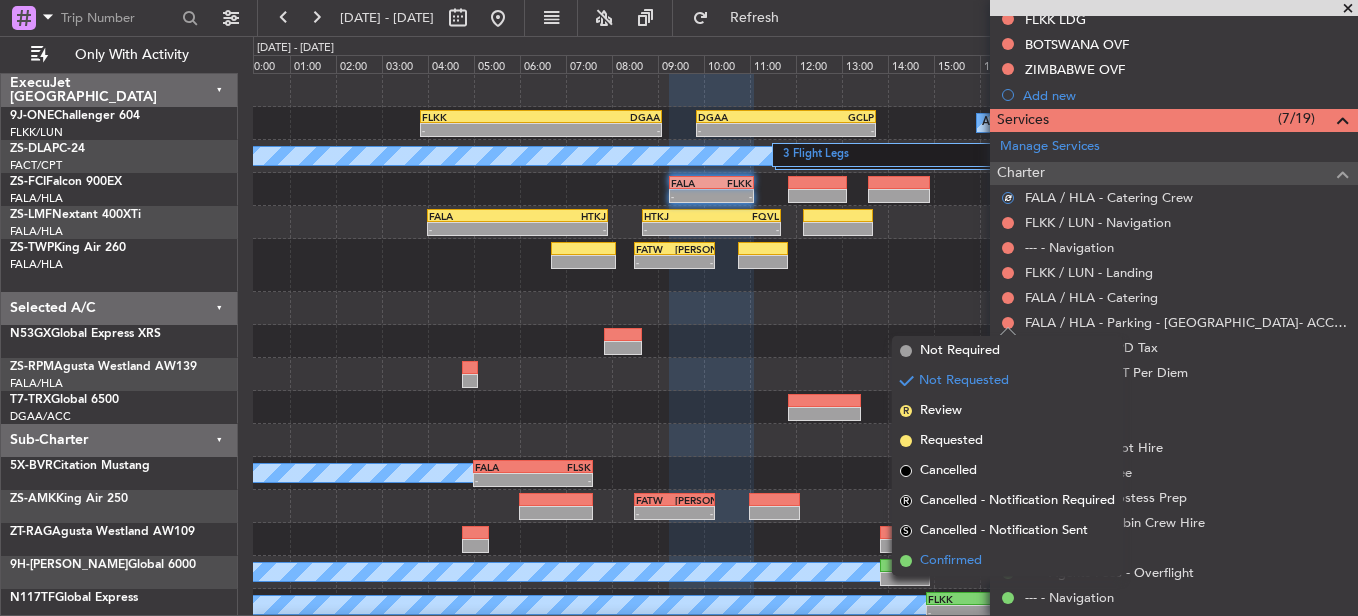 click on "Confirmed" at bounding box center [951, 561] 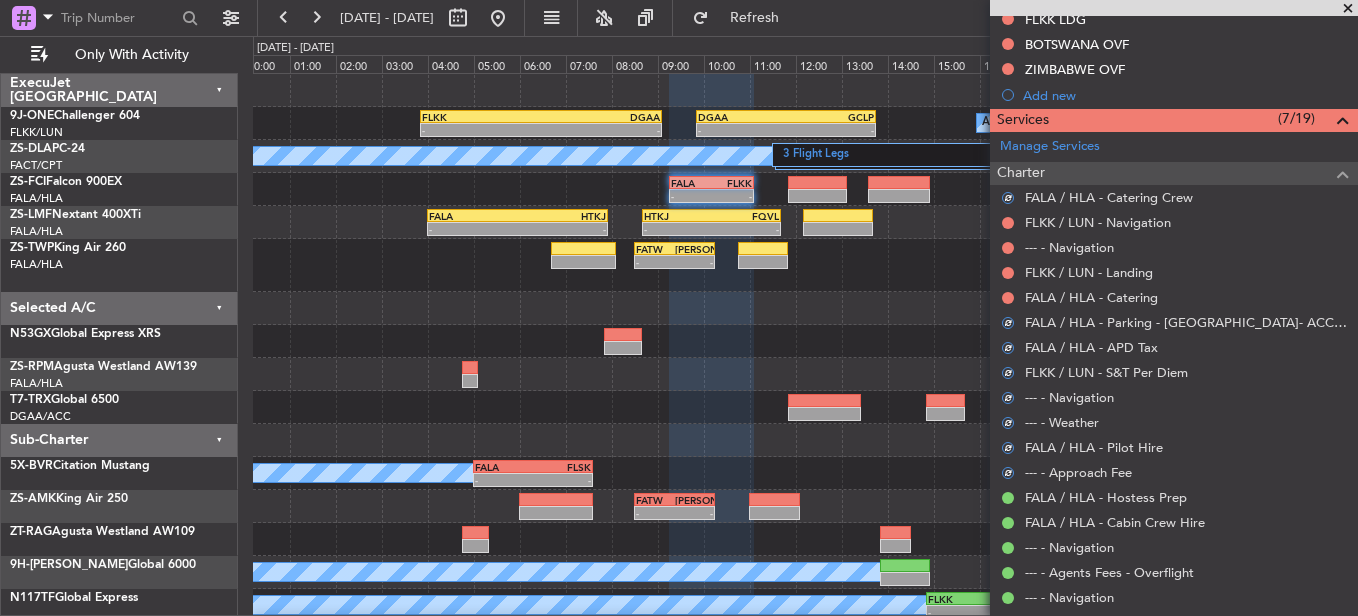 scroll, scrollTop: 464, scrollLeft: 0, axis: vertical 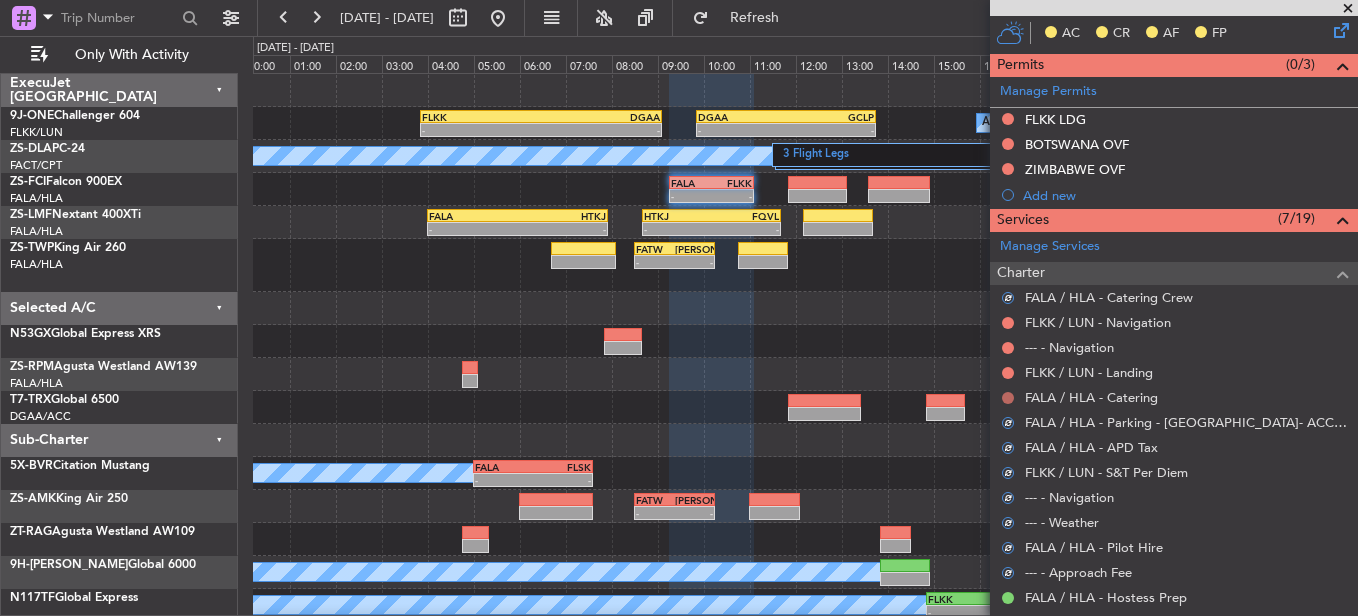 click at bounding box center (1008, 398) 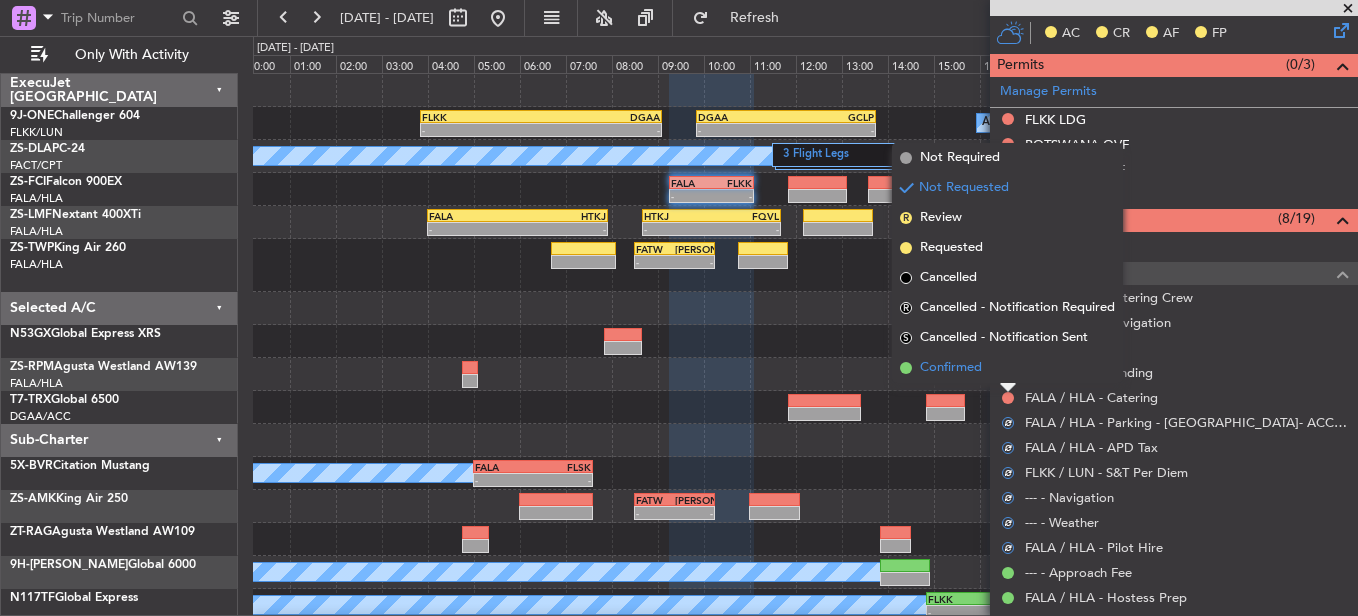 click on "Confirmed" at bounding box center [1007, 368] 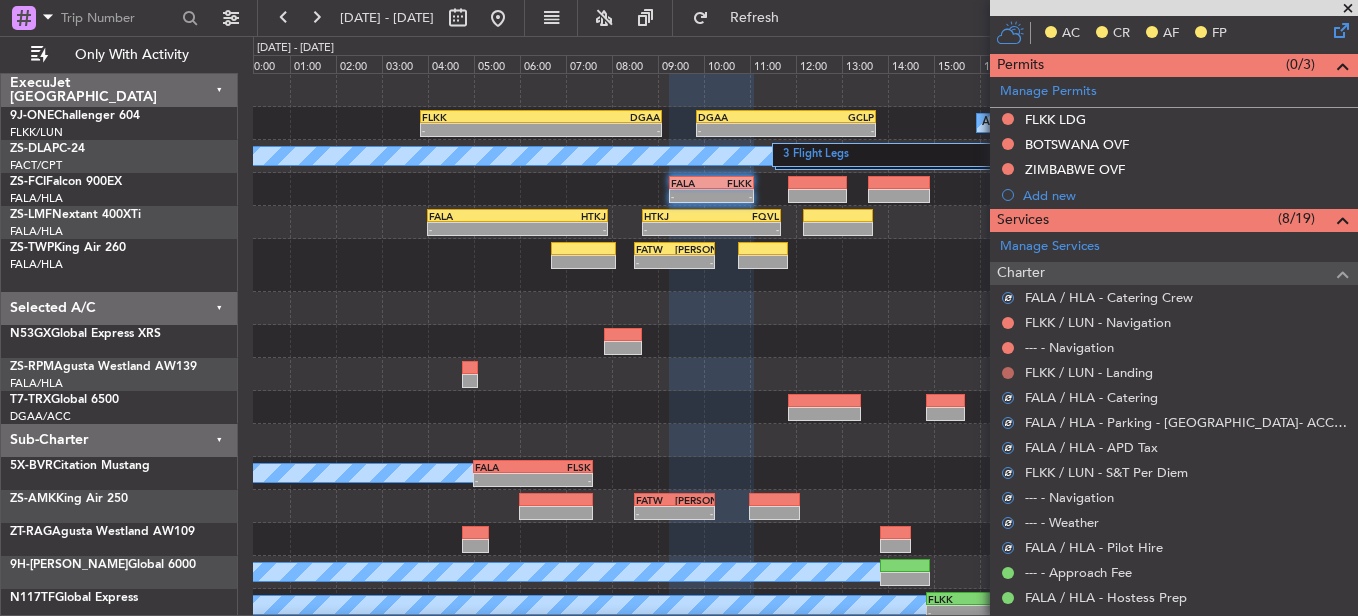 click at bounding box center (1008, 373) 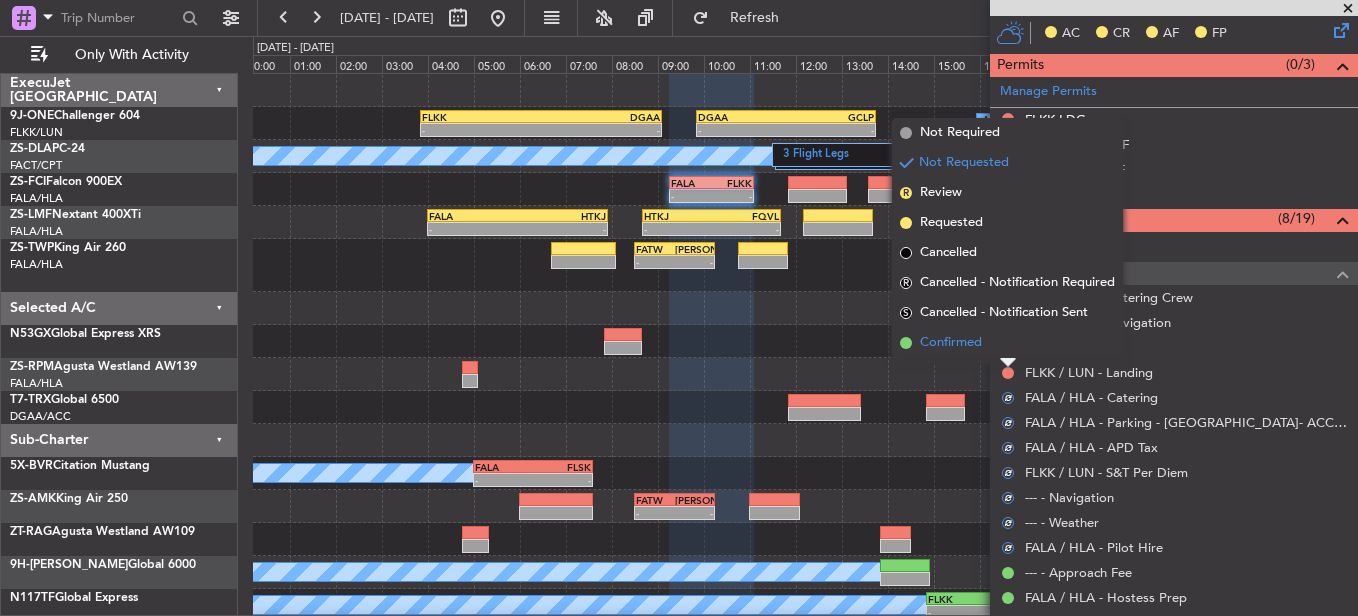 click on "Confirmed" at bounding box center (1007, 343) 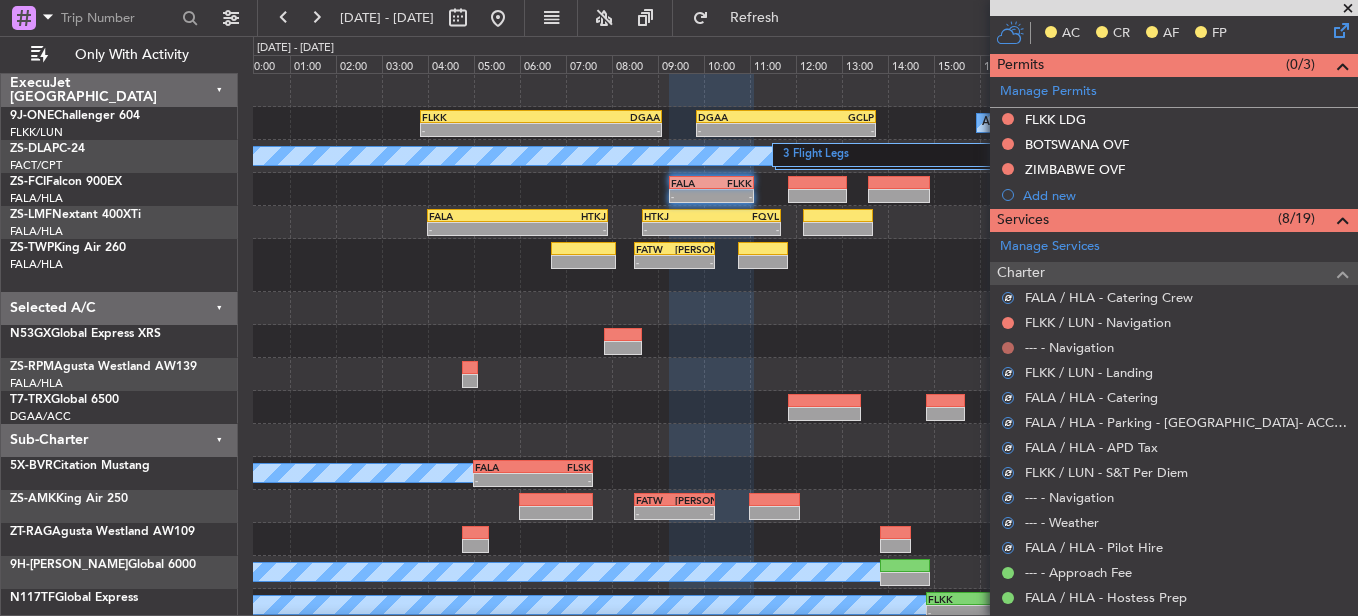 click at bounding box center [1008, 348] 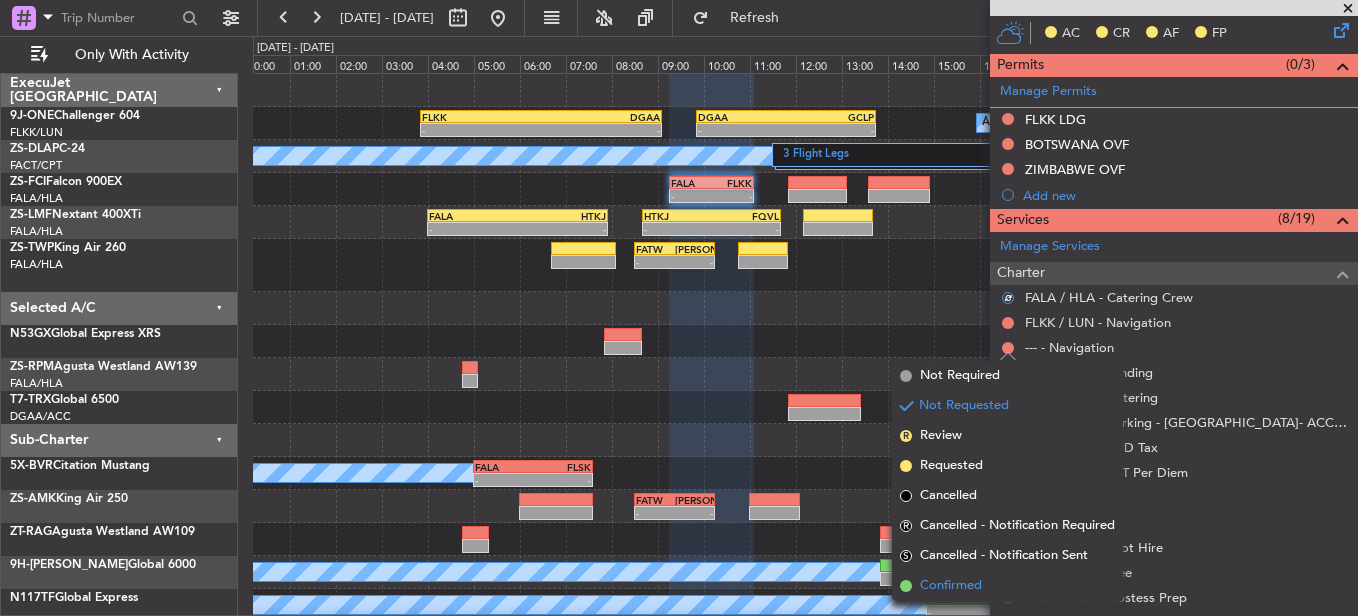 click on "Confirmed" at bounding box center [1007, 586] 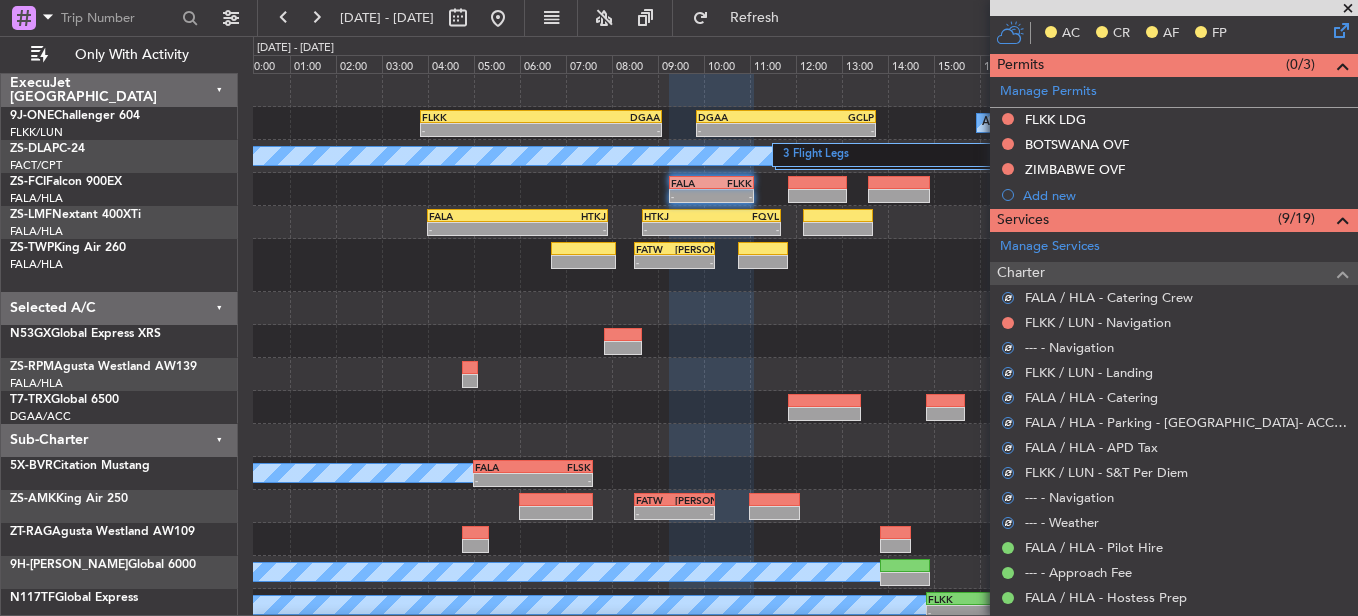 click on "FLKK / LUN - Navigation" at bounding box center [1174, 322] 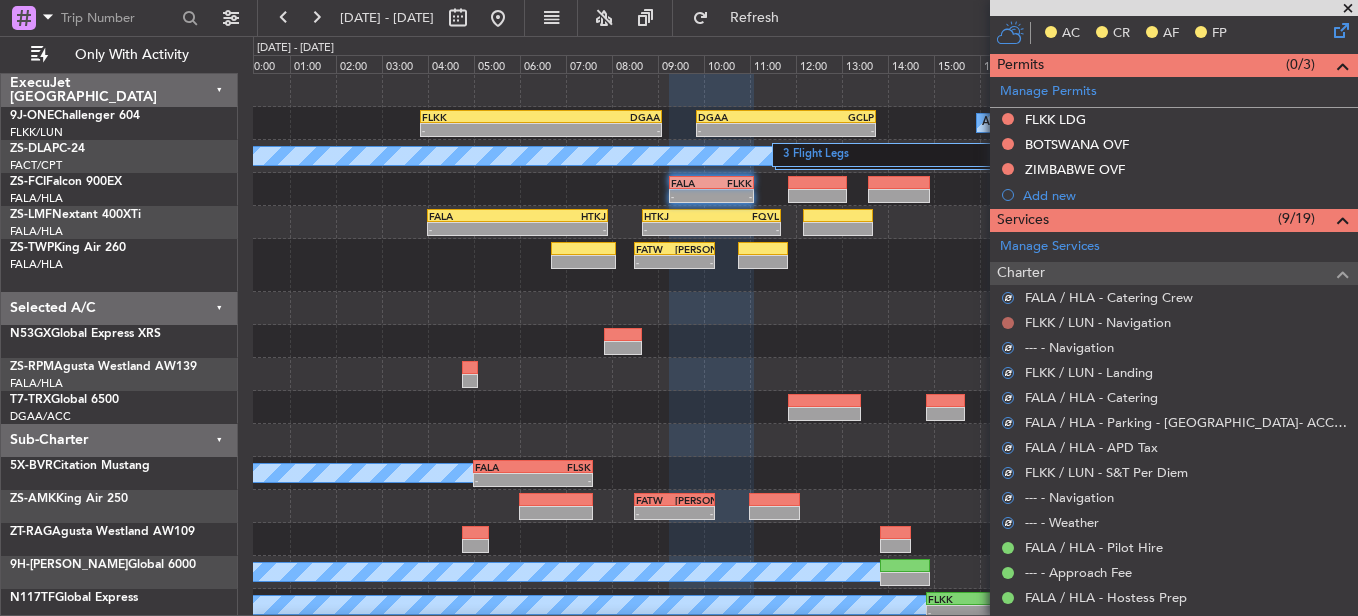 click at bounding box center [1008, 323] 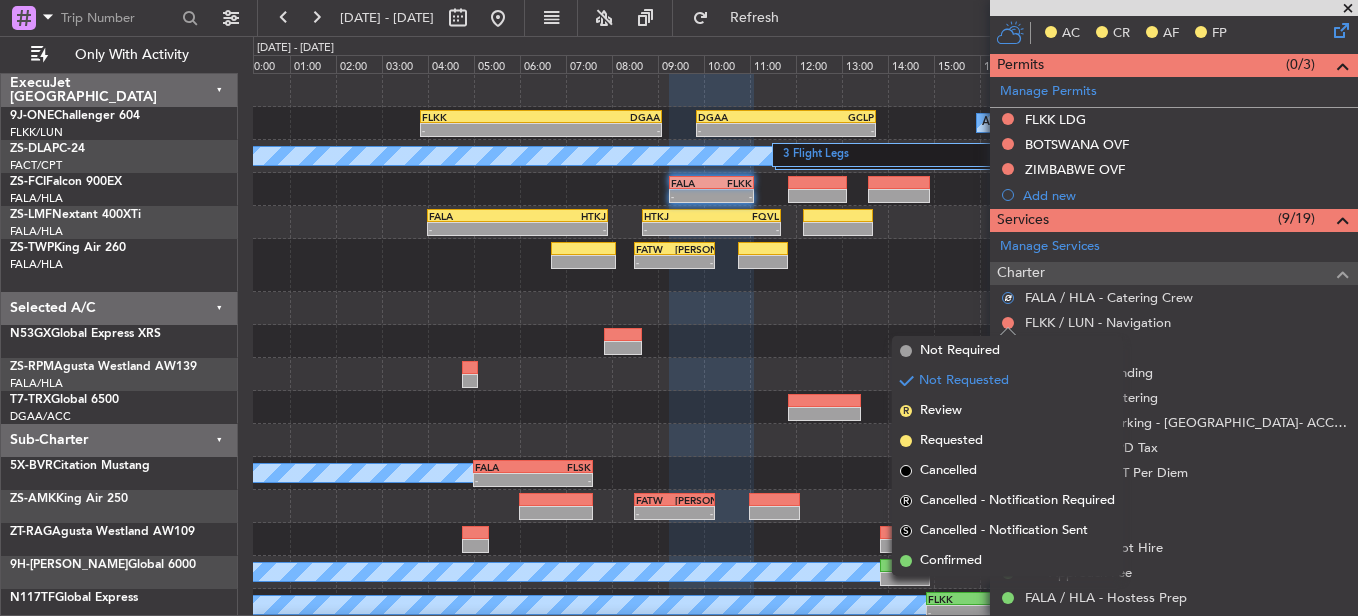 click on "Confirmed" at bounding box center (1007, 561) 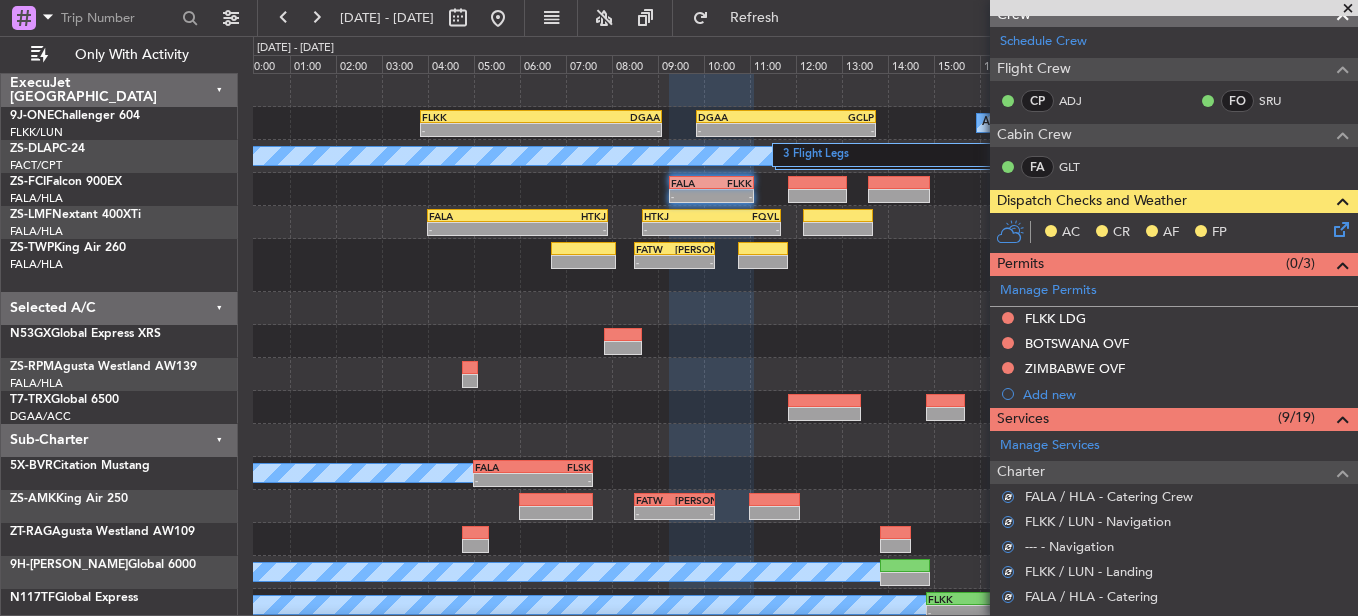 scroll, scrollTop: 164, scrollLeft: 0, axis: vertical 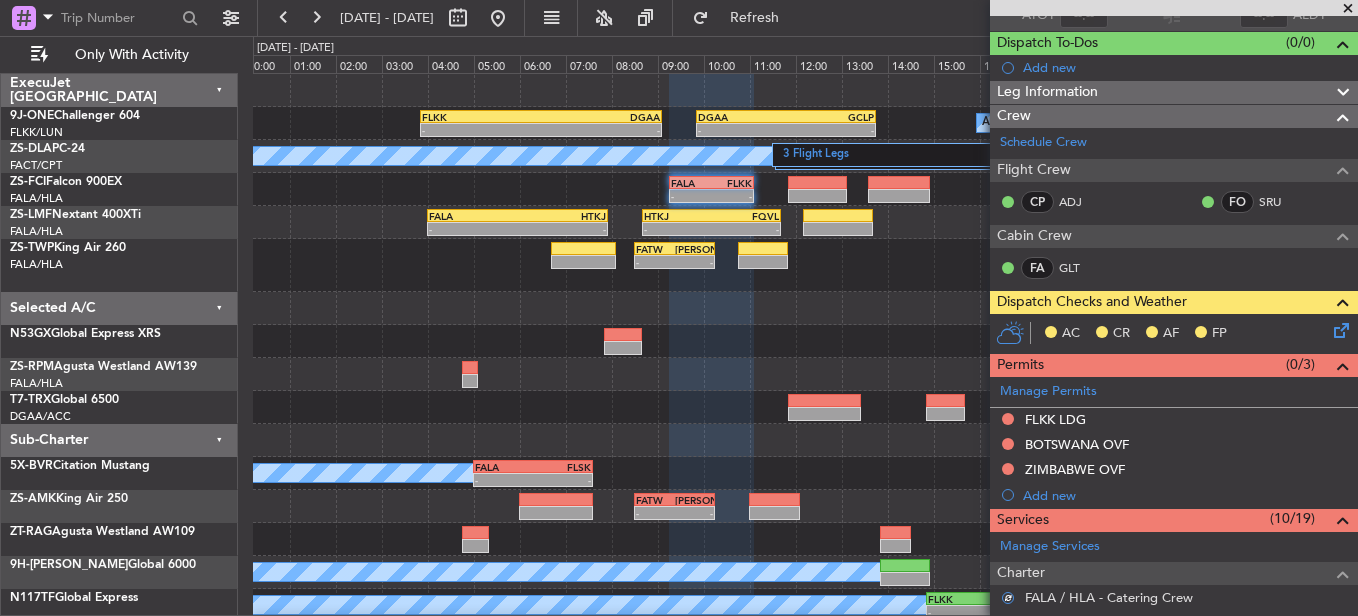 click 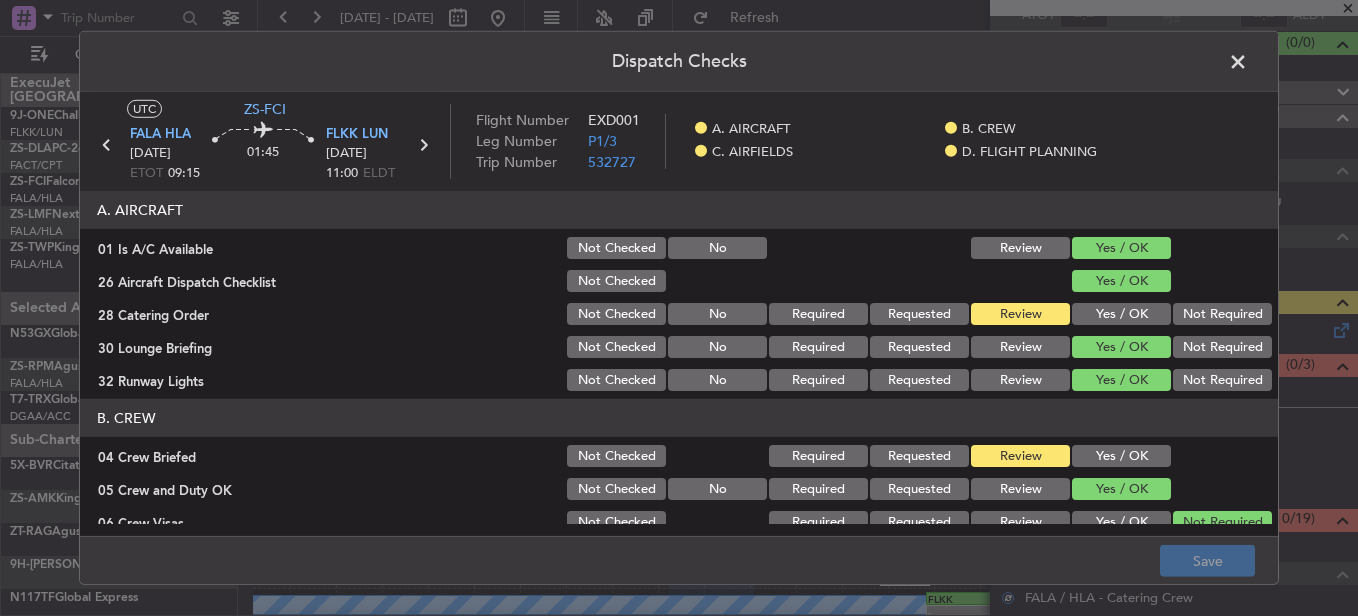 scroll, scrollTop: 565, scrollLeft: 0, axis: vertical 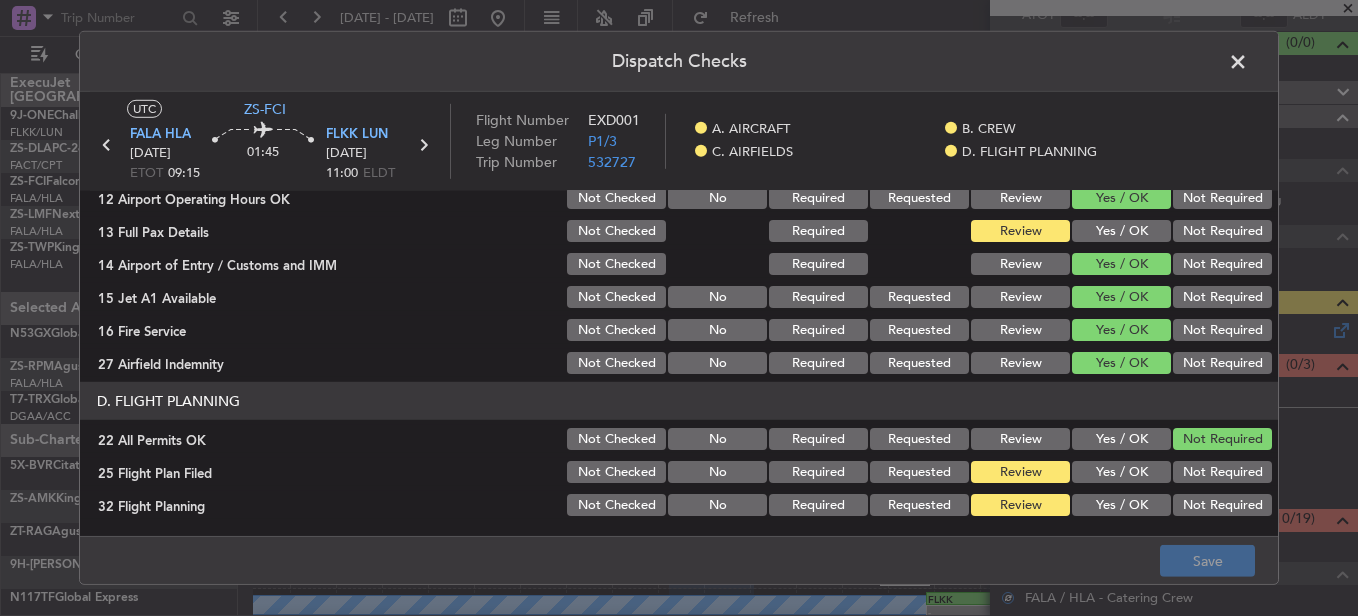 click on "Yes / OK" 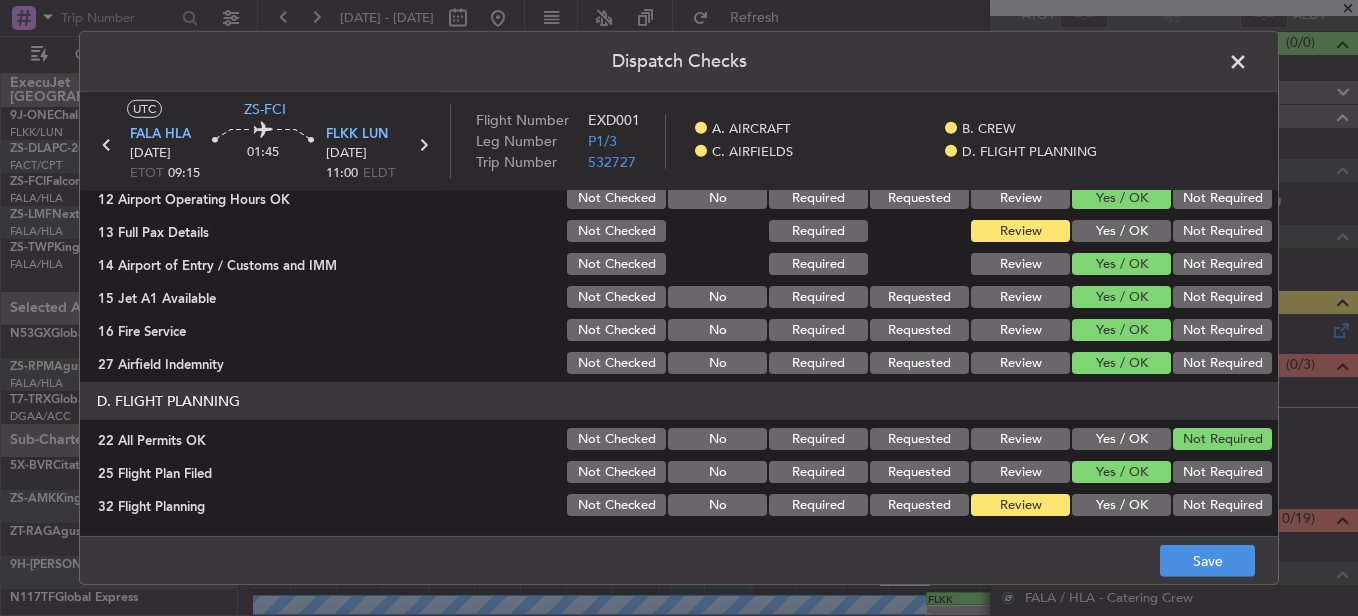click on "Yes / OK" 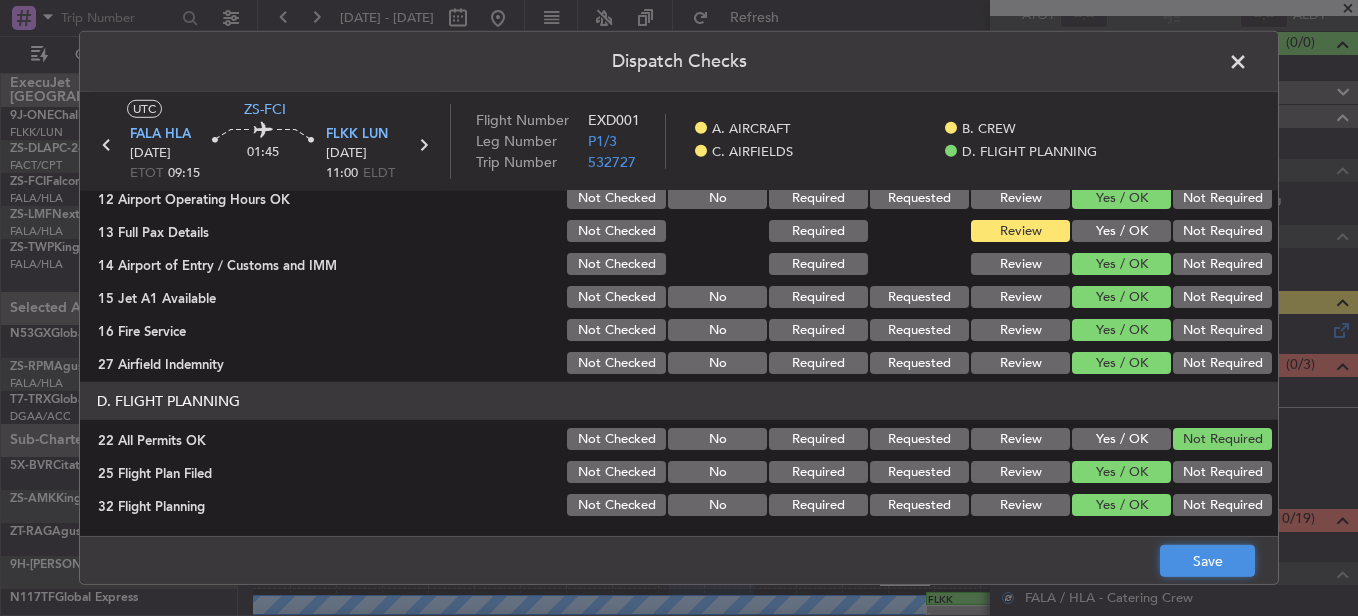 click on "Save" 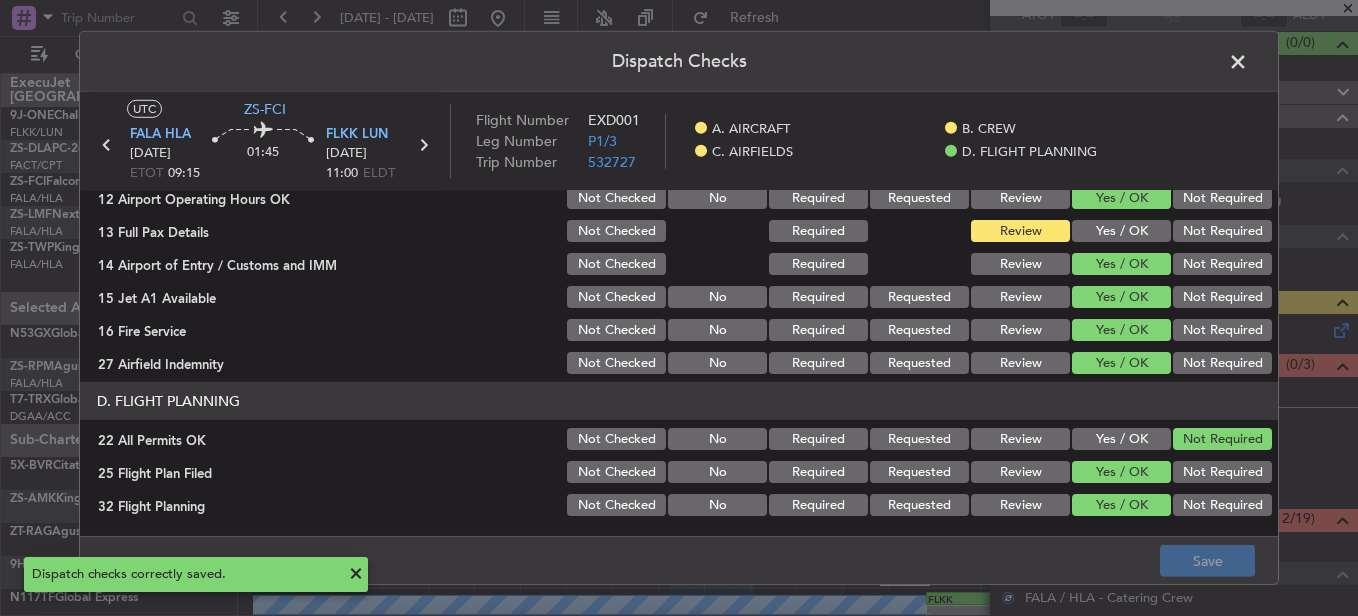 click 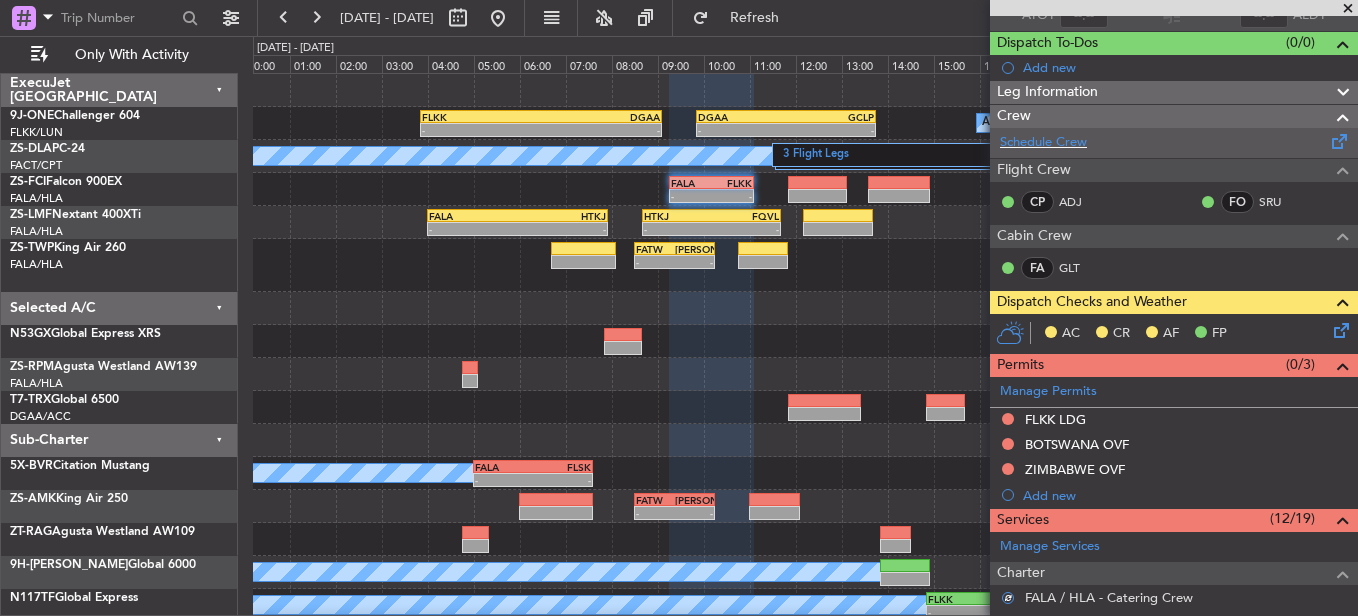 scroll, scrollTop: 0, scrollLeft: 0, axis: both 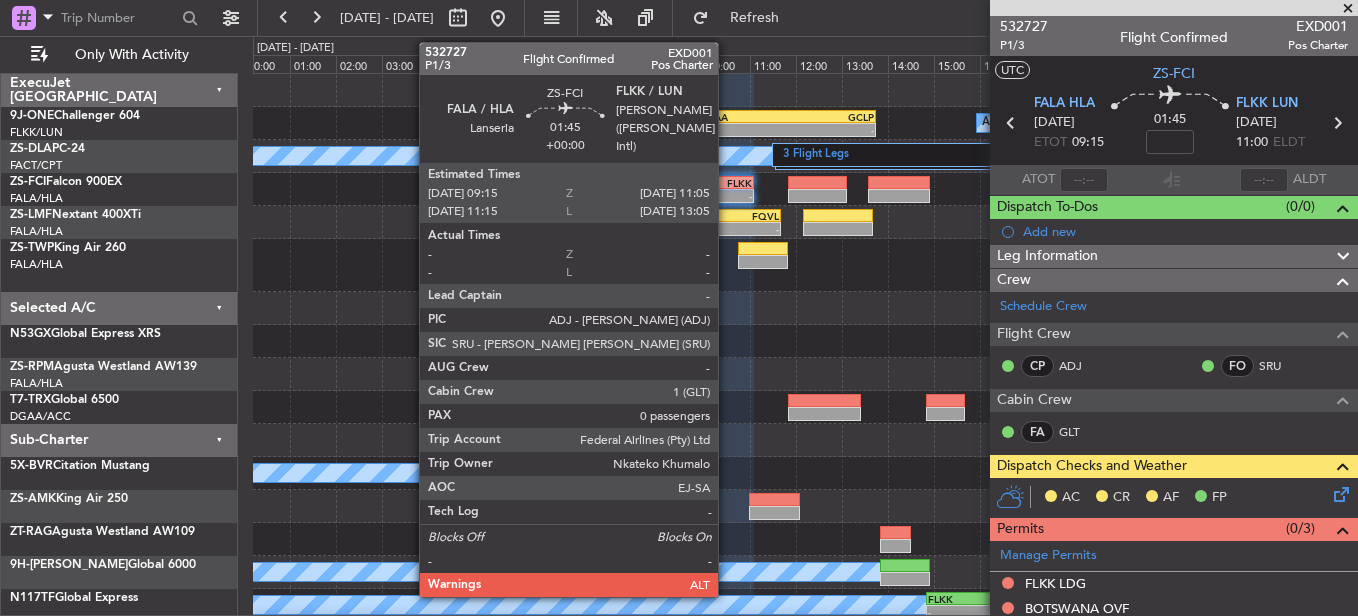click on "-" 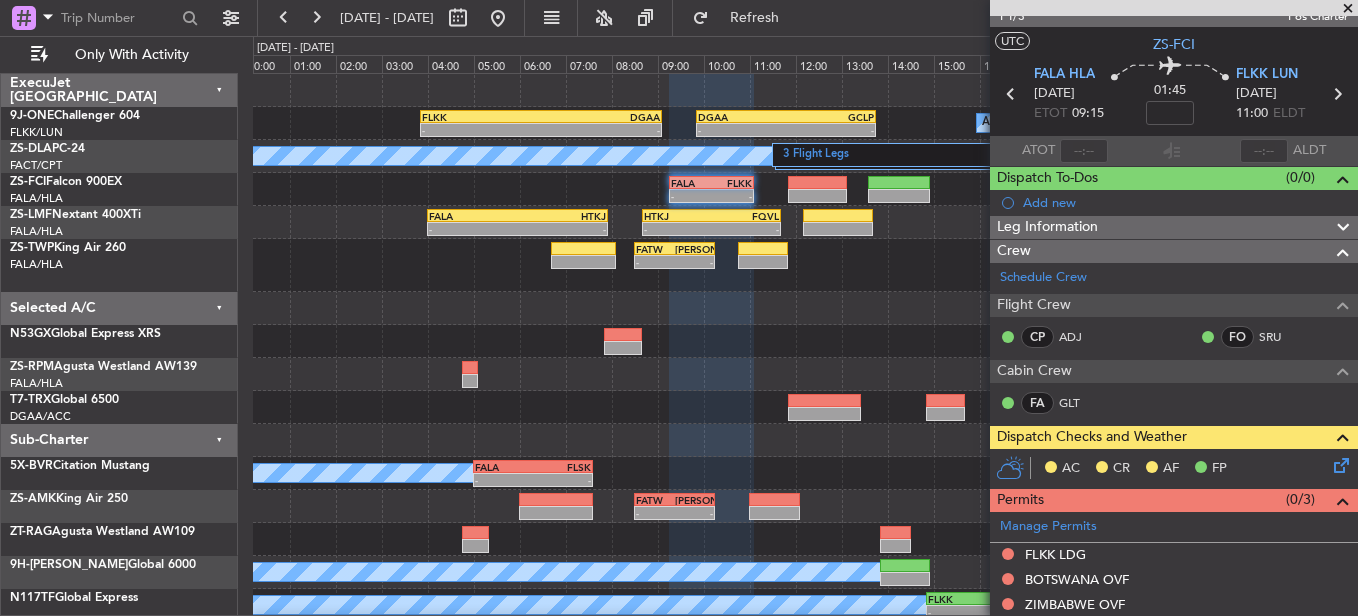 scroll, scrollTop: 0, scrollLeft: 0, axis: both 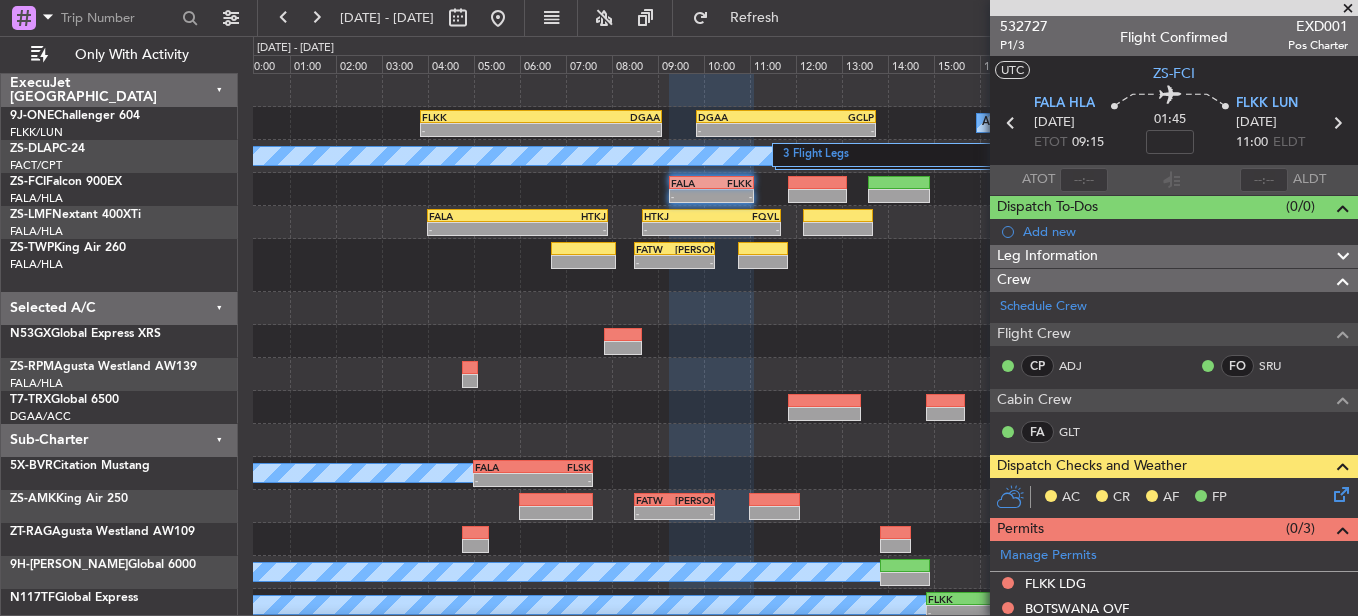 click at bounding box center [1348, 9] 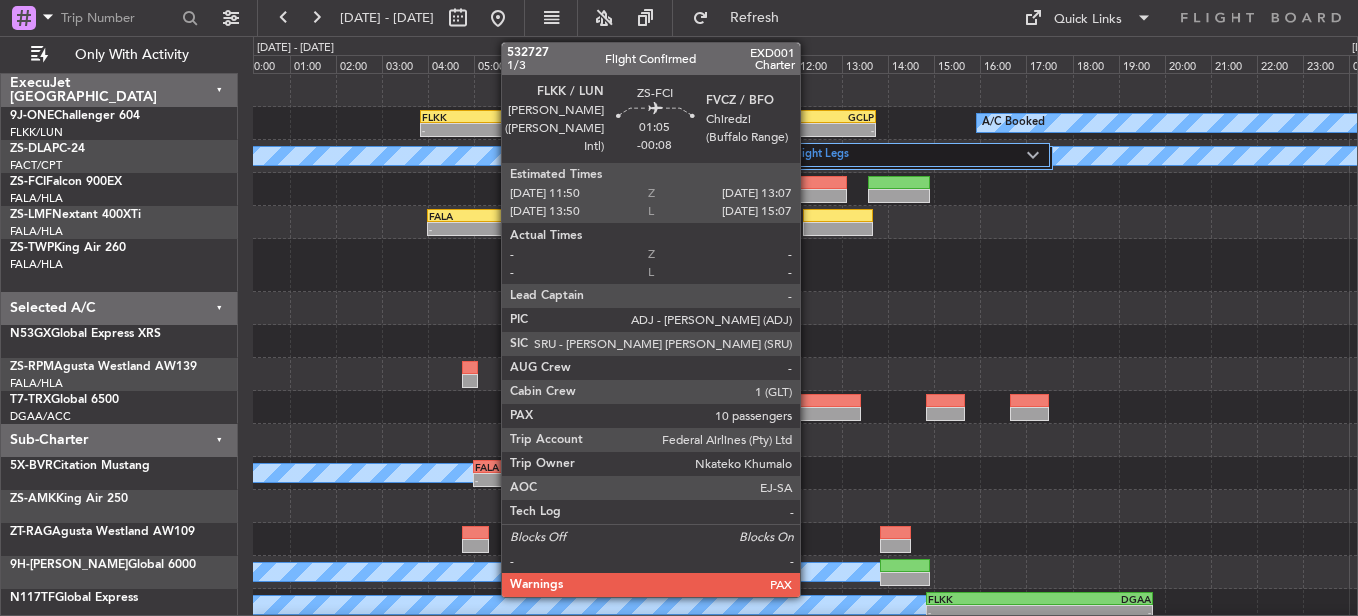 click 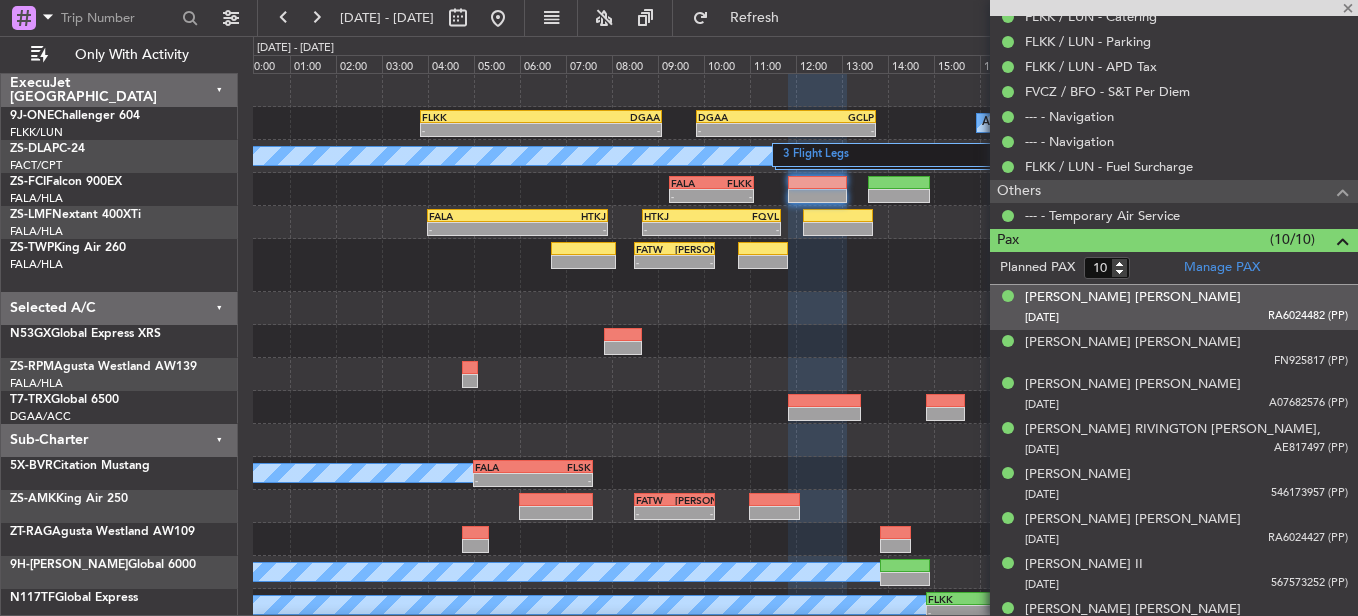 scroll, scrollTop: 934, scrollLeft: 0, axis: vertical 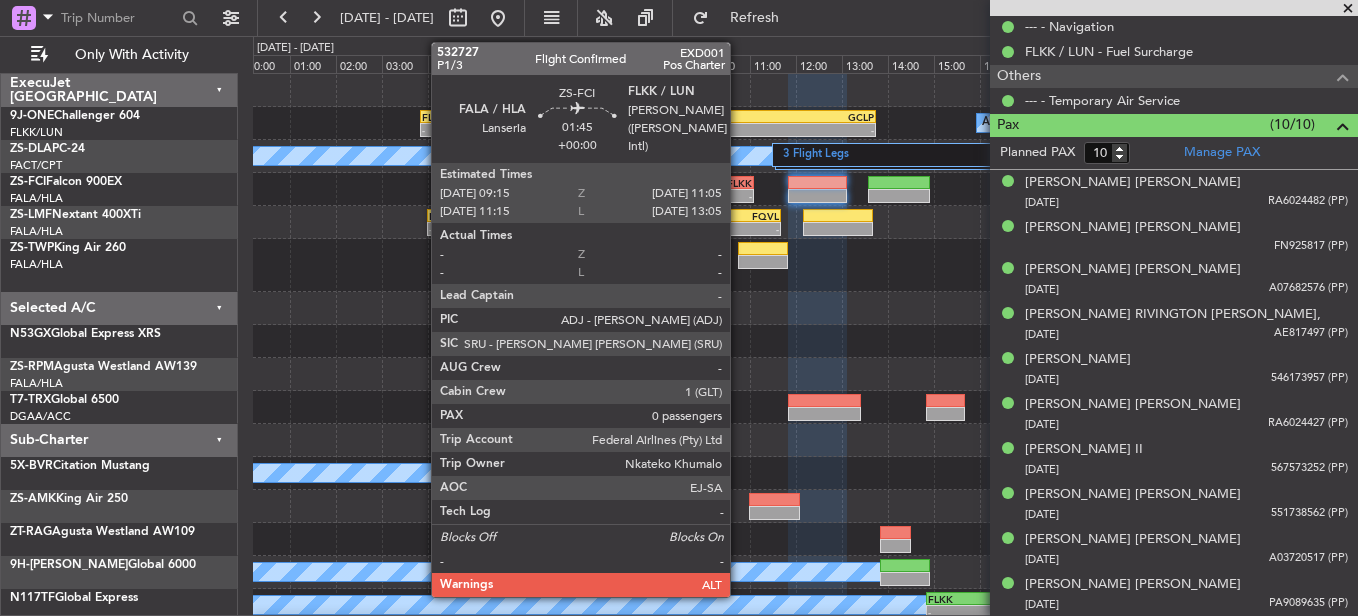 click on "-" 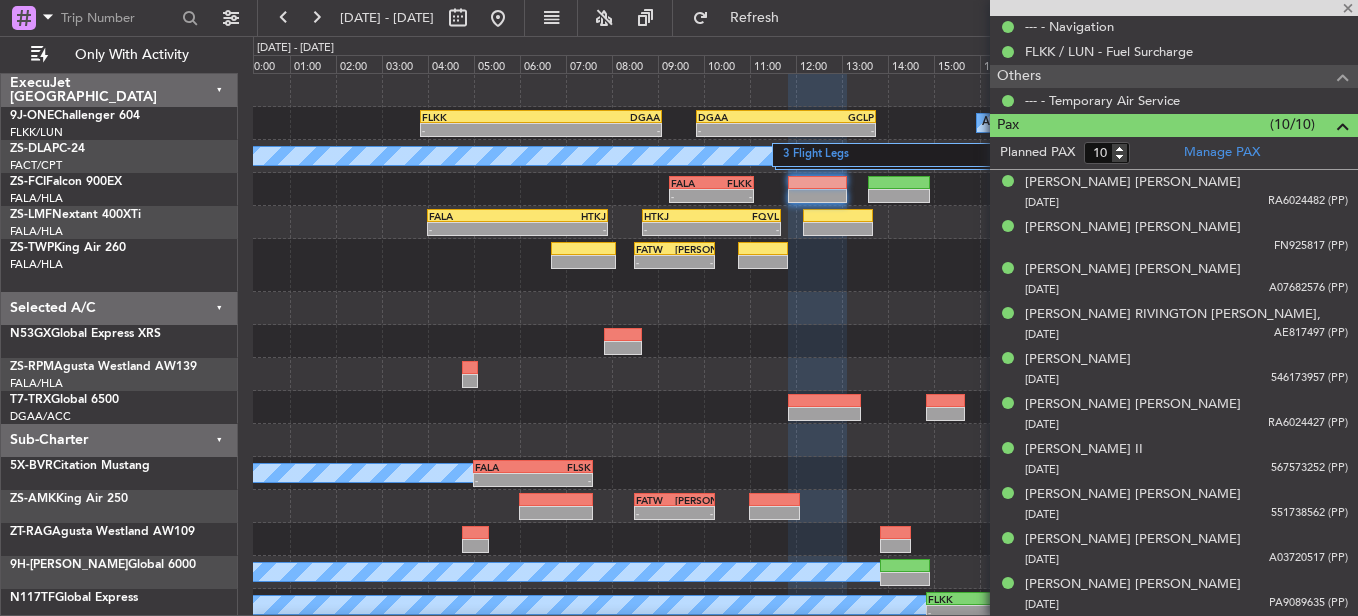 type 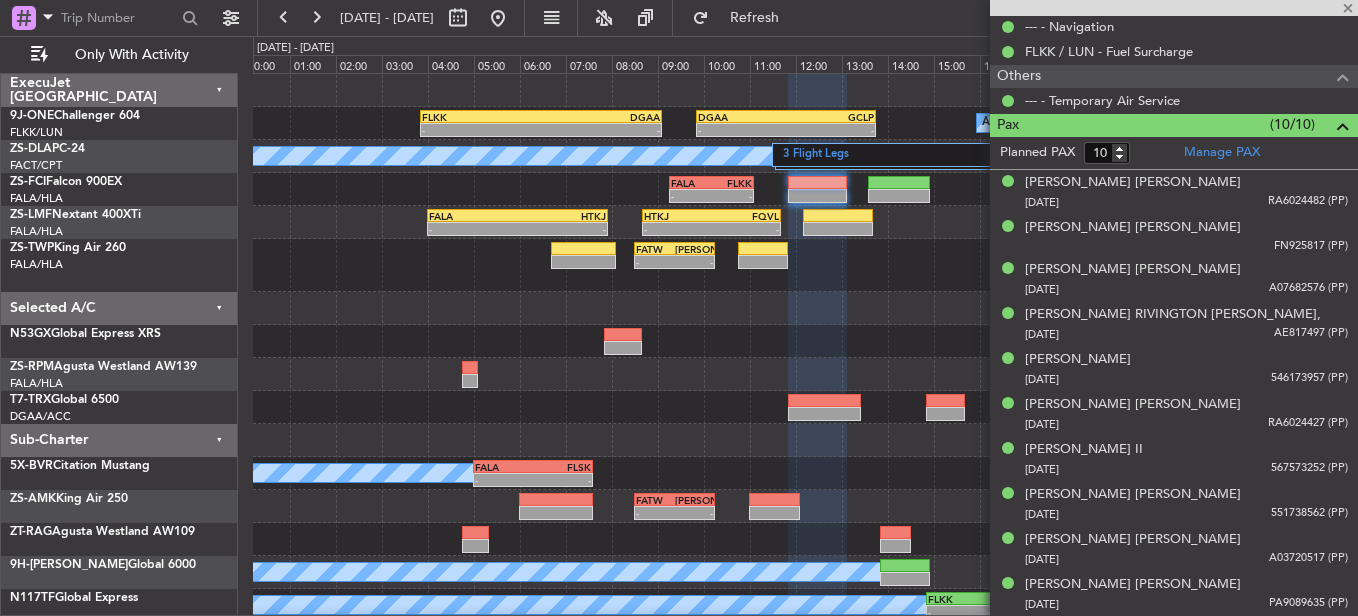 type on "0" 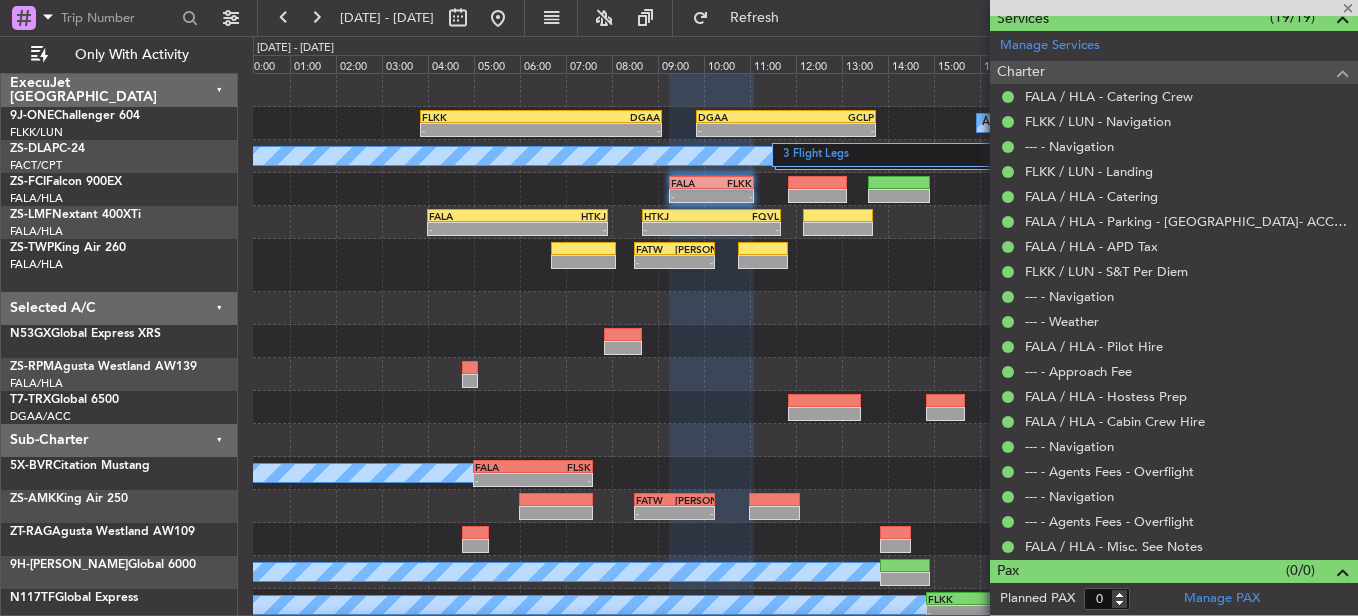 scroll, scrollTop: 664, scrollLeft: 0, axis: vertical 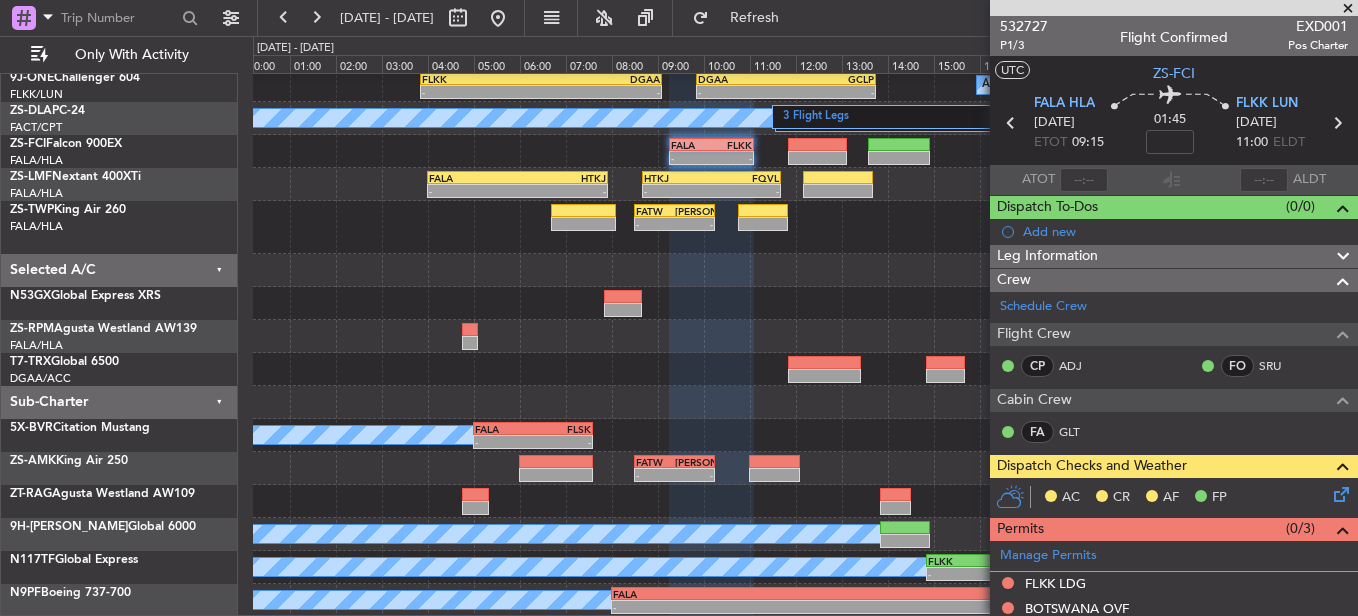 click 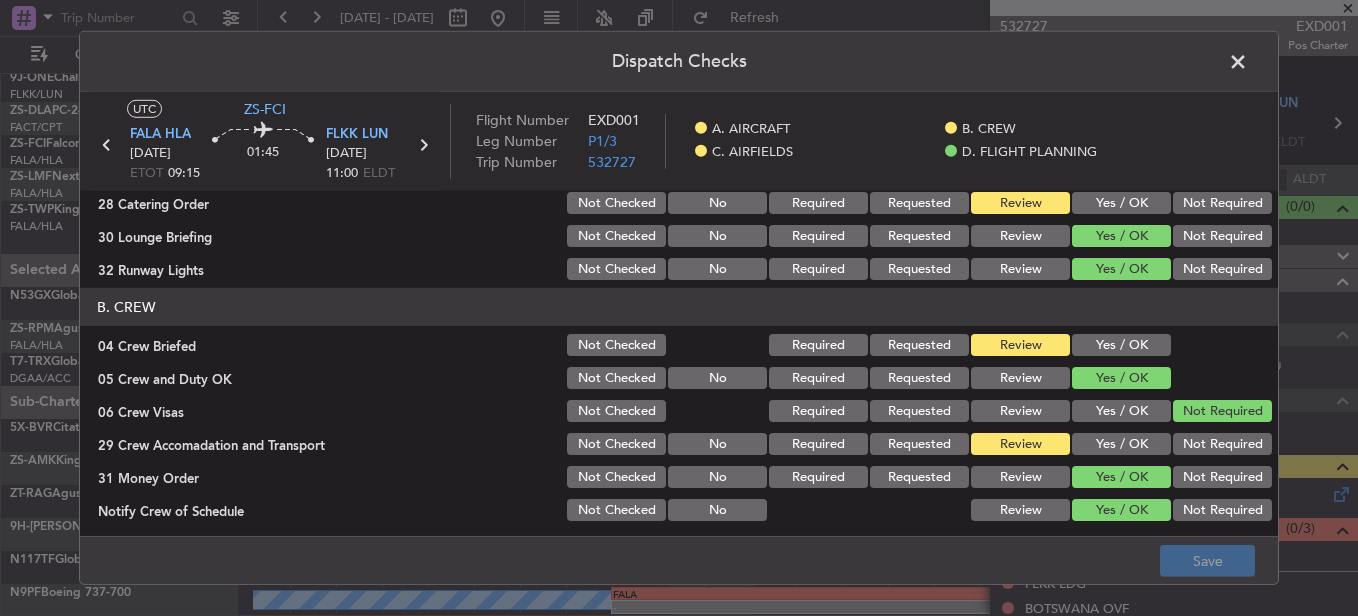 scroll, scrollTop: 100, scrollLeft: 0, axis: vertical 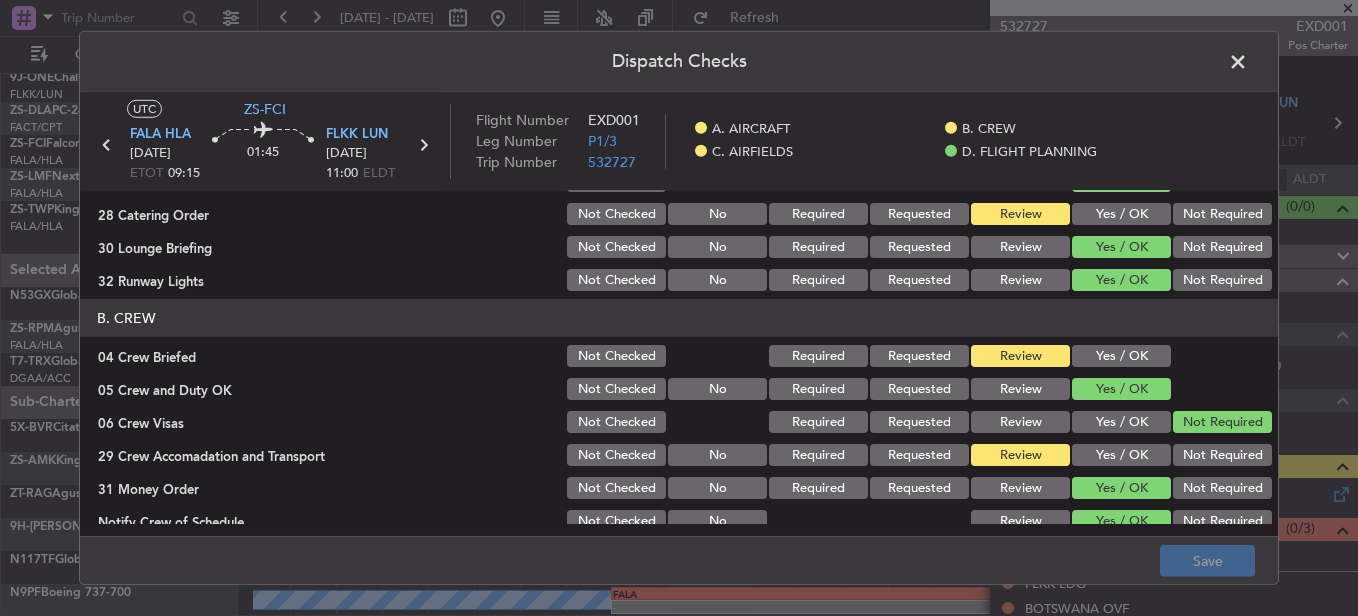 click on "Yes / OK" 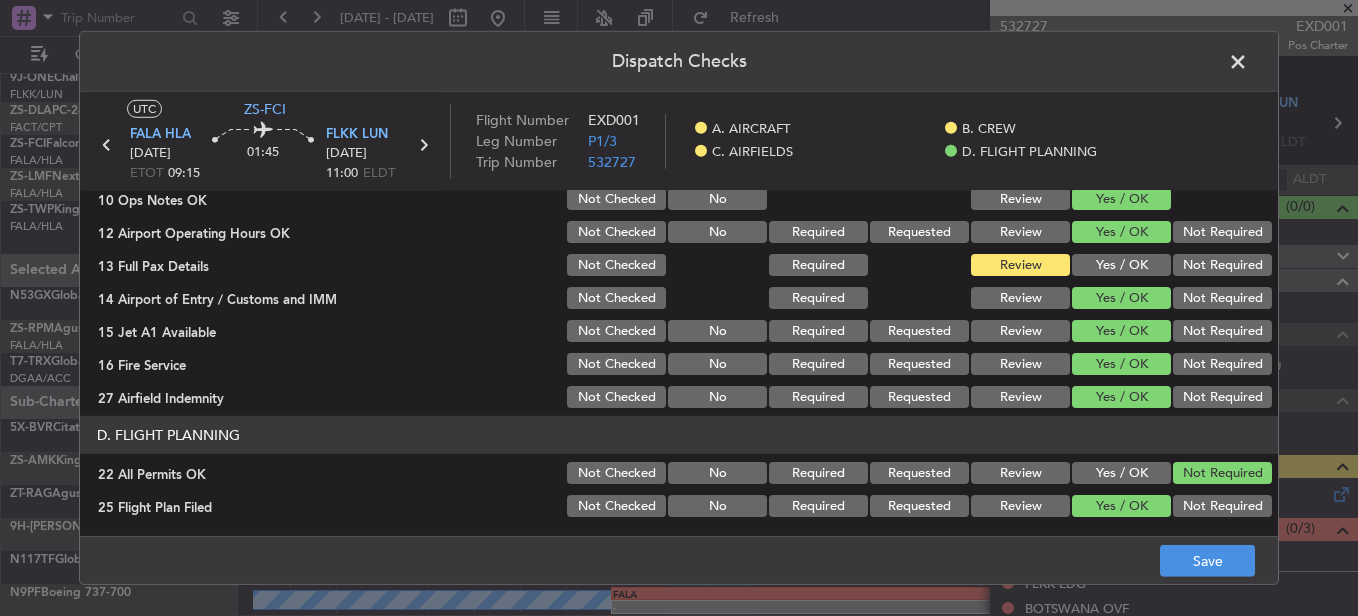 scroll, scrollTop: 565, scrollLeft: 0, axis: vertical 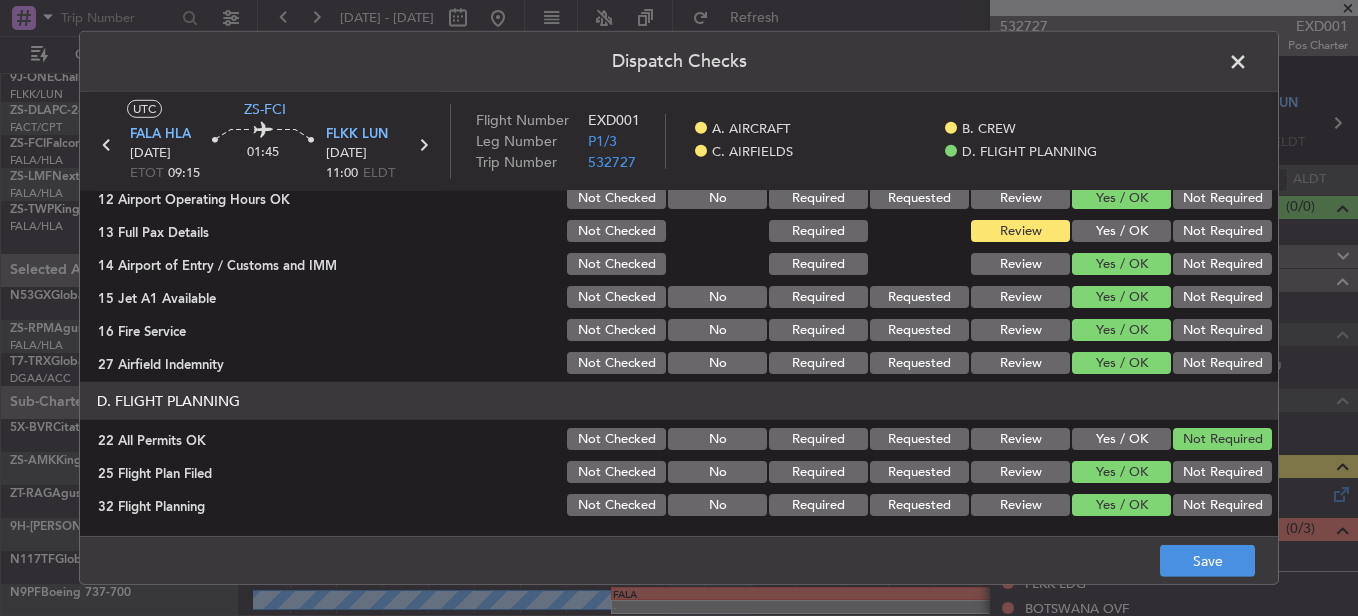 drag, startPoint x: 1259, startPoint y: 571, endPoint x: 1182, endPoint y: 537, distance: 84.17244 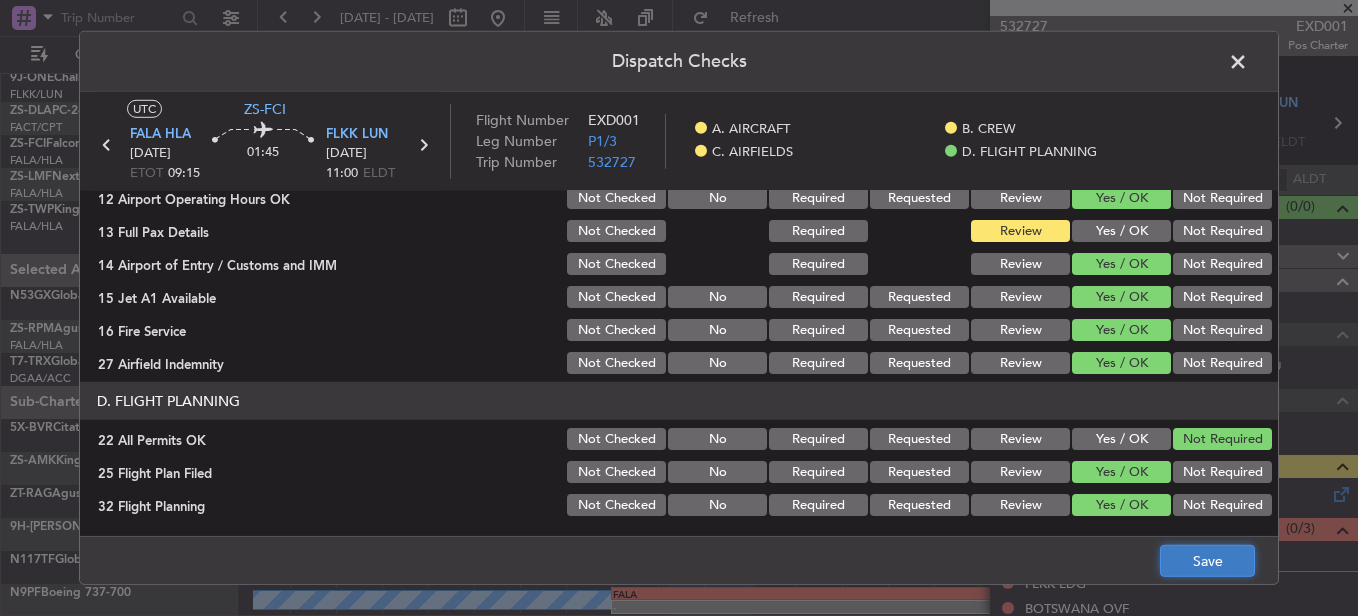 click on "Save" 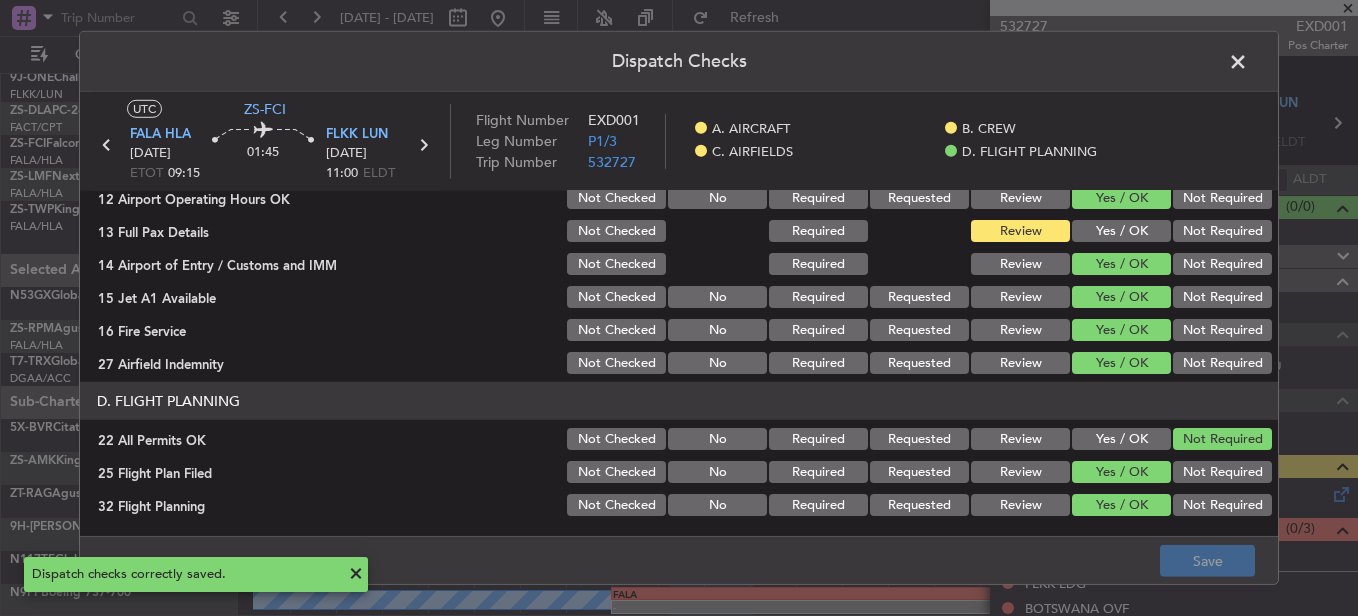 click 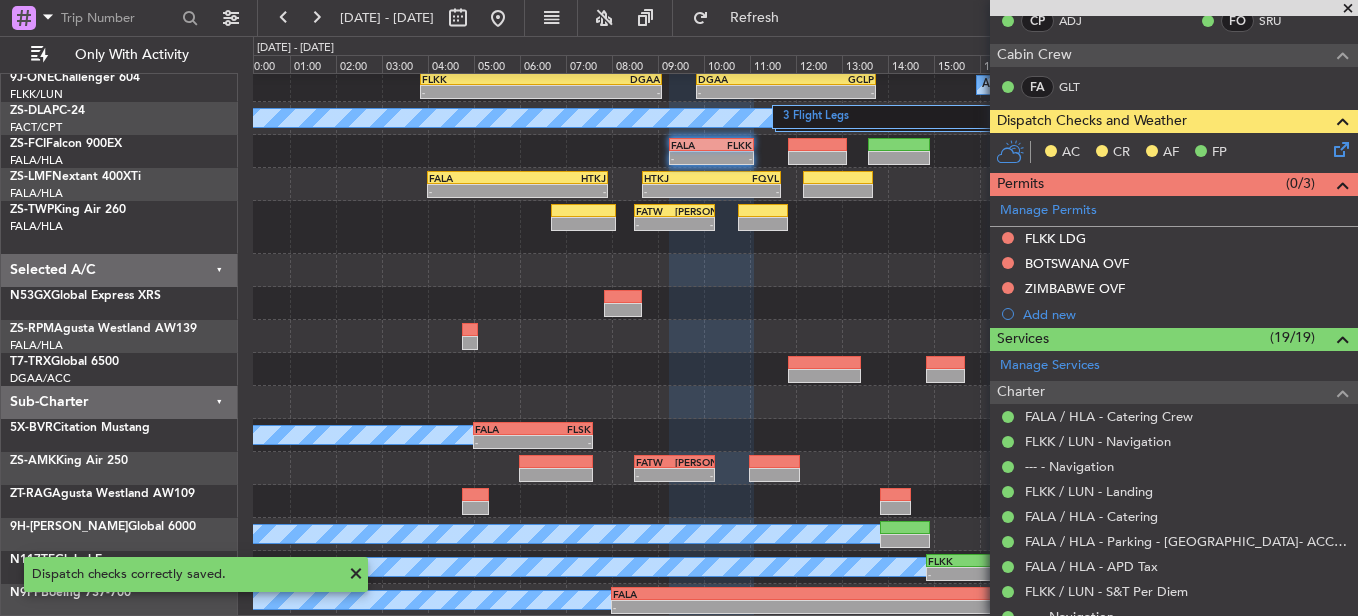 scroll, scrollTop: 264, scrollLeft: 0, axis: vertical 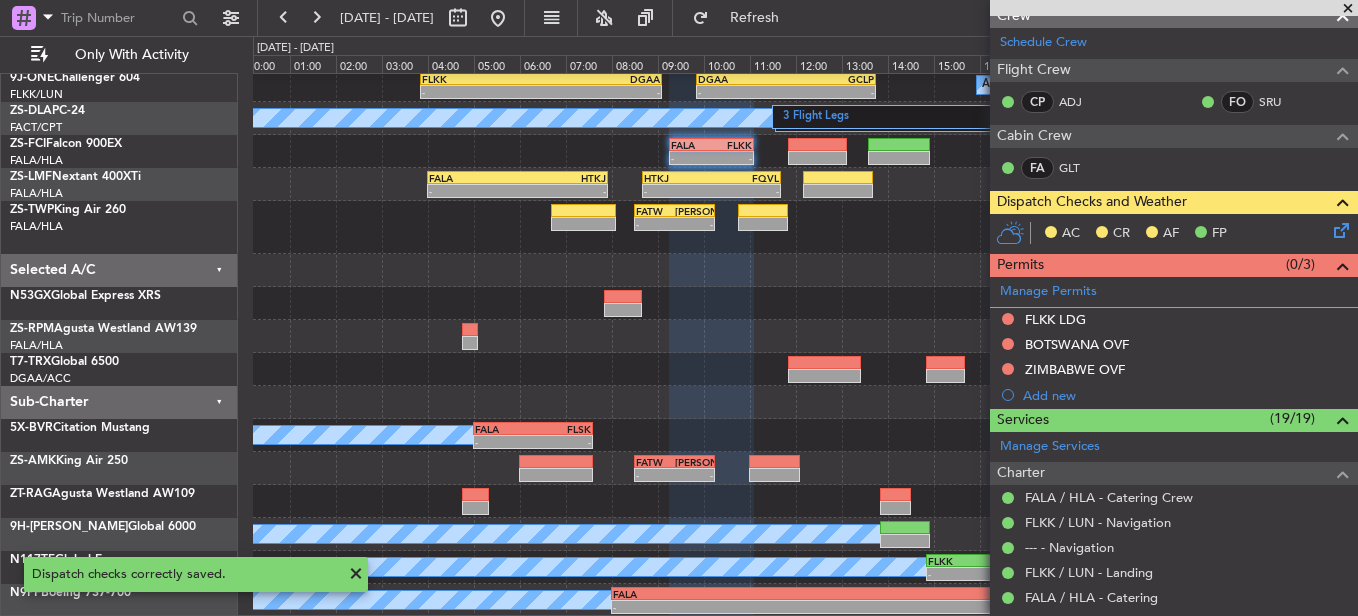click 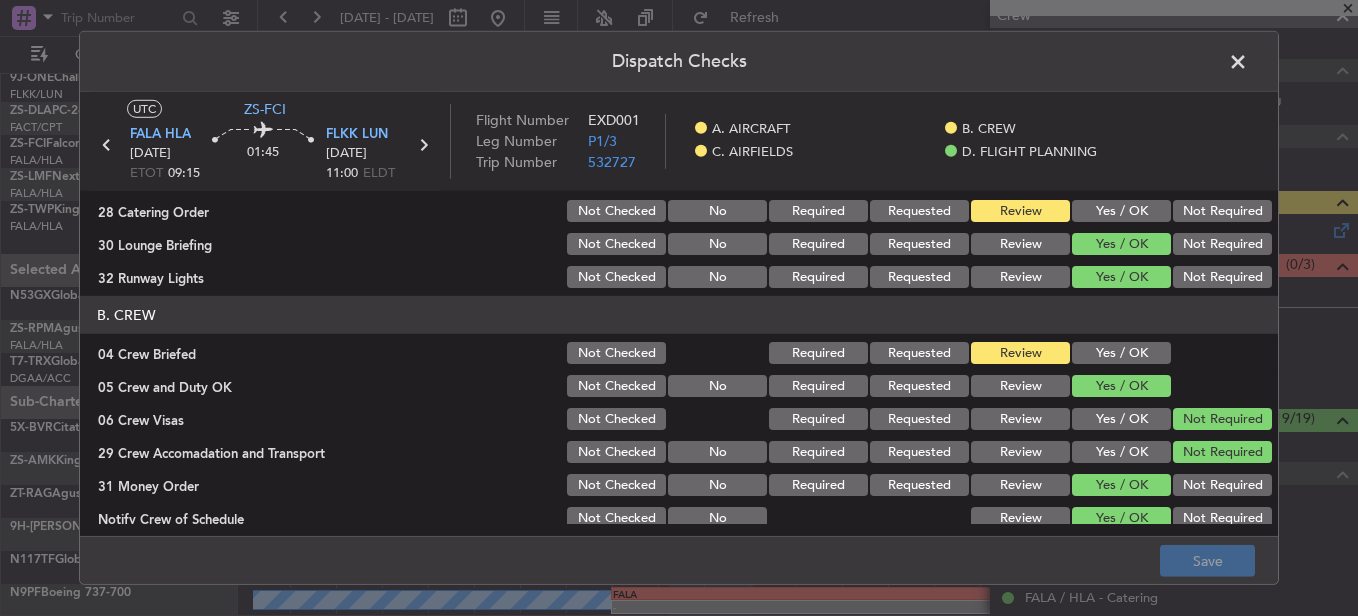 scroll, scrollTop: 100, scrollLeft: 0, axis: vertical 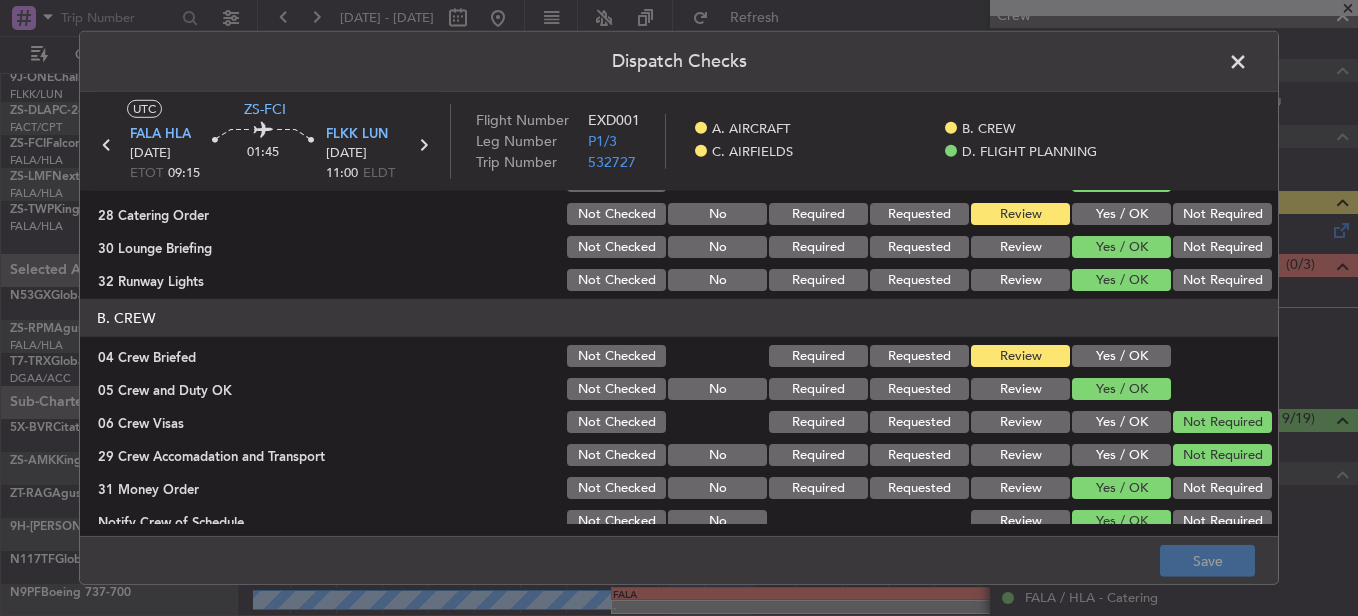 click on "Yes / OK" 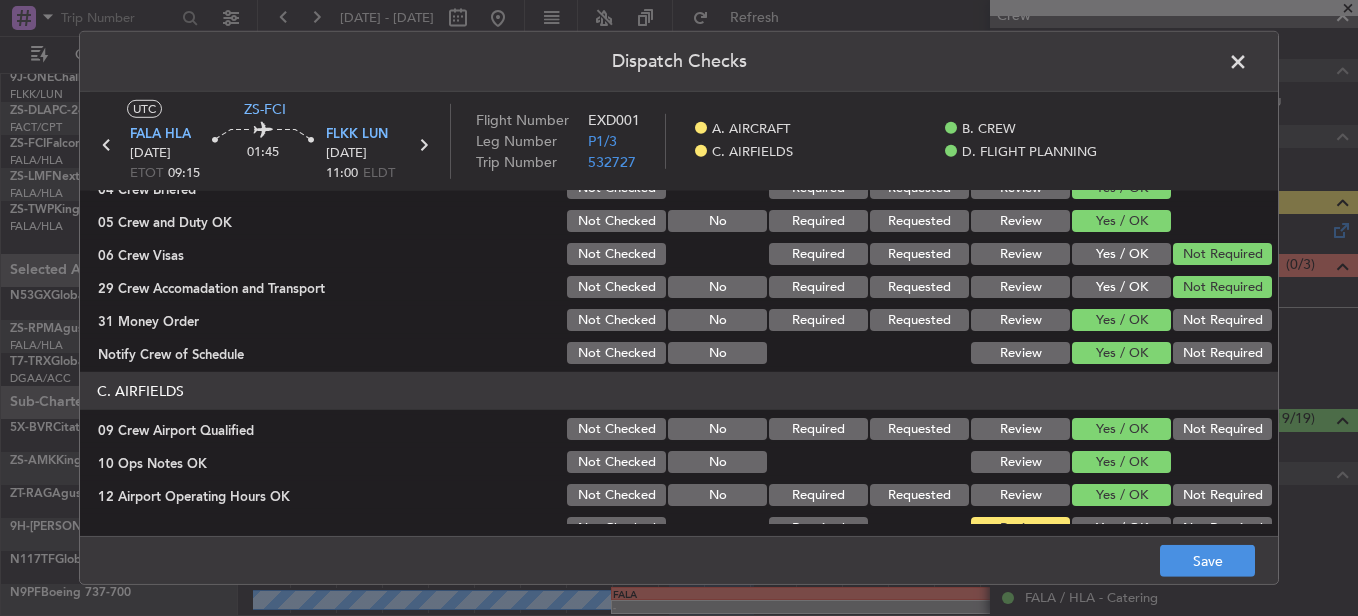scroll, scrollTop: 500, scrollLeft: 0, axis: vertical 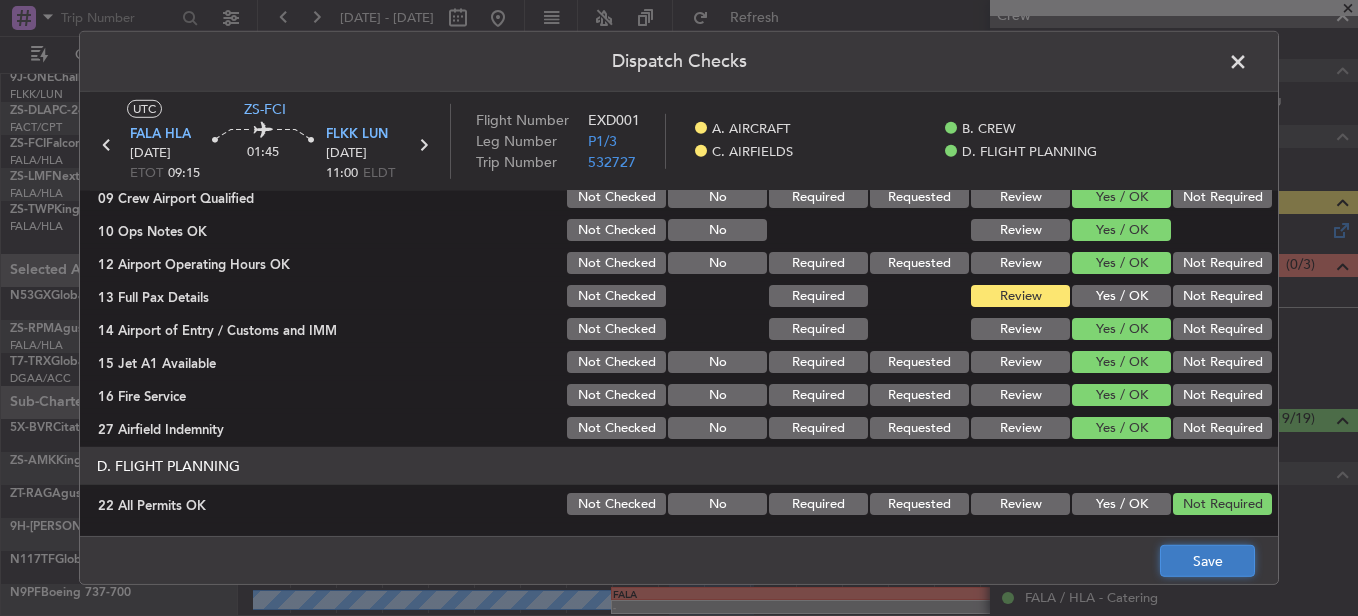 click on "Save" 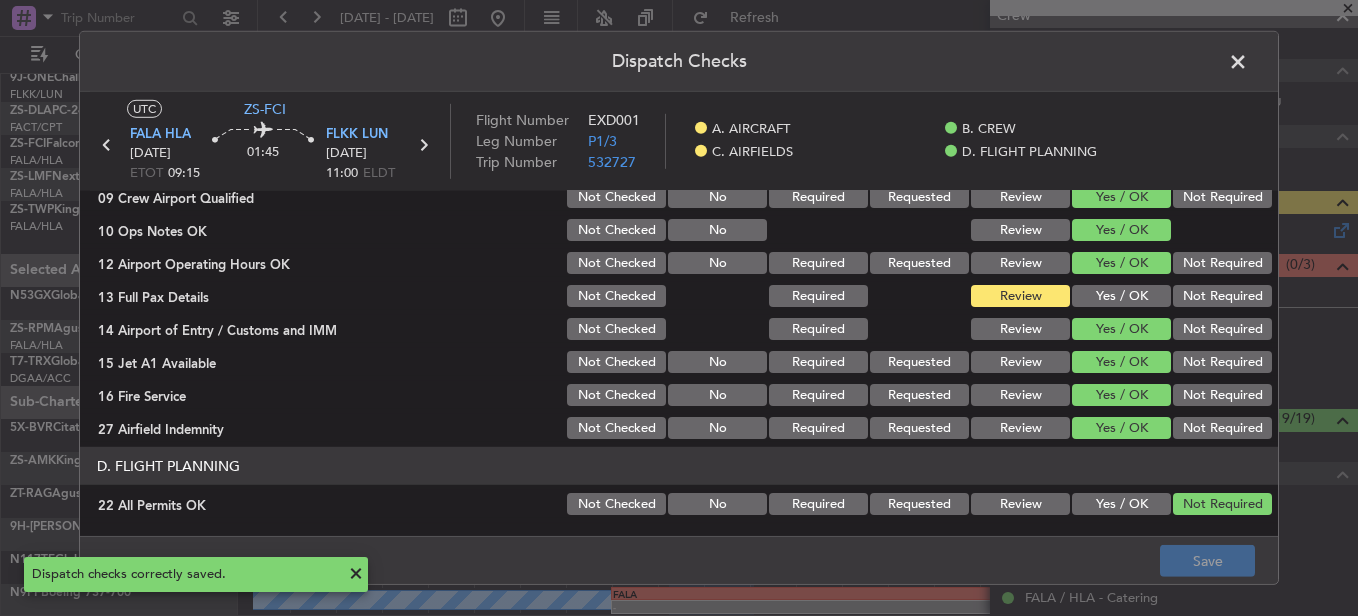 click 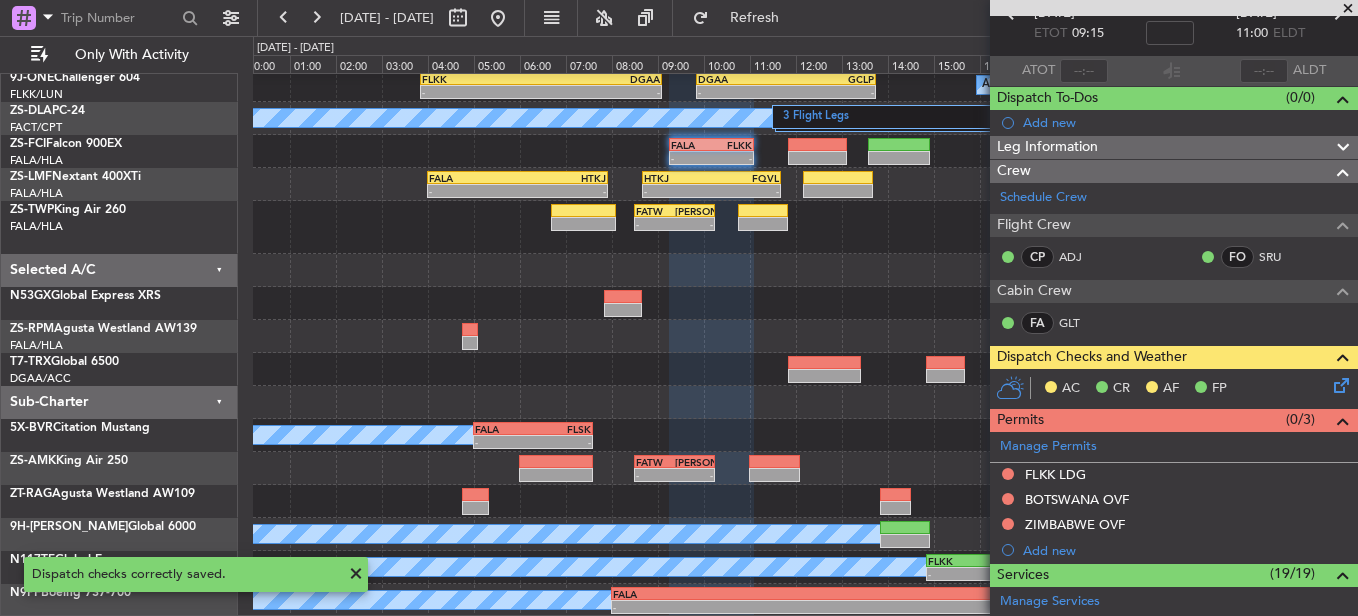 scroll, scrollTop: 0, scrollLeft: 0, axis: both 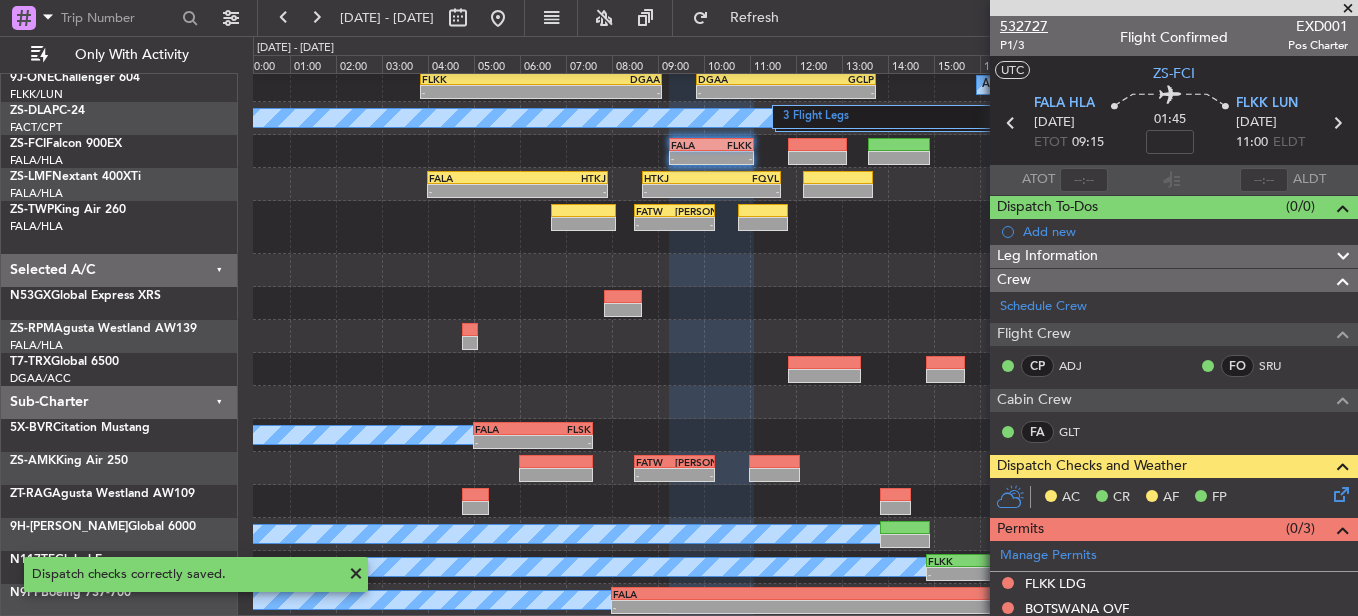 click on "532727" at bounding box center [1024, 26] 